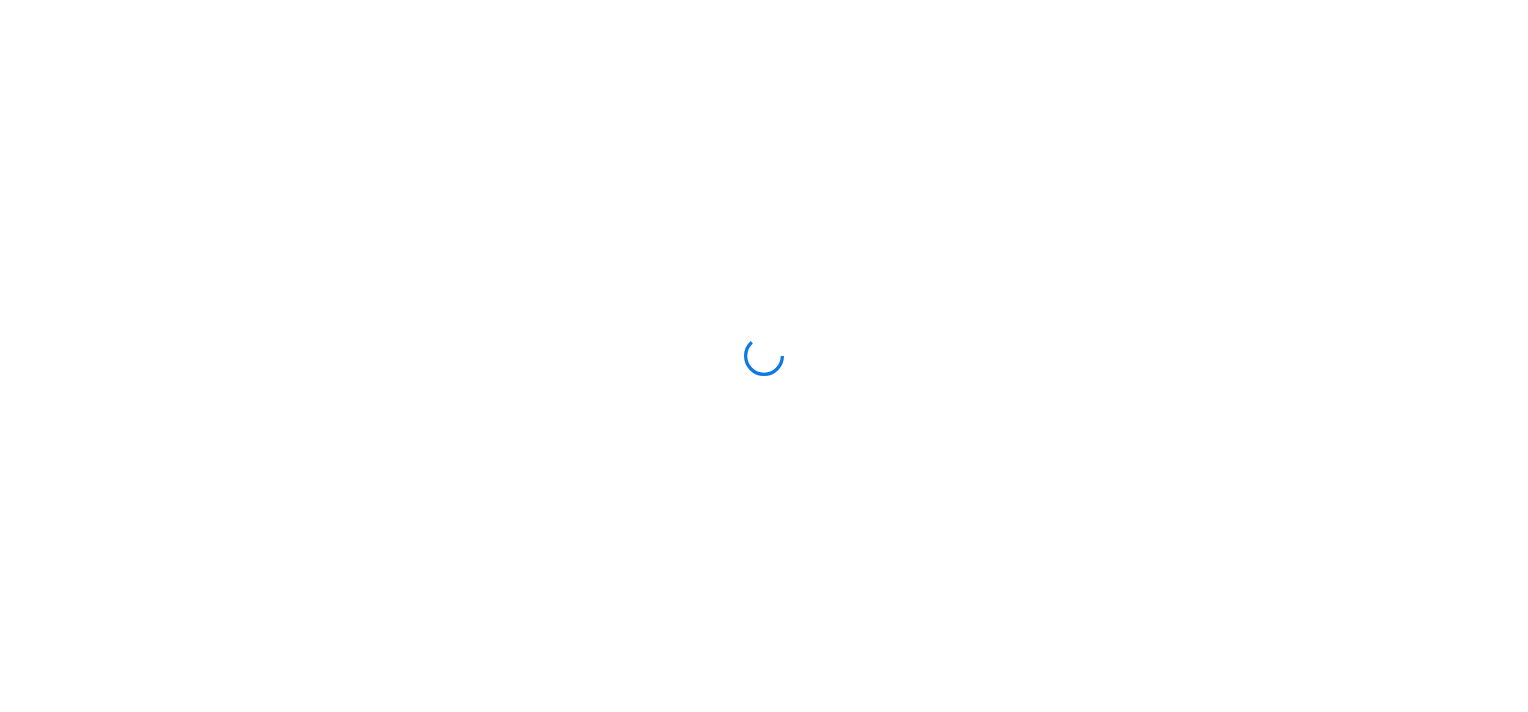 scroll, scrollTop: 0, scrollLeft: 0, axis: both 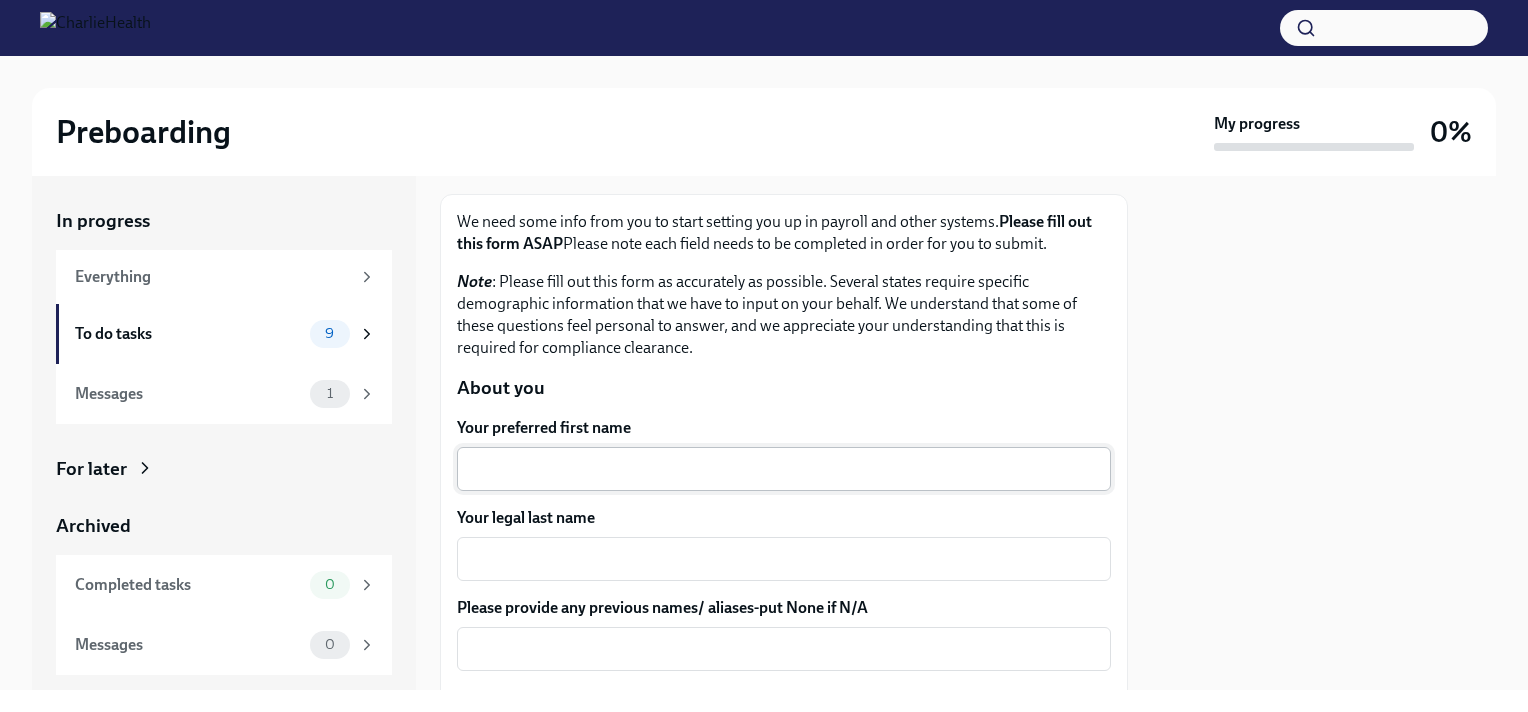 click on "Your preferred first name" at bounding box center (784, 469) 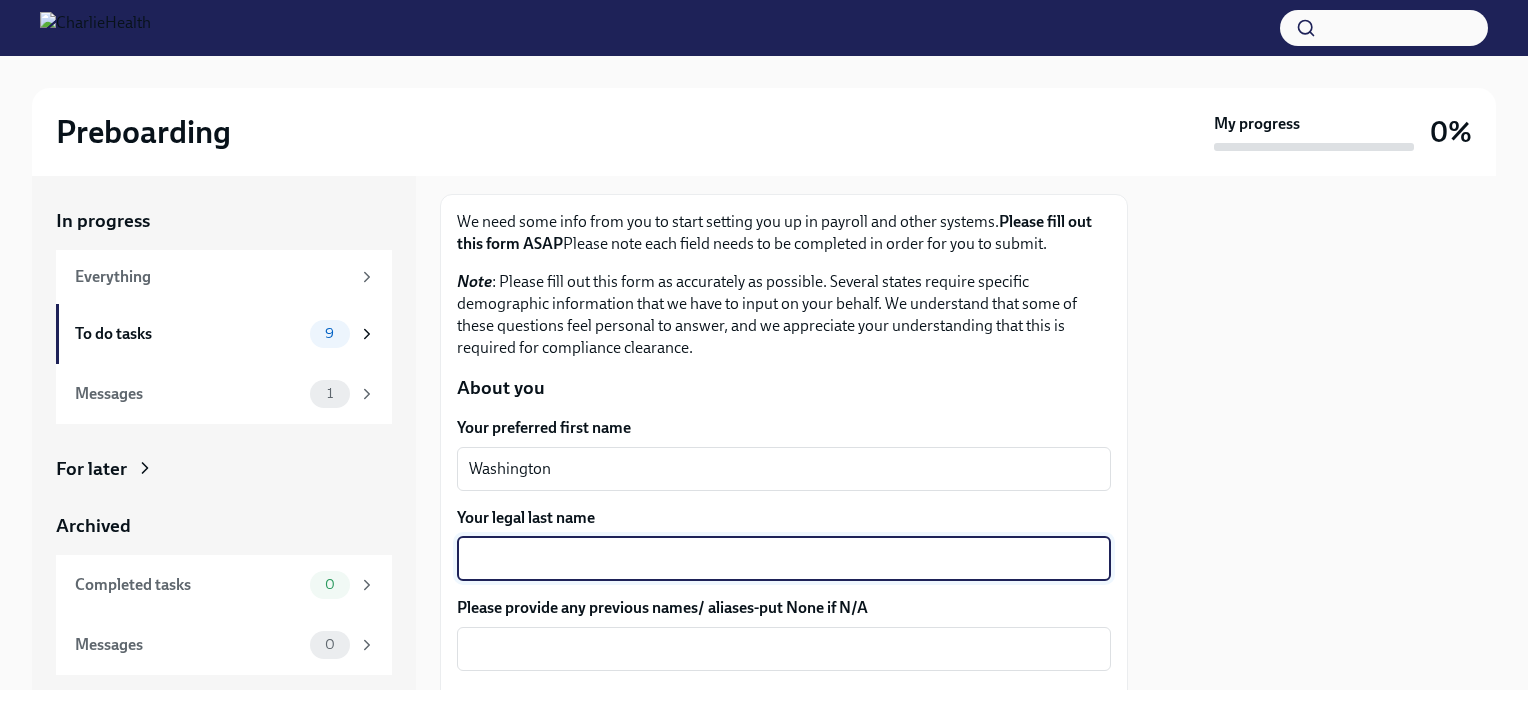 click on "Your legal last name" at bounding box center [784, 559] 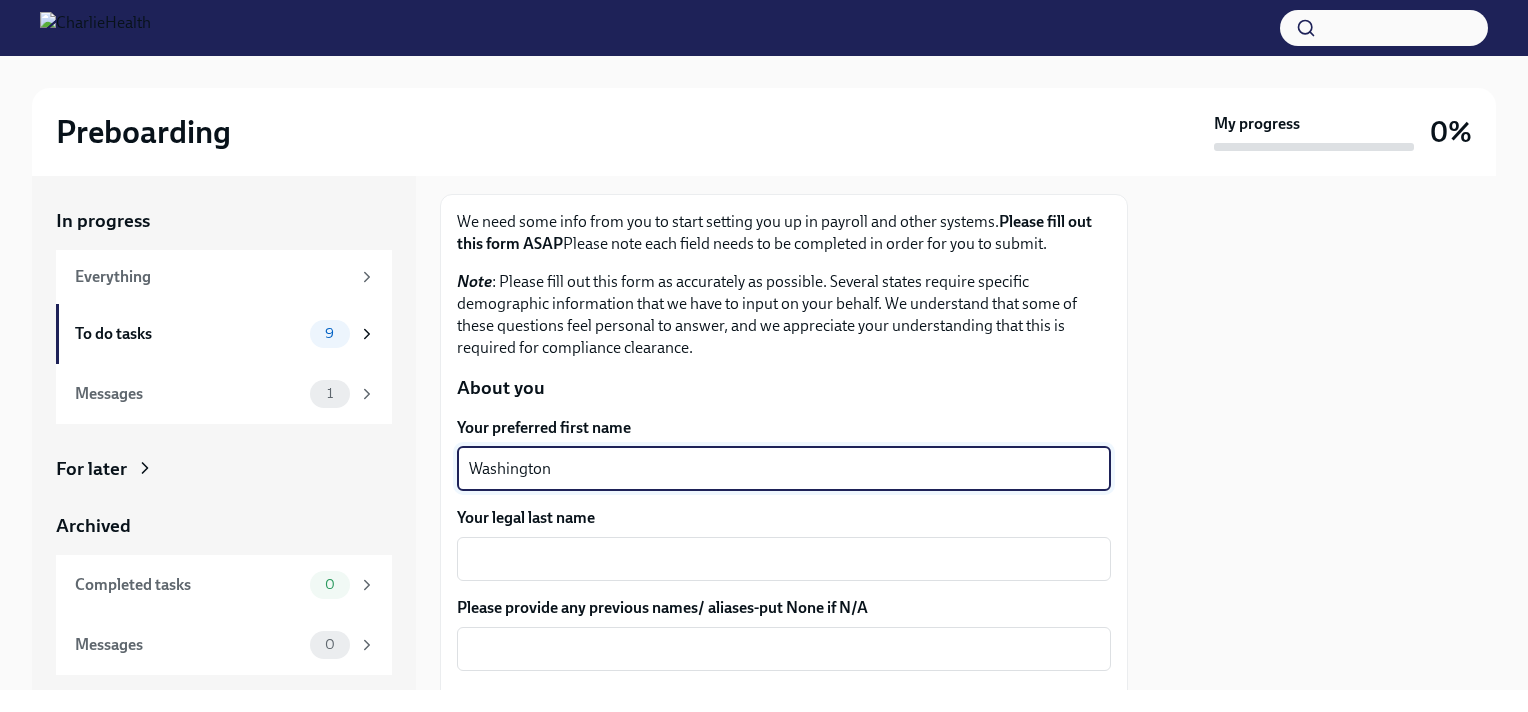 click on "Washington" at bounding box center (784, 469) 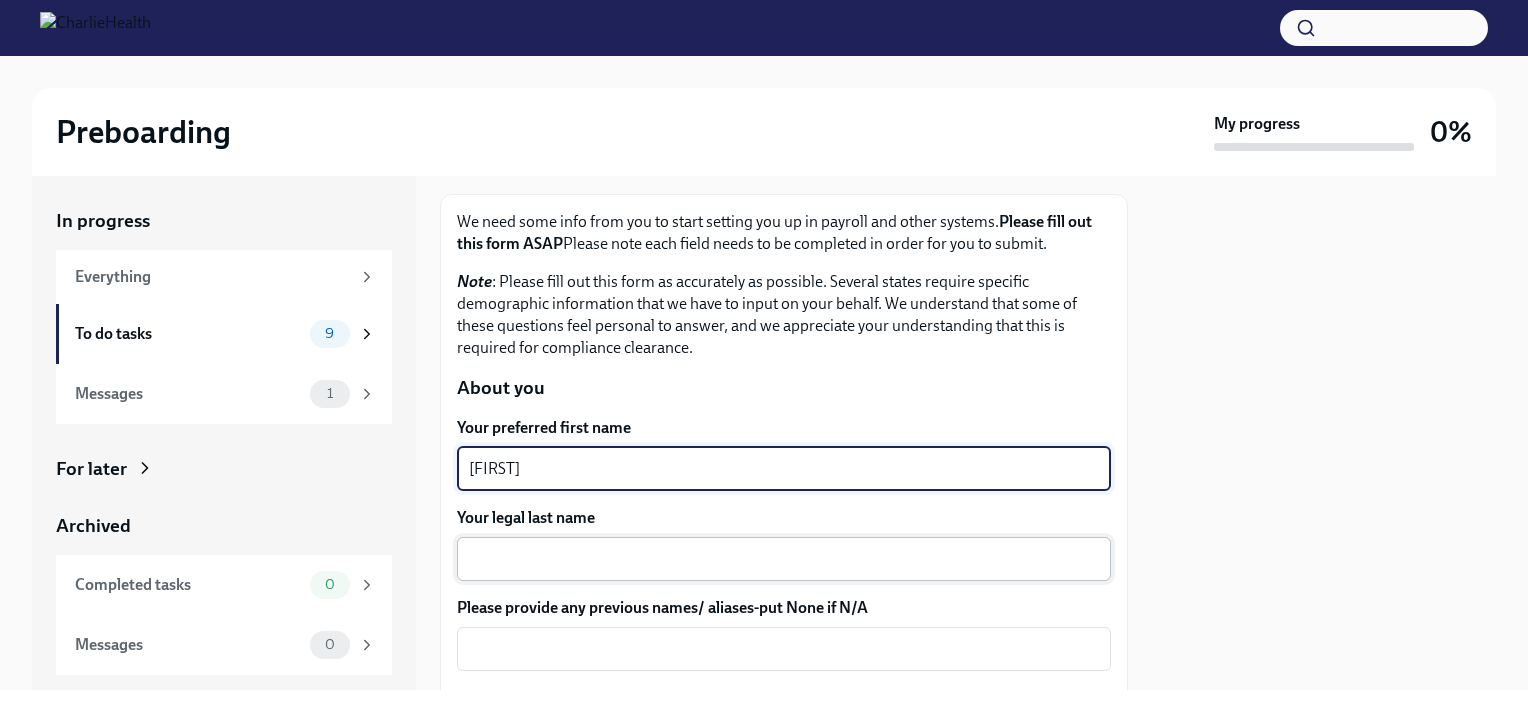 type on "[FIRST]" 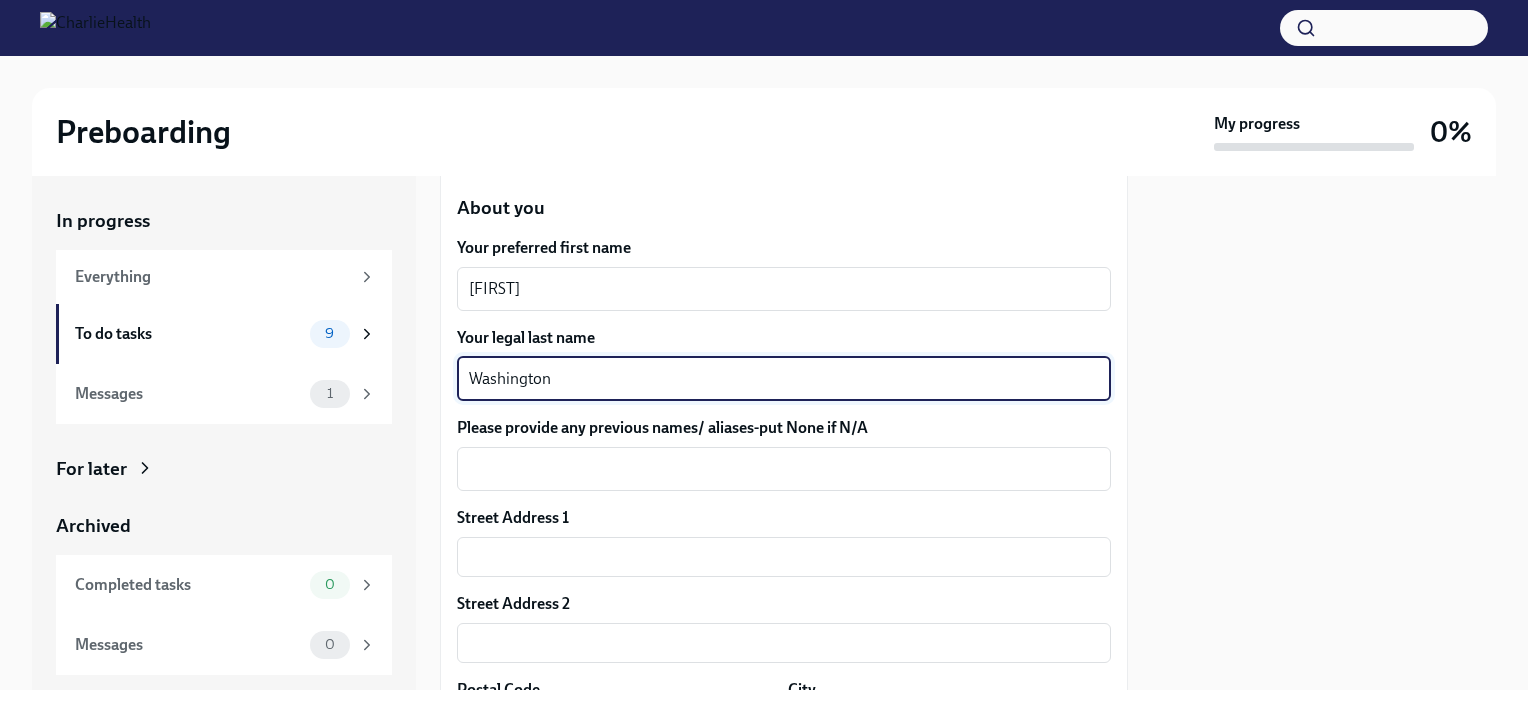 scroll, scrollTop: 400, scrollLeft: 0, axis: vertical 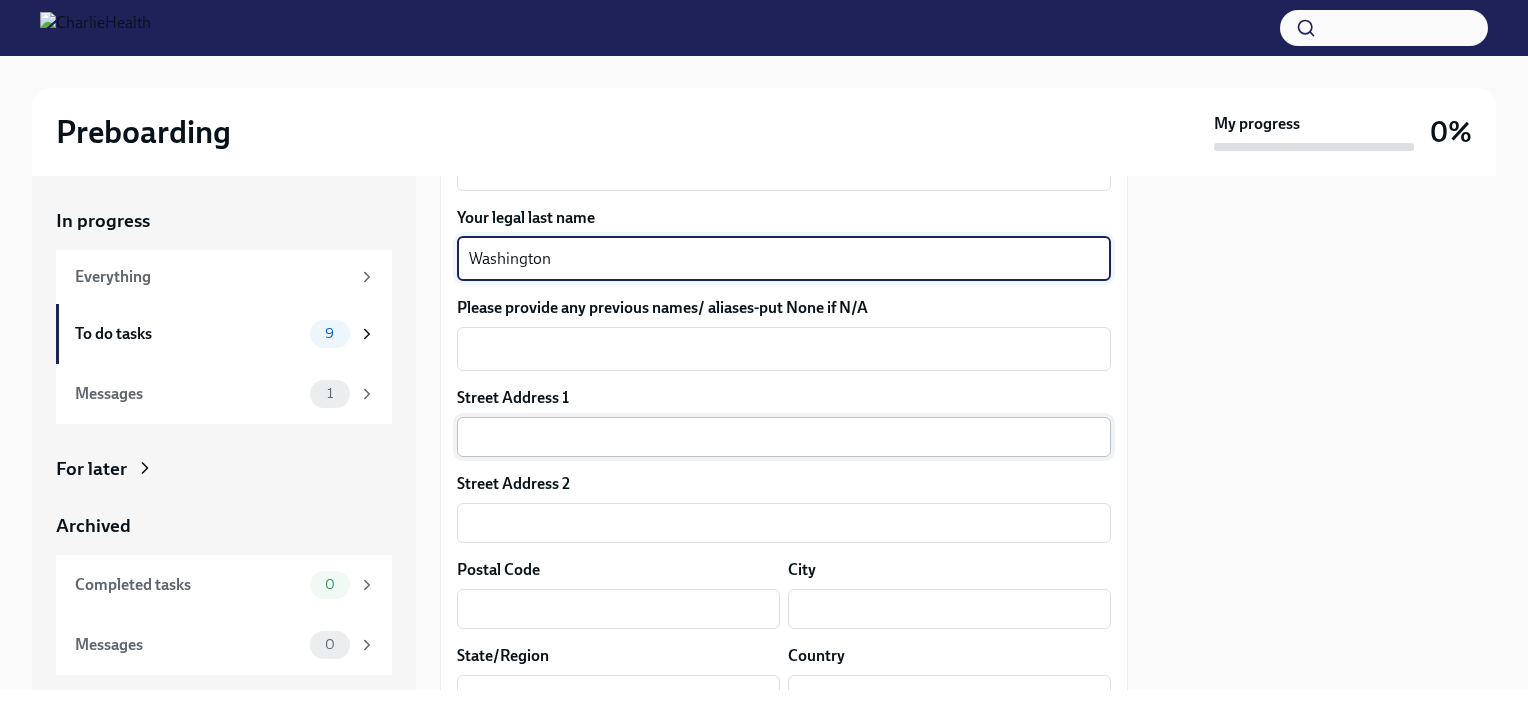 type on "Washington" 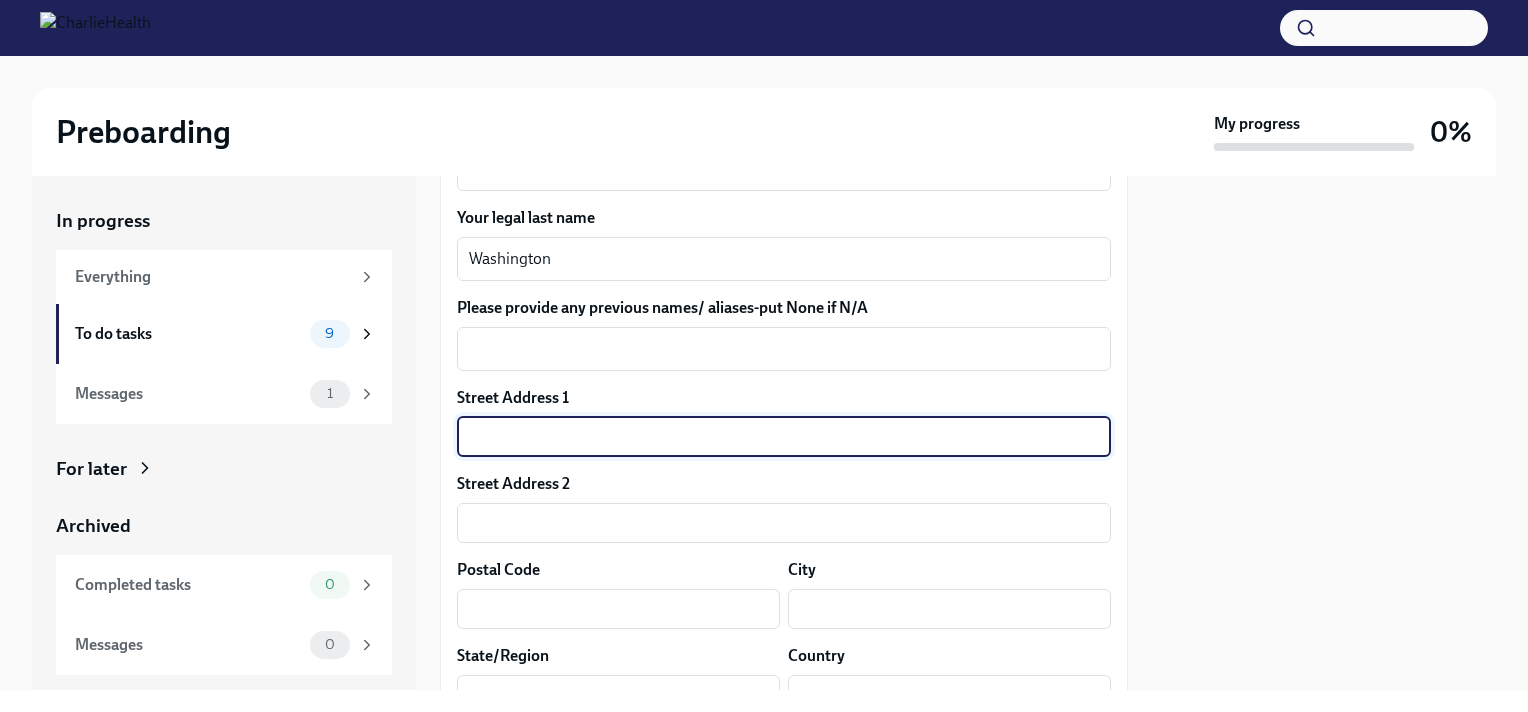 type on "[NUMBER] [STREET]" 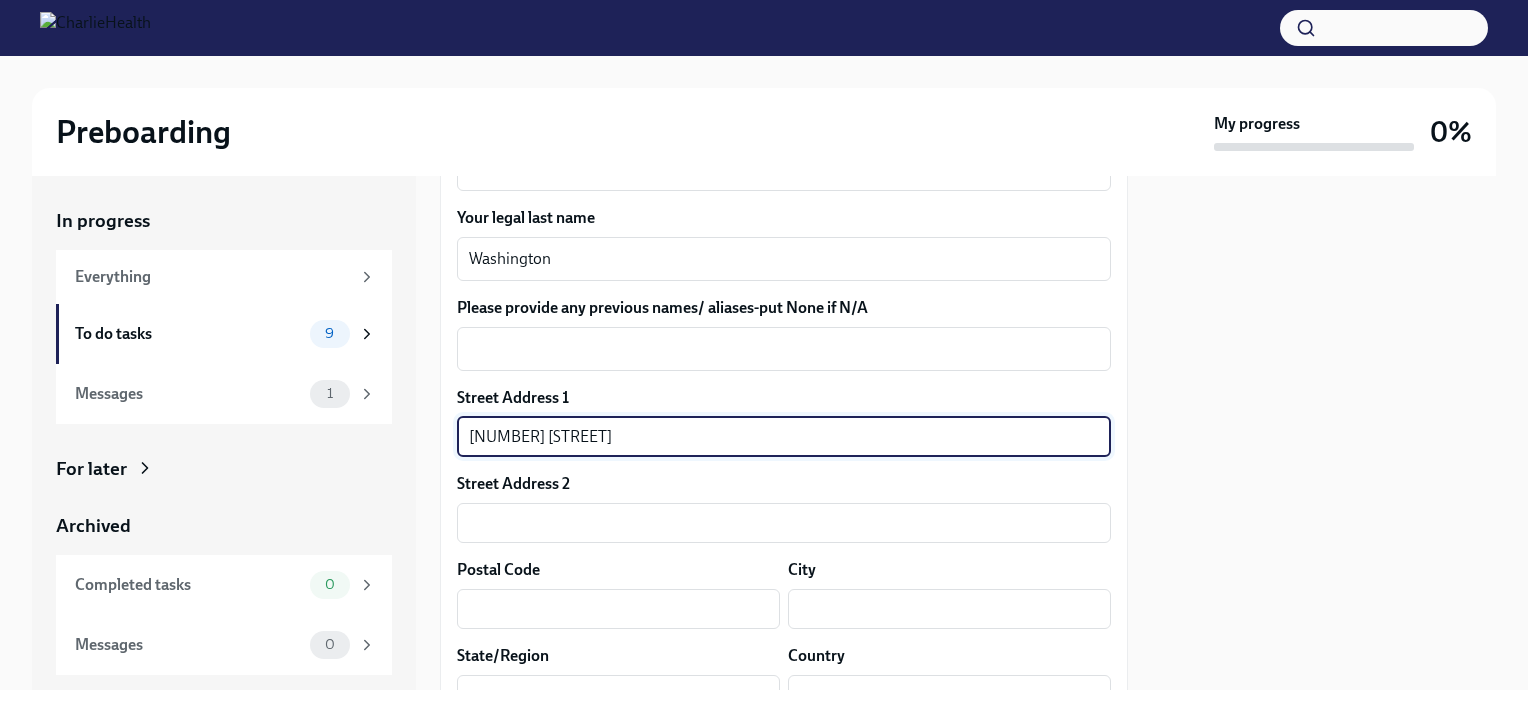 type on "[POSTAL CODE]" 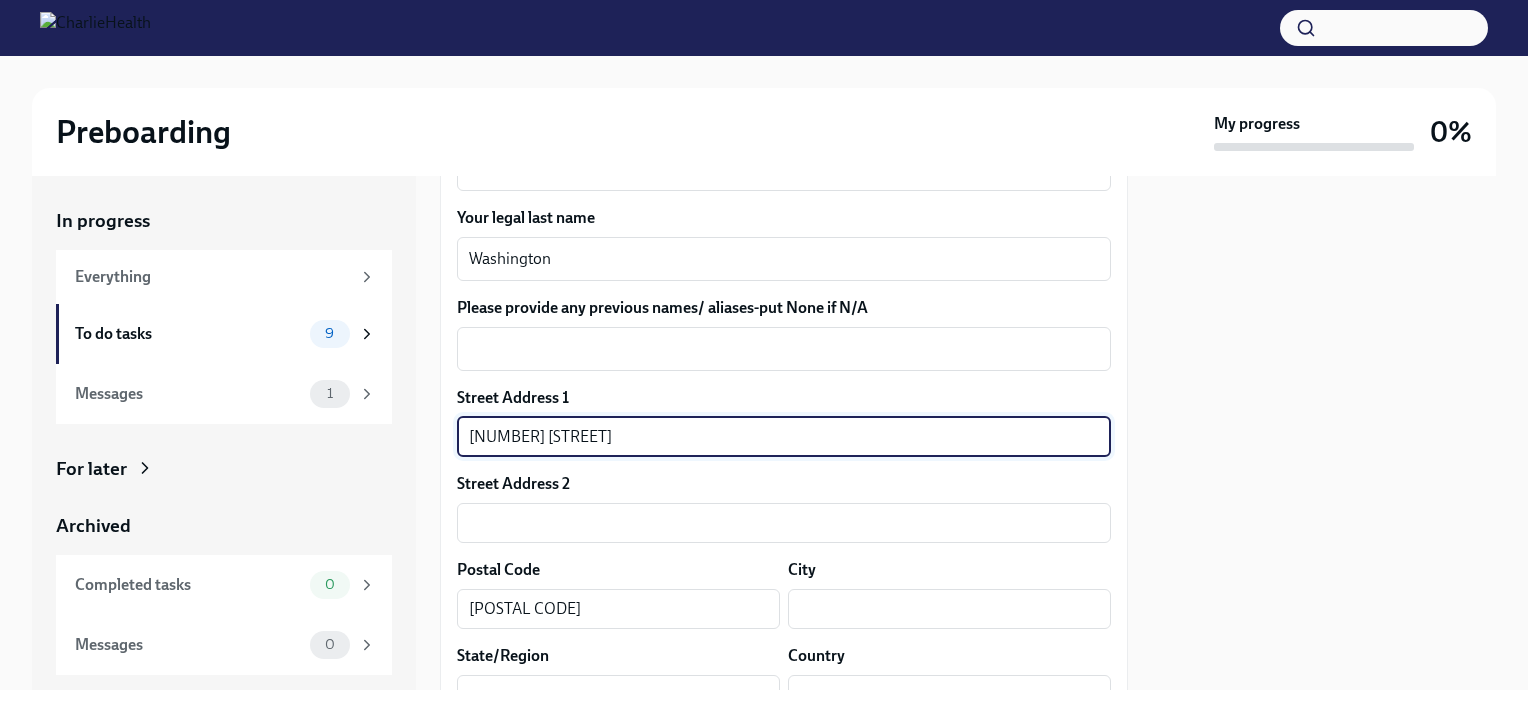 type on "[CITY]" 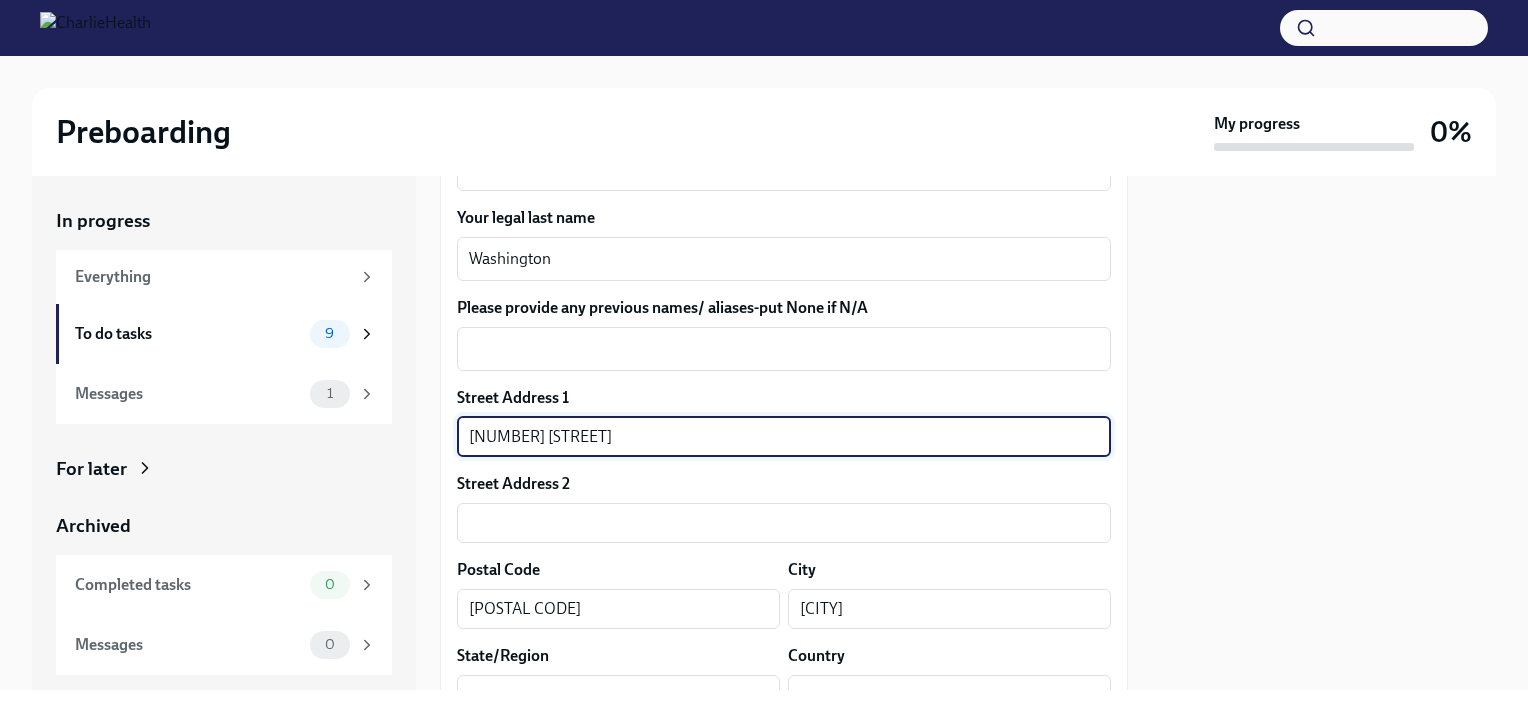 type on "South Carolina" 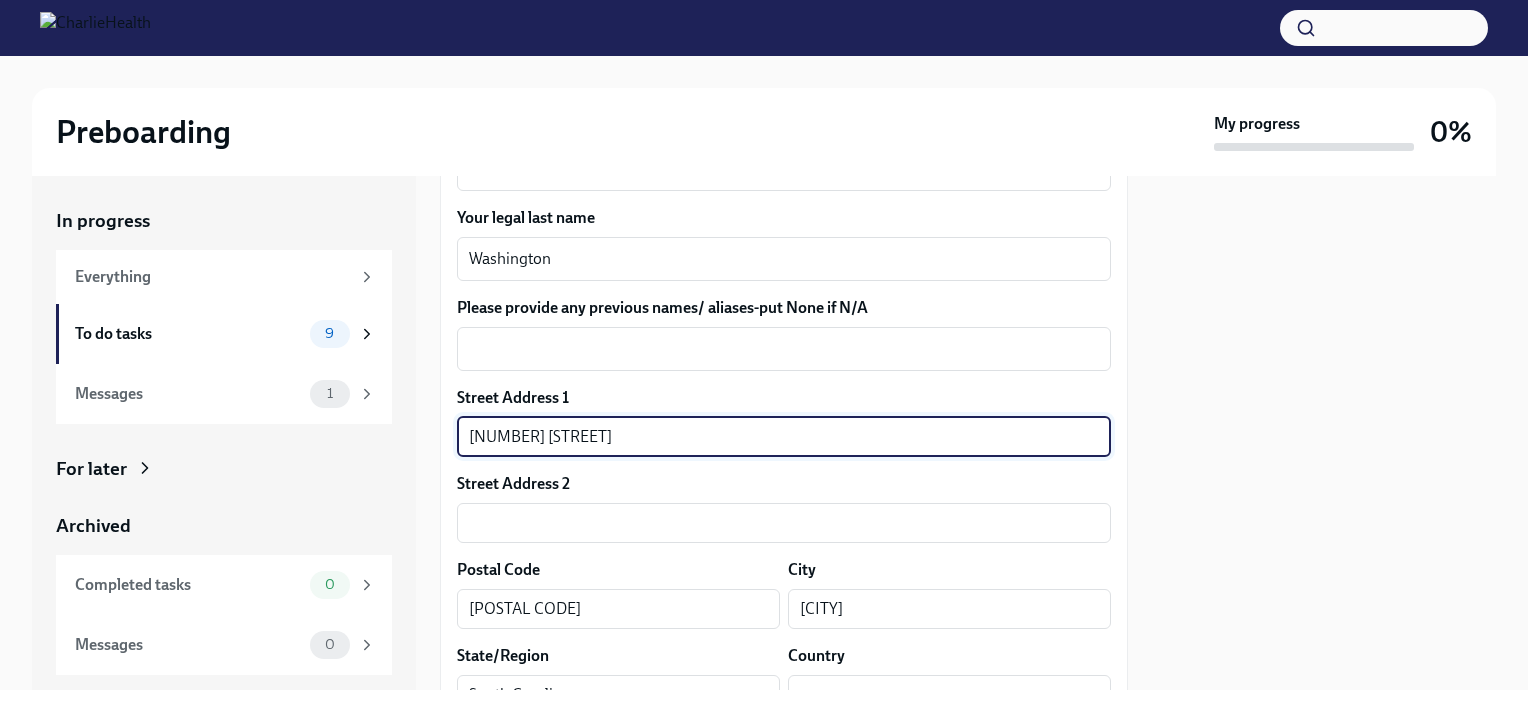 type on "US" 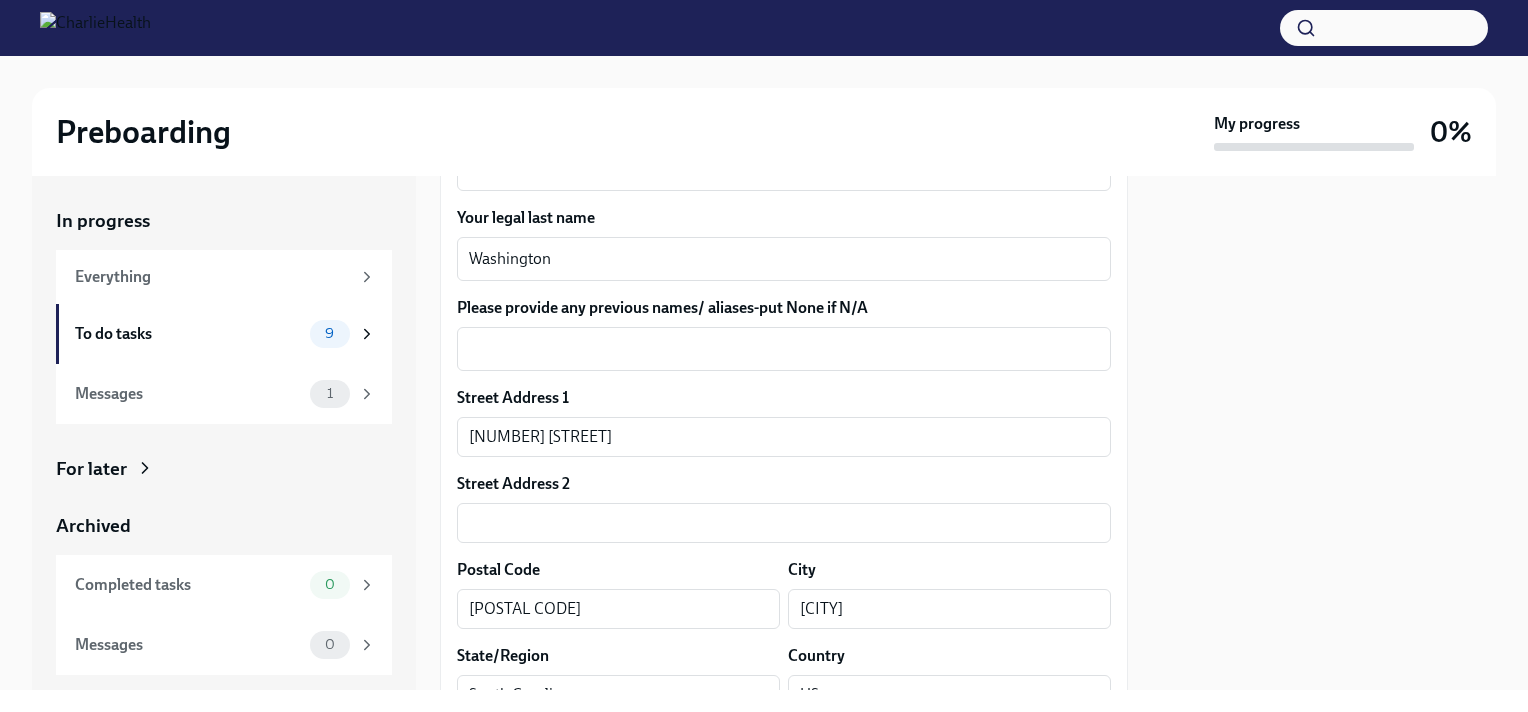 click on "Street Address 2" at bounding box center (784, 484) 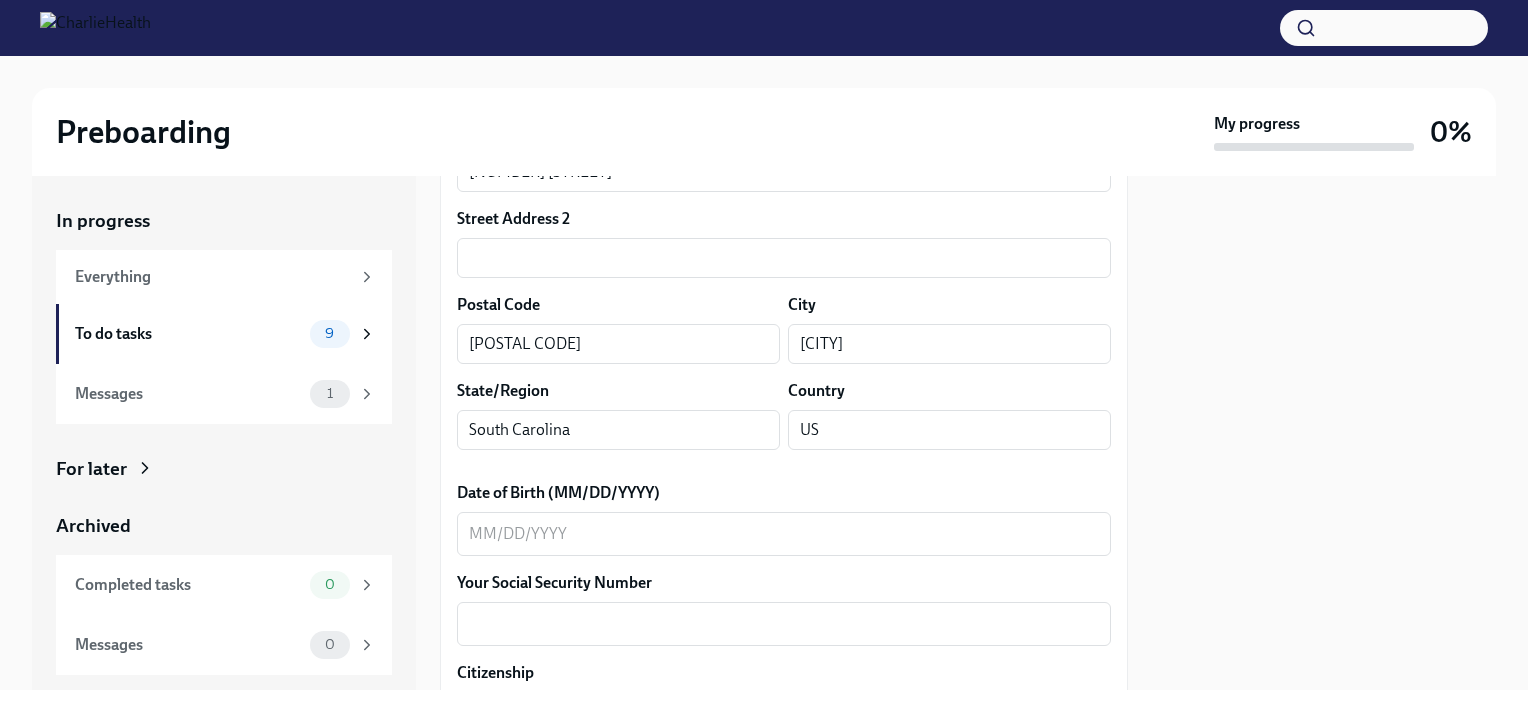 scroll, scrollTop: 700, scrollLeft: 0, axis: vertical 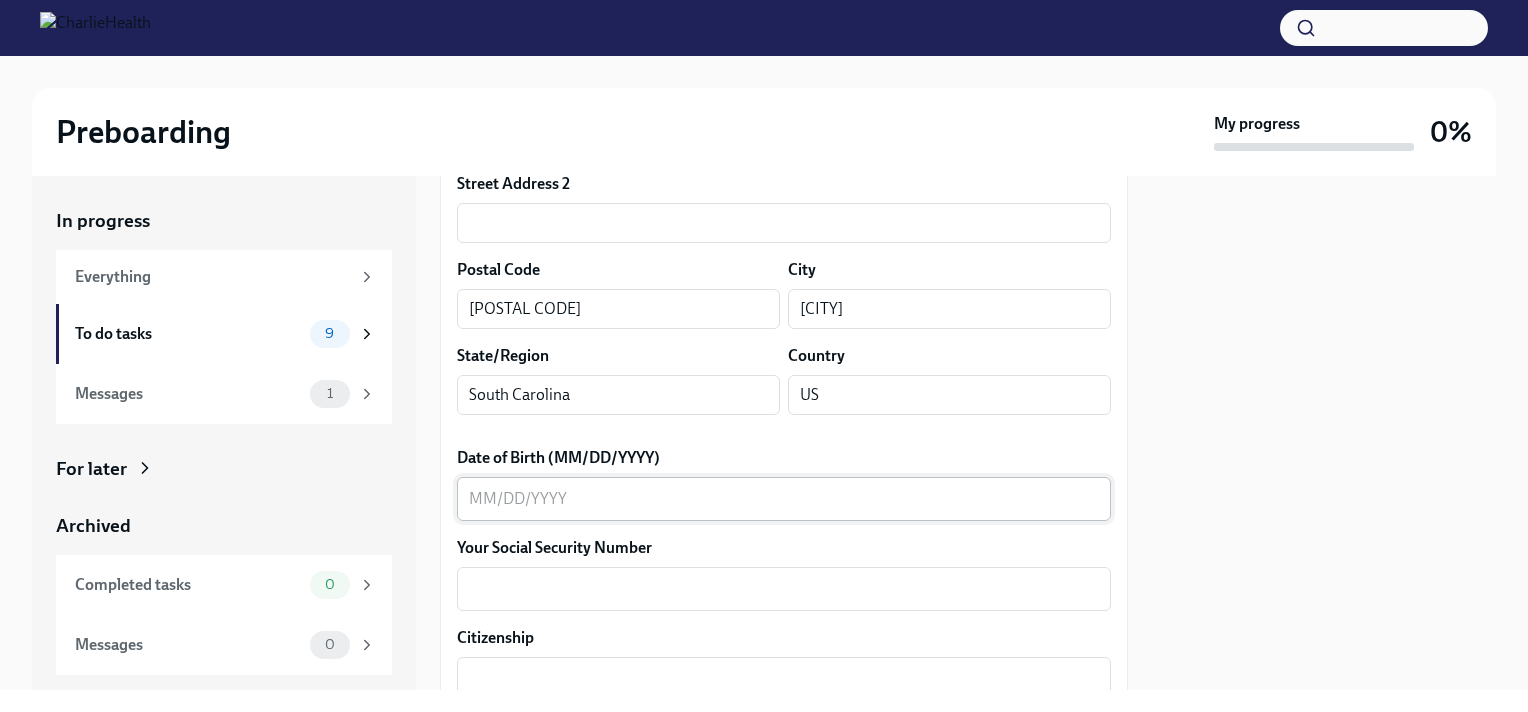 click on "Date of Birth (MM/DD/YYYY)" at bounding box center [784, 499] 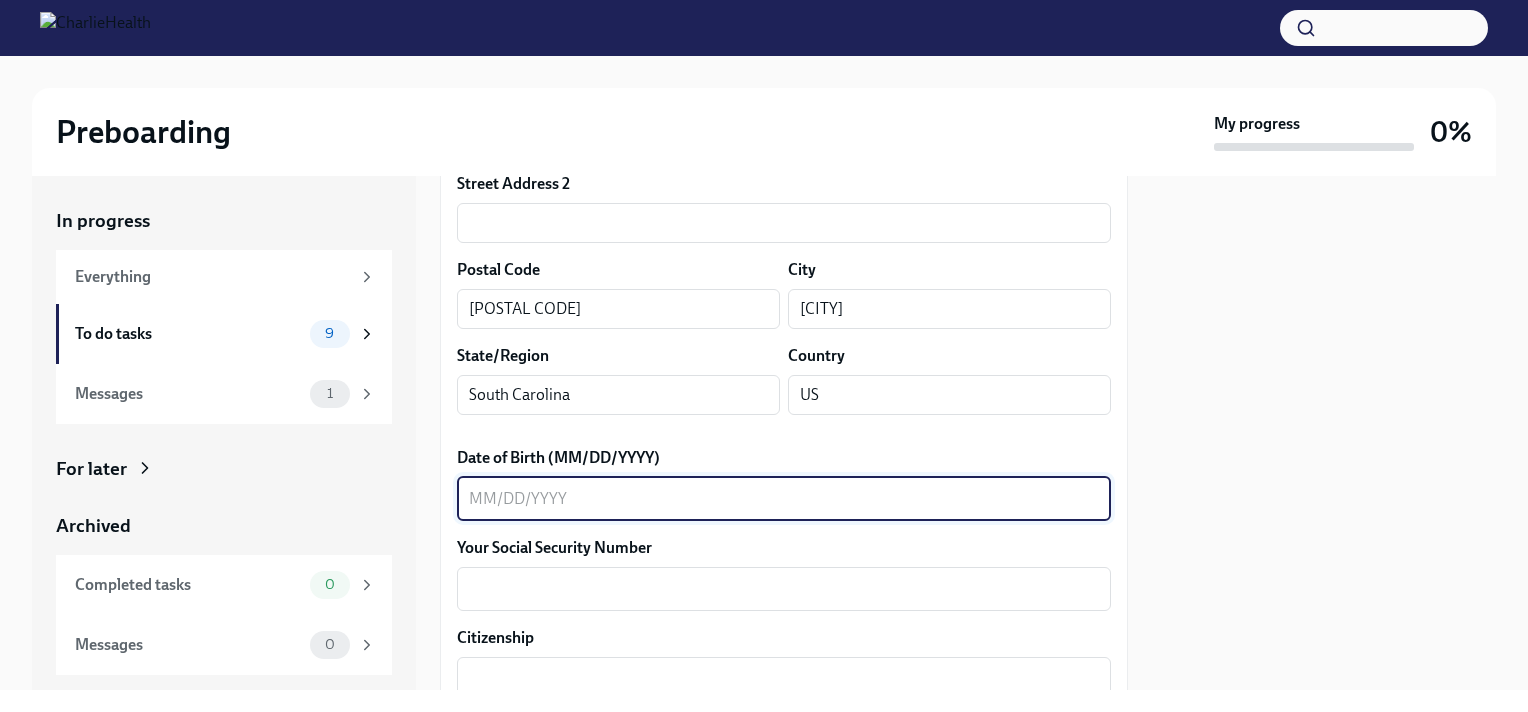 type on "/" 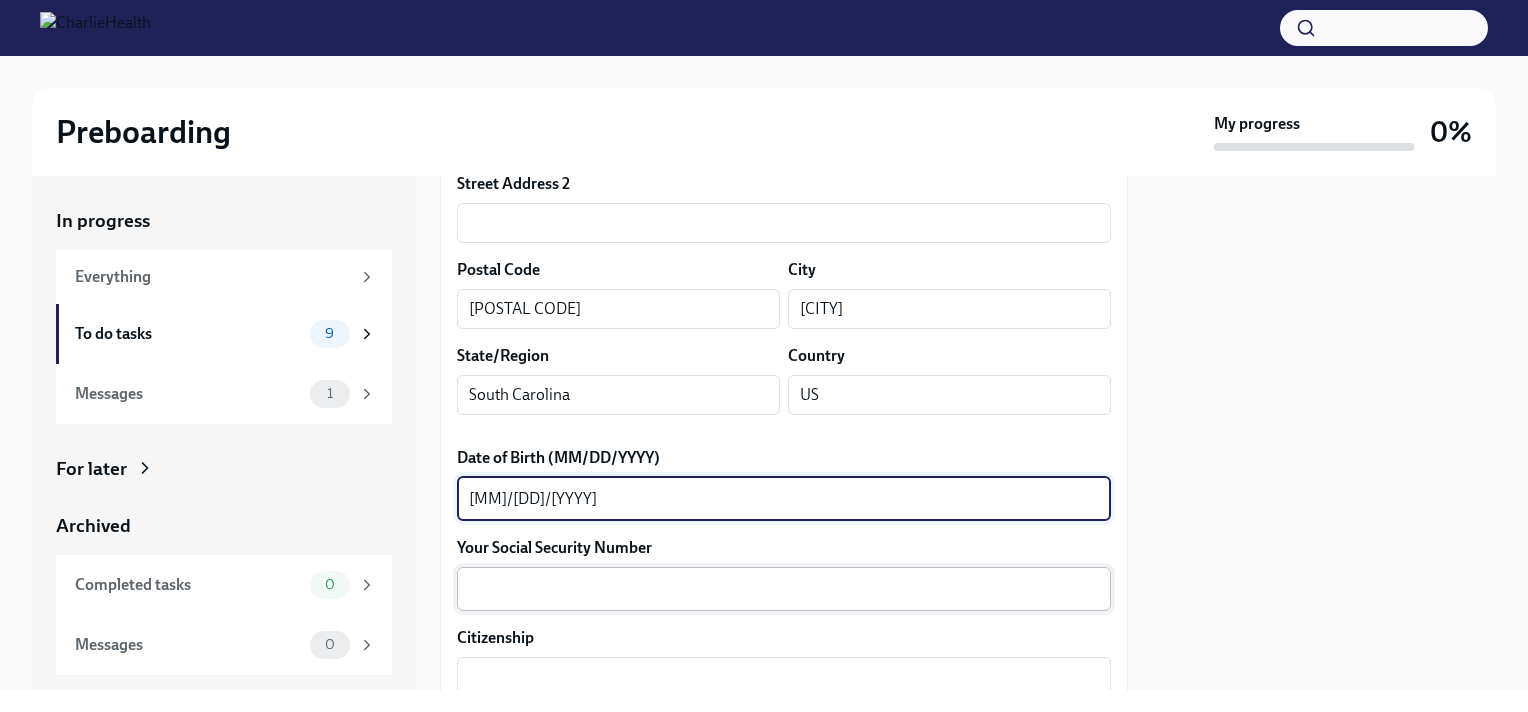 type on "[MM]/[DD]/[YYYY]" 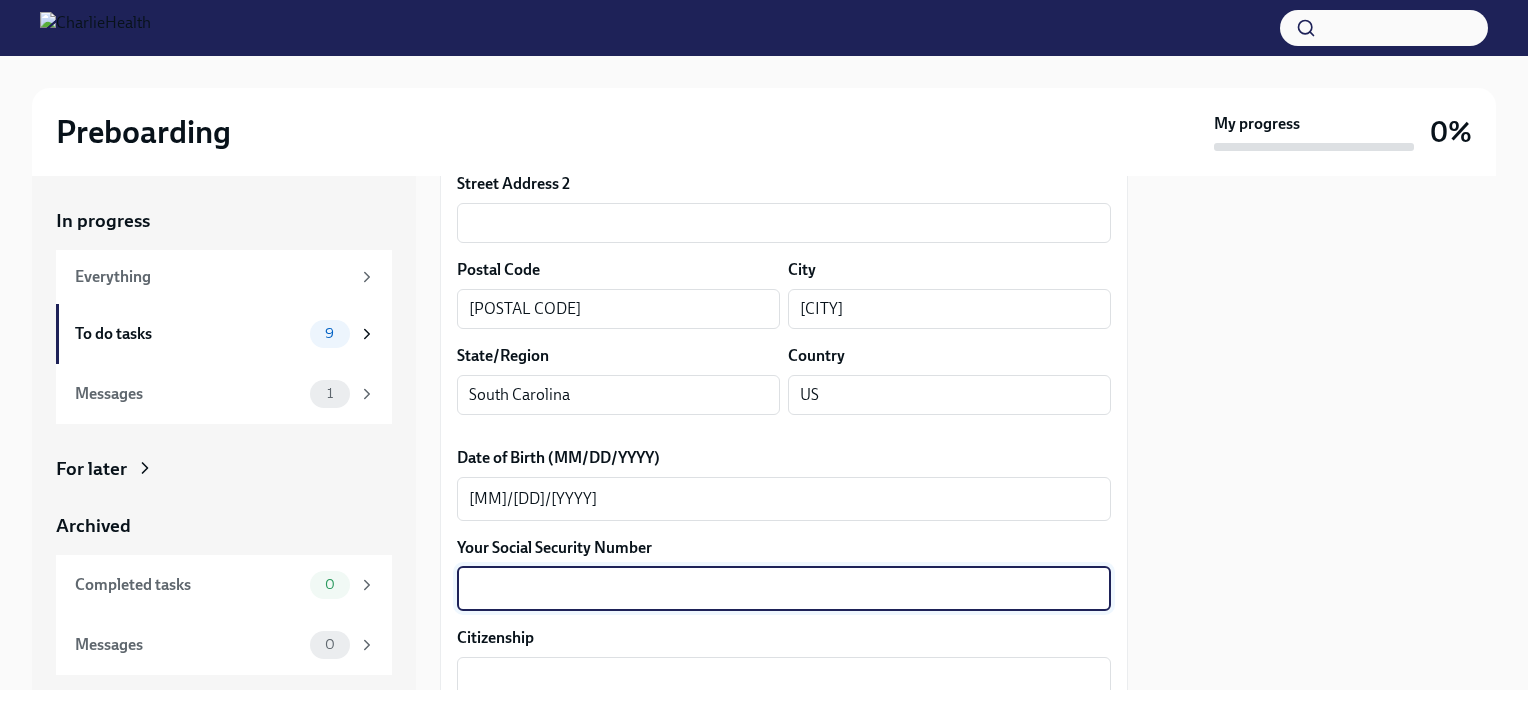 click on "Your Social Security Number" at bounding box center [784, 589] 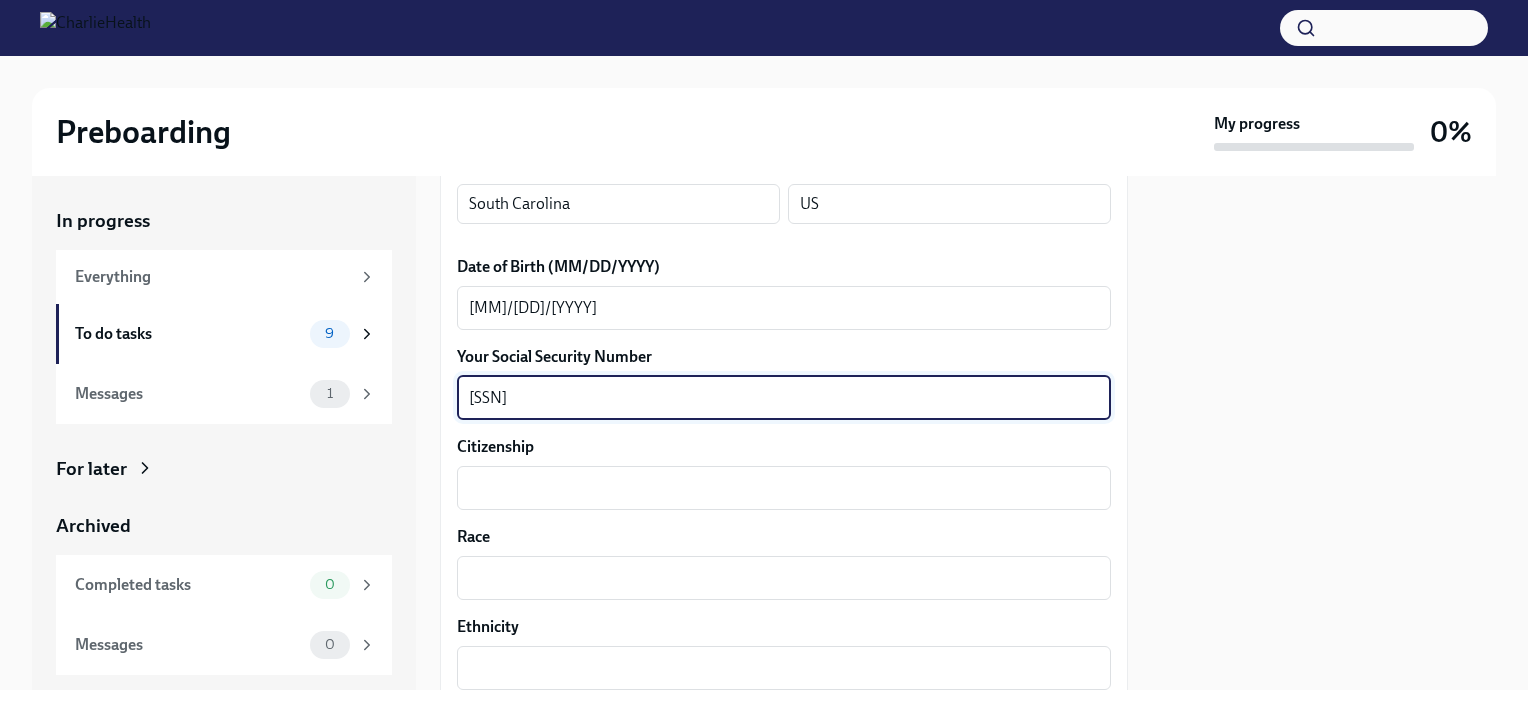 scroll, scrollTop: 900, scrollLeft: 0, axis: vertical 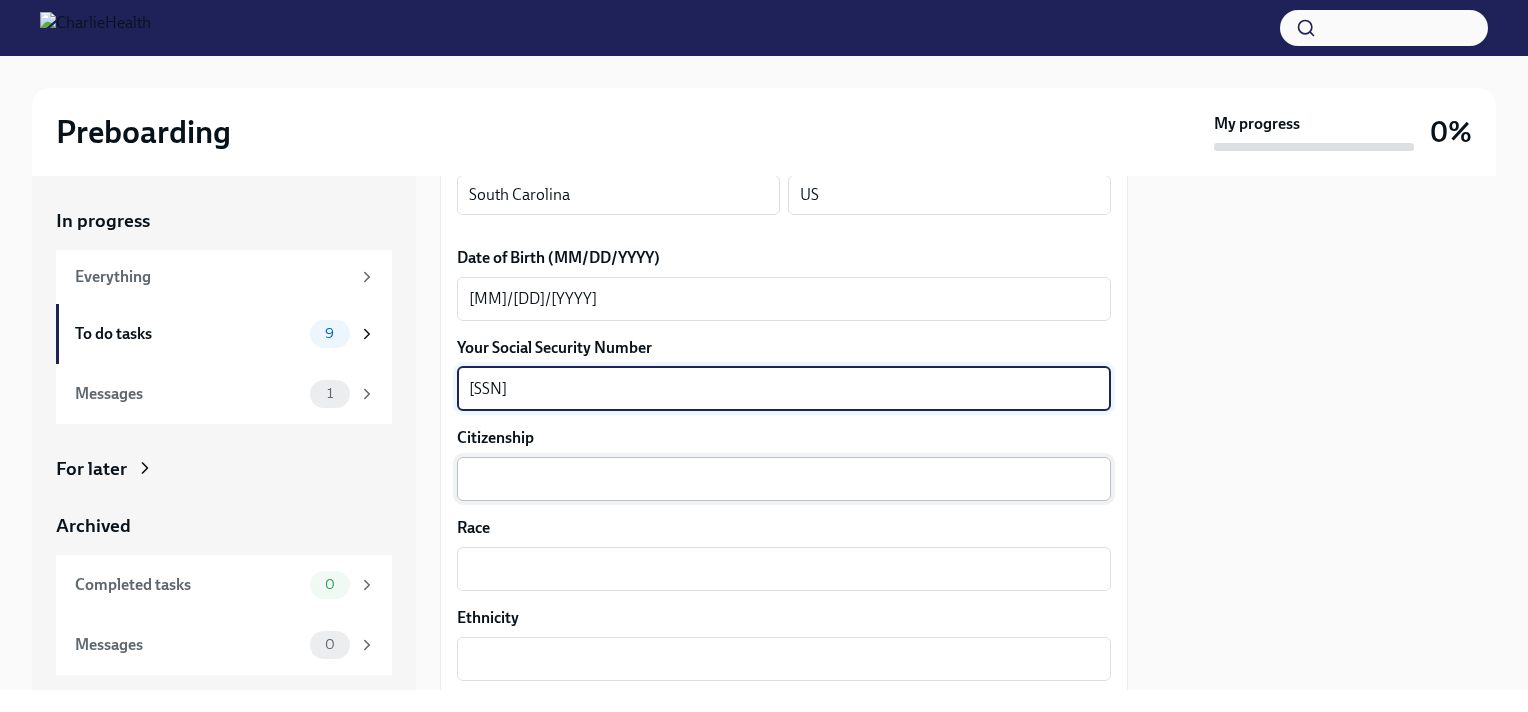 type on "[SSN]" 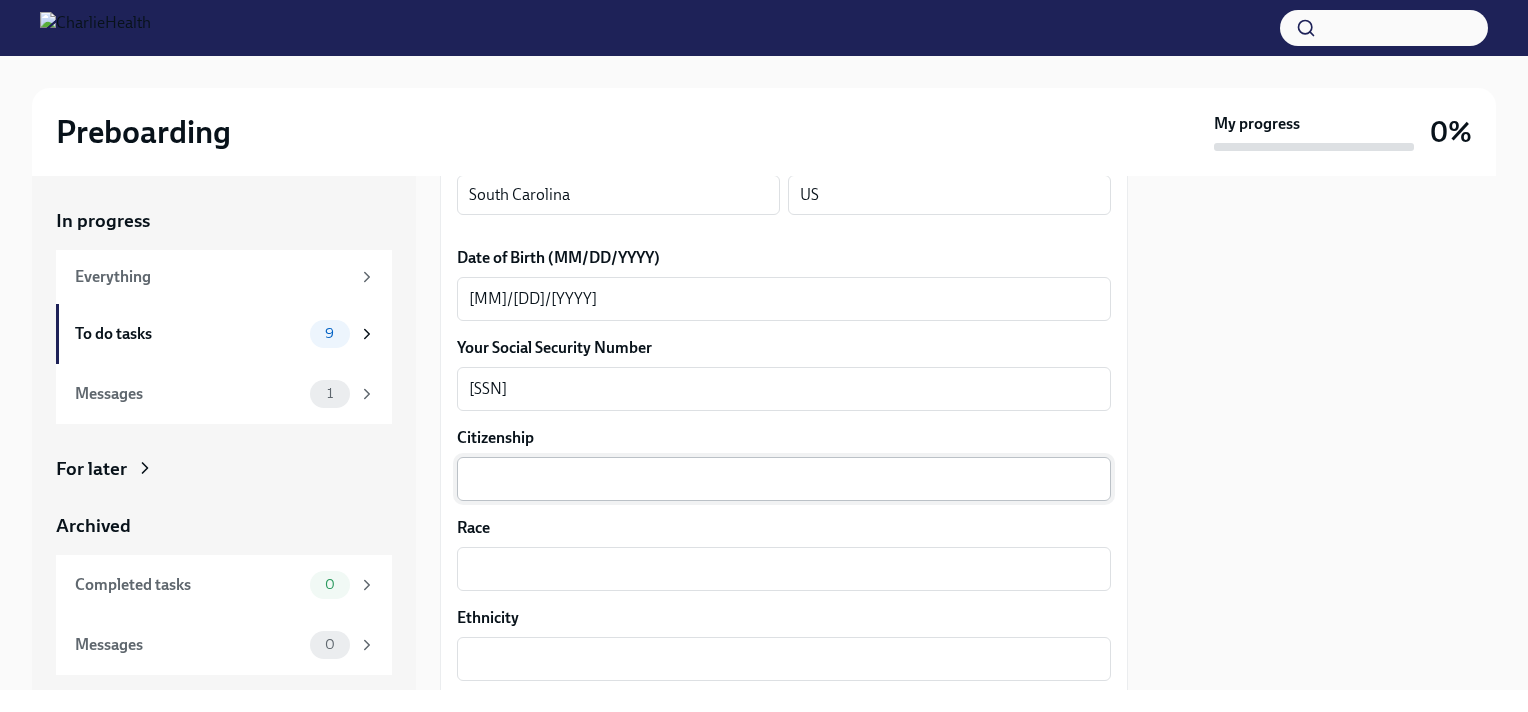click on "x ​" at bounding box center (784, 479) 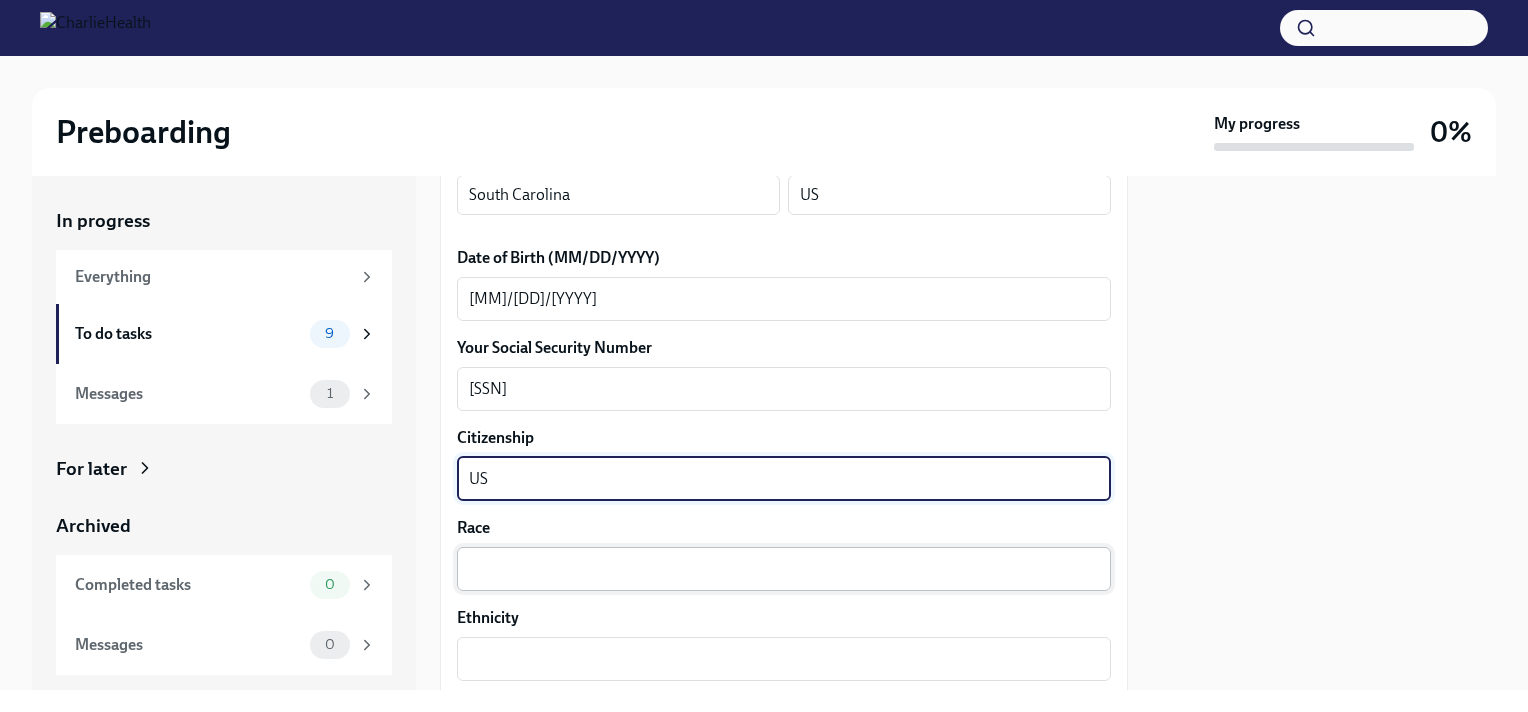 type on "US" 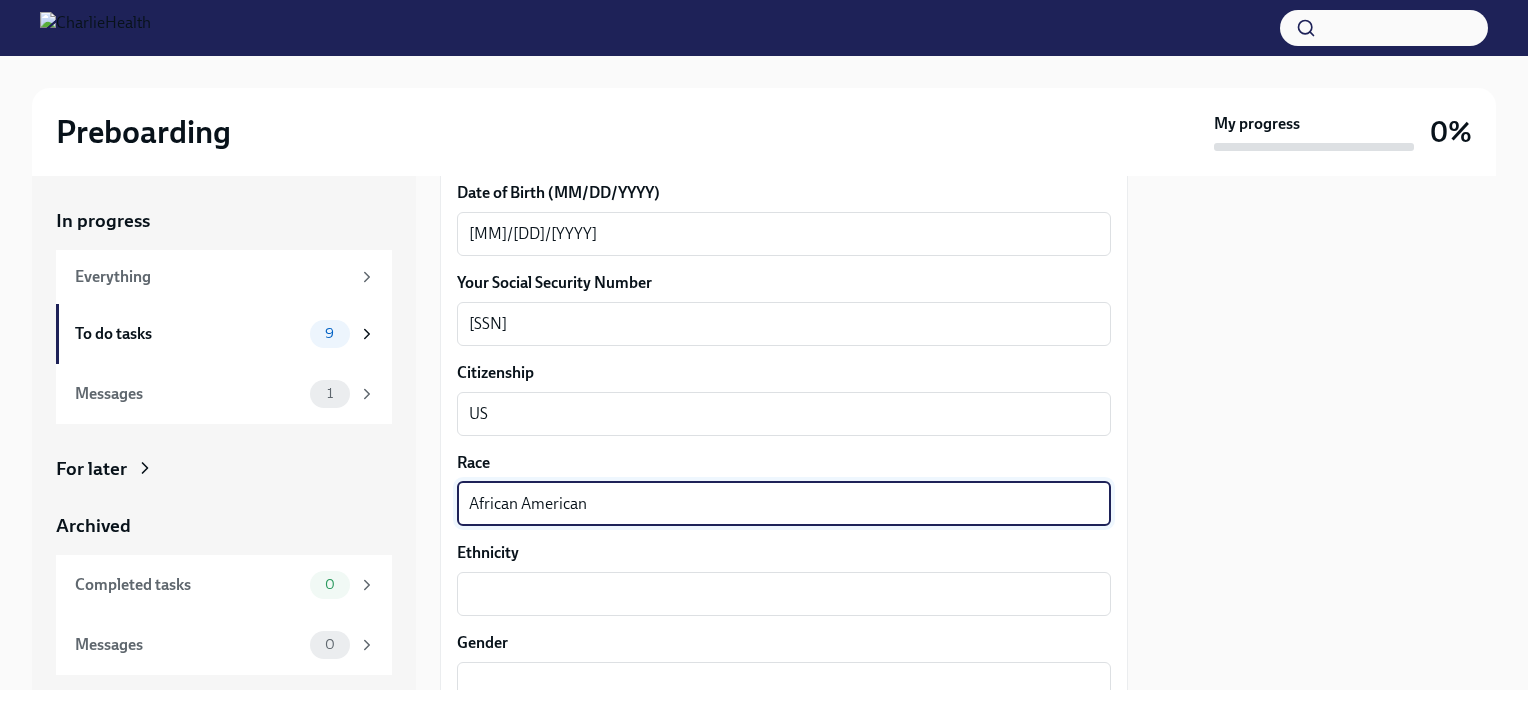 scroll, scrollTop: 1000, scrollLeft: 0, axis: vertical 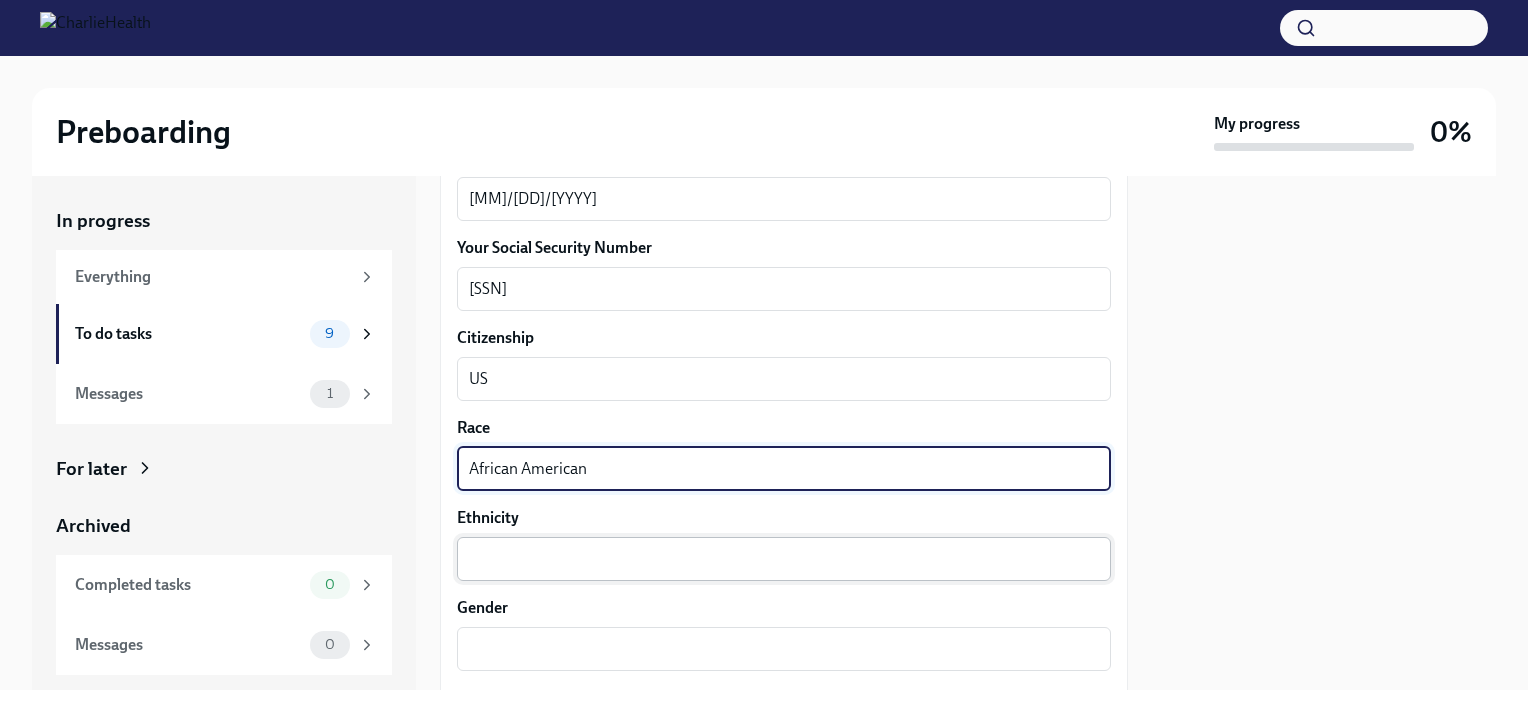 type on "African American" 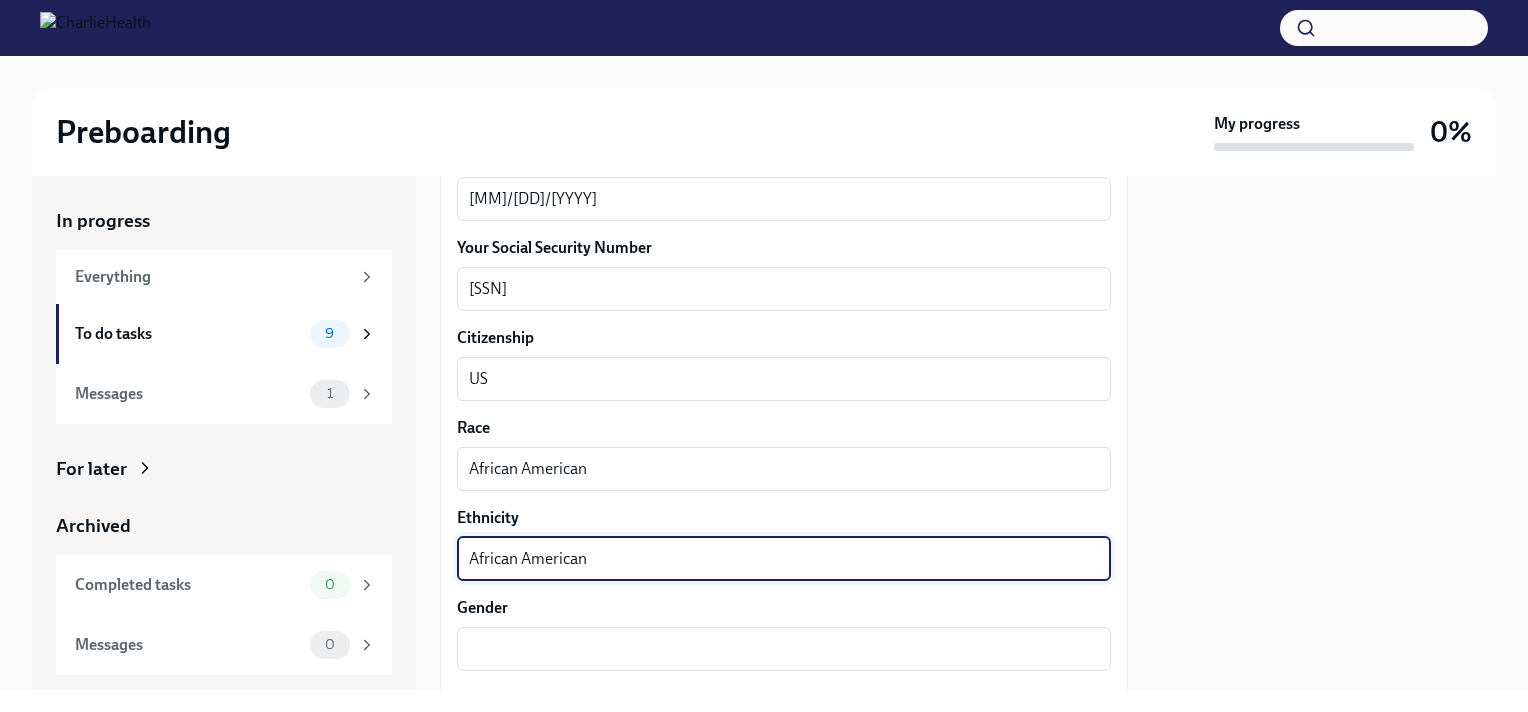 scroll, scrollTop: 1100, scrollLeft: 0, axis: vertical 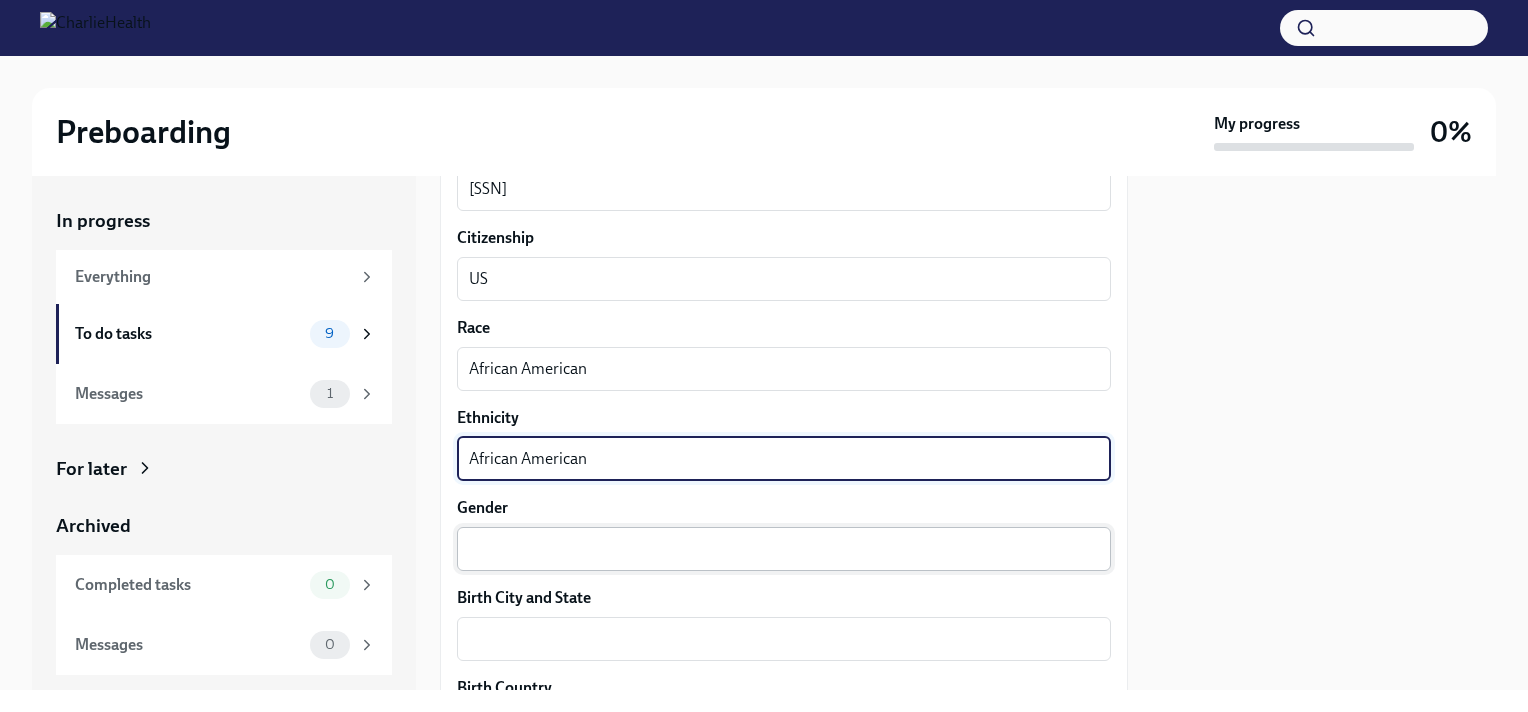 type on "African American" 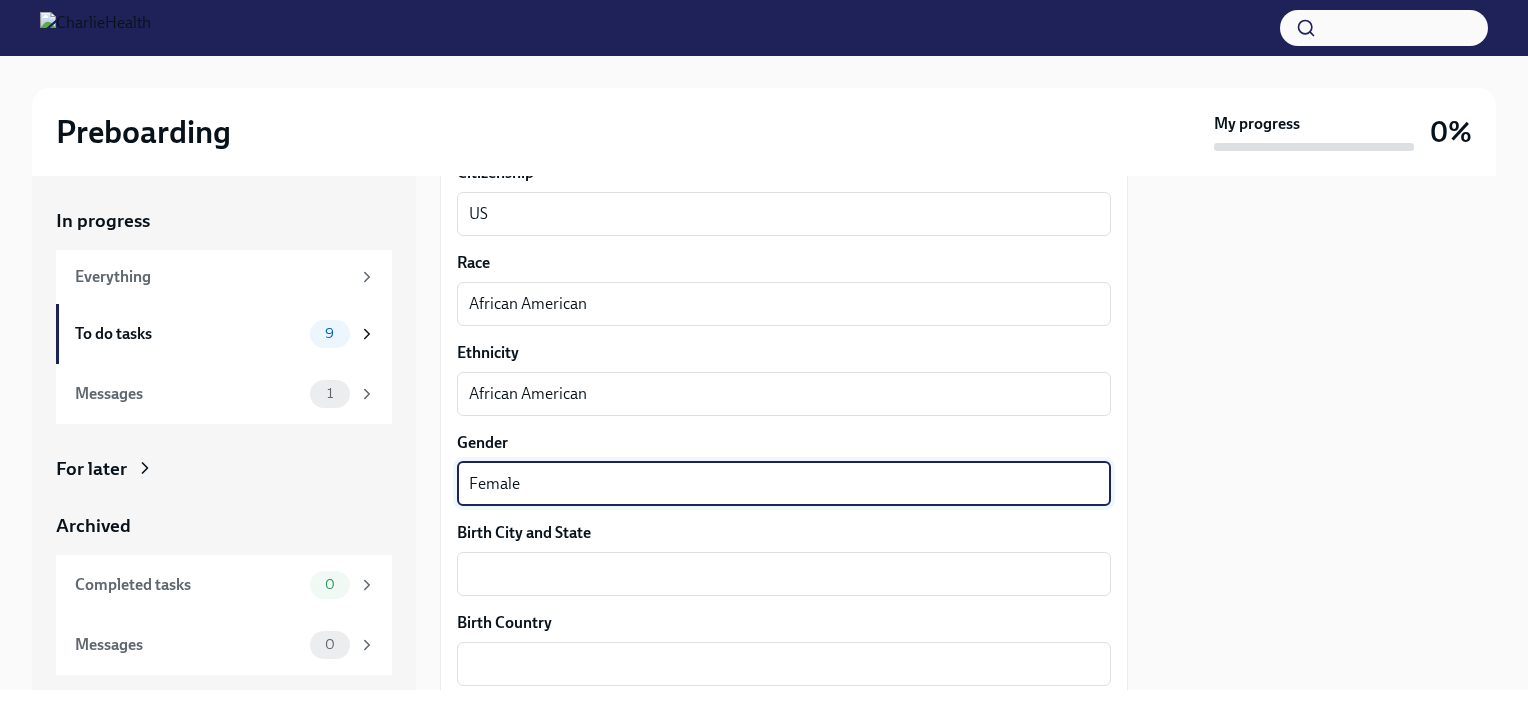 scroll, scrollTop: 1200, scrollLeft: 0, axis: vertical 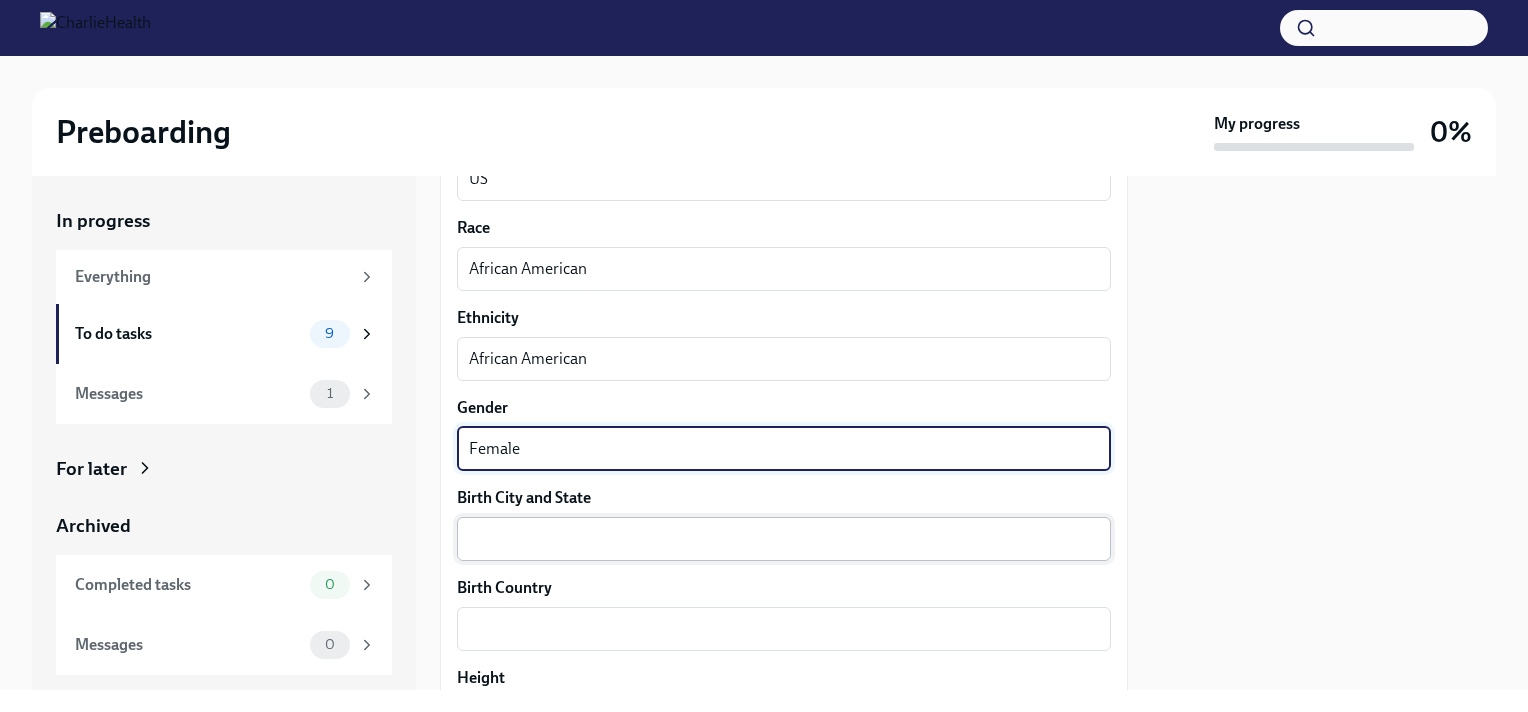 type on "Female" 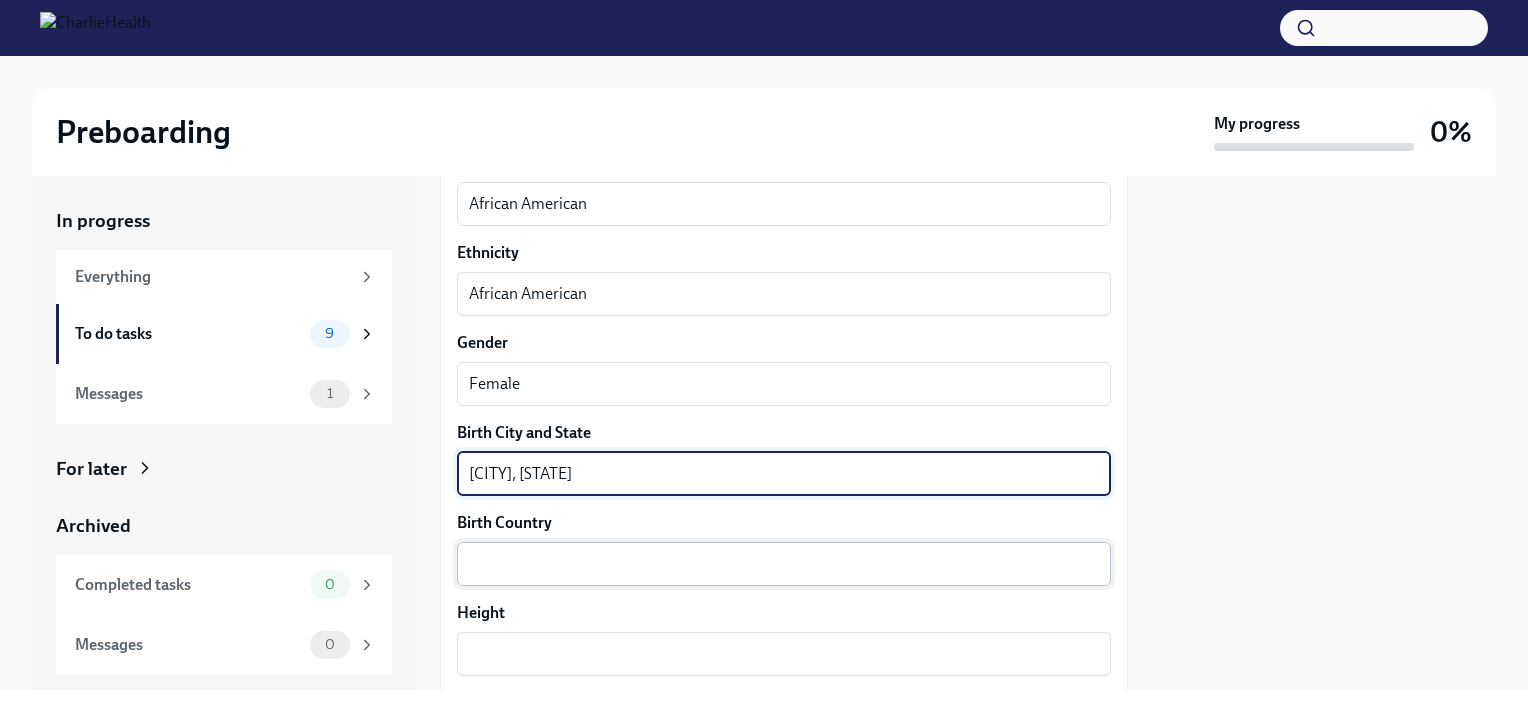 scroll, scrollTop: 1300, scrollLeft: 0, axis: vertical 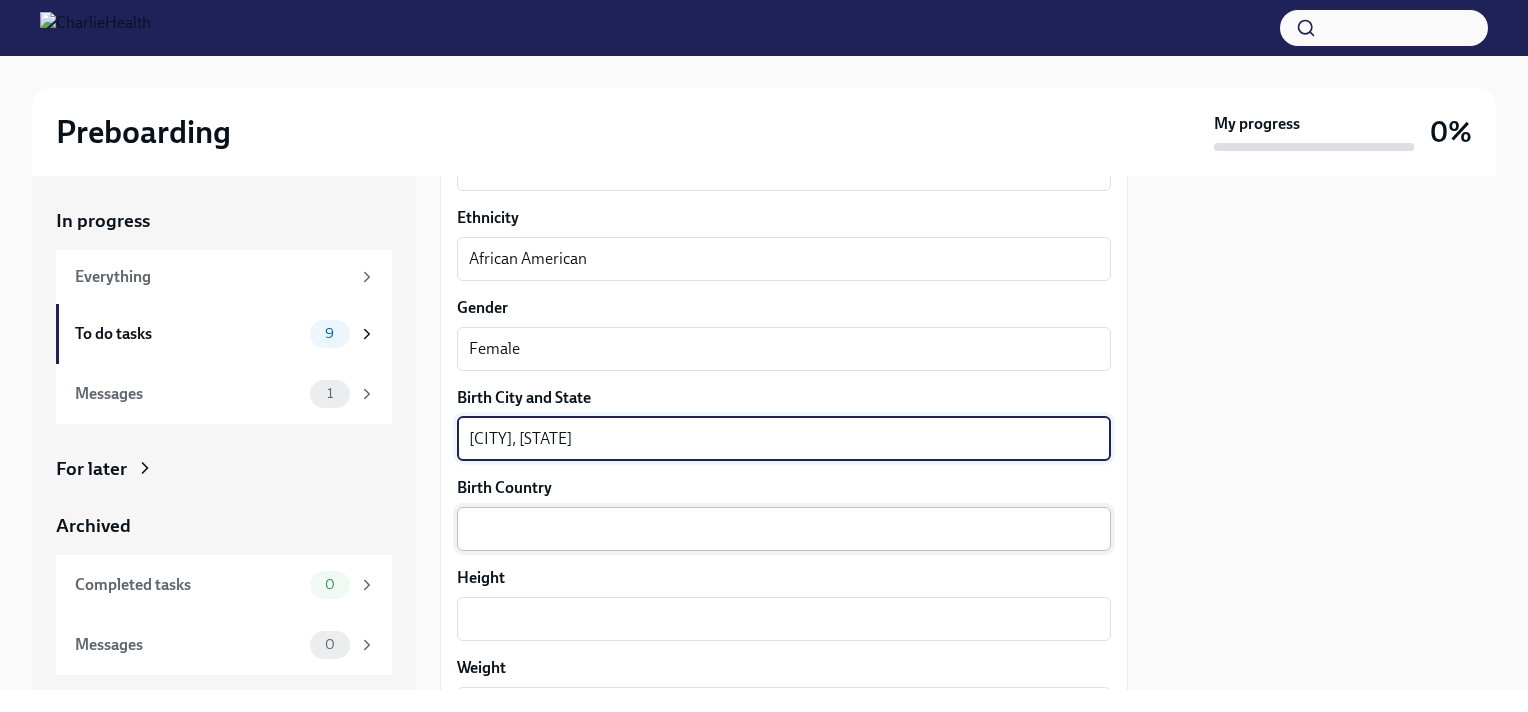 type on "[CITY], [STATE]" 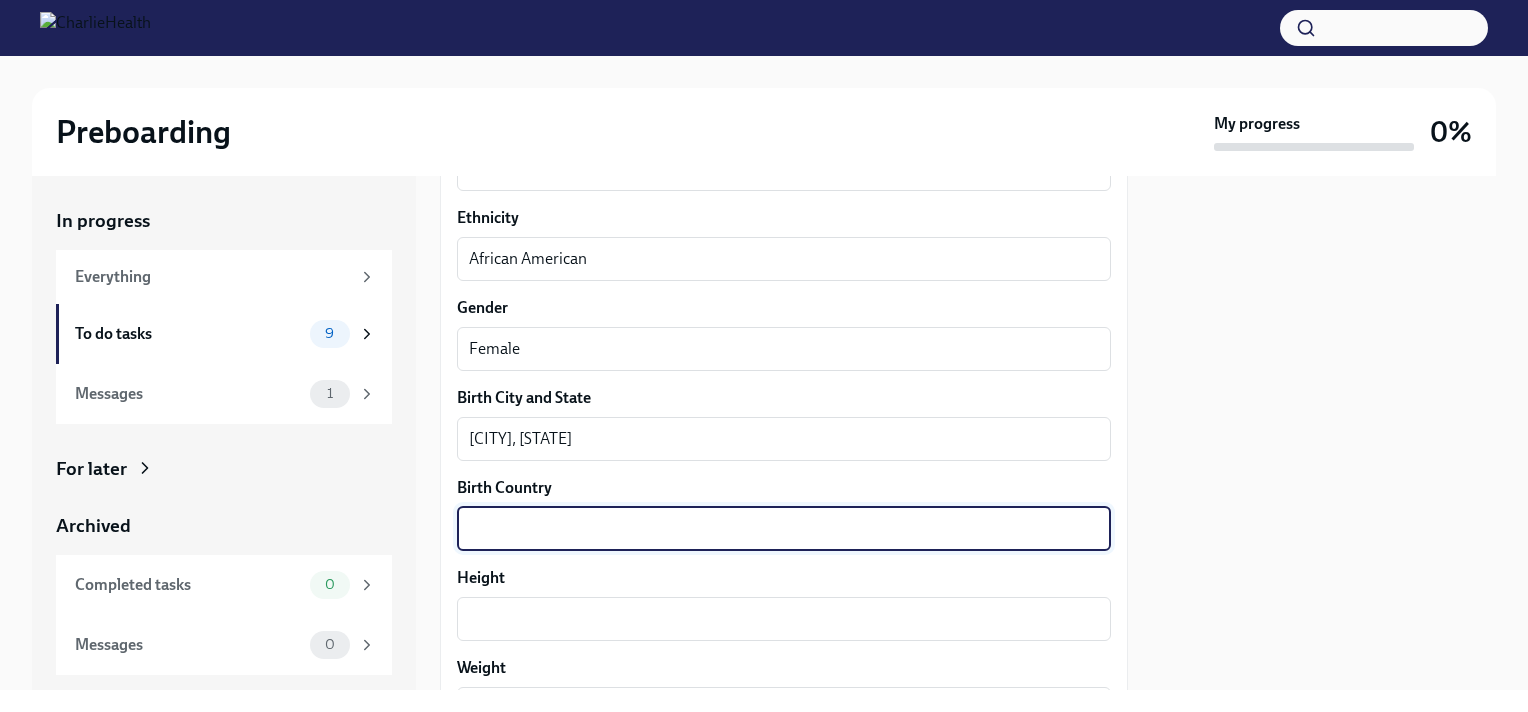click on "Birth Country" at bounding box center [784, 529] 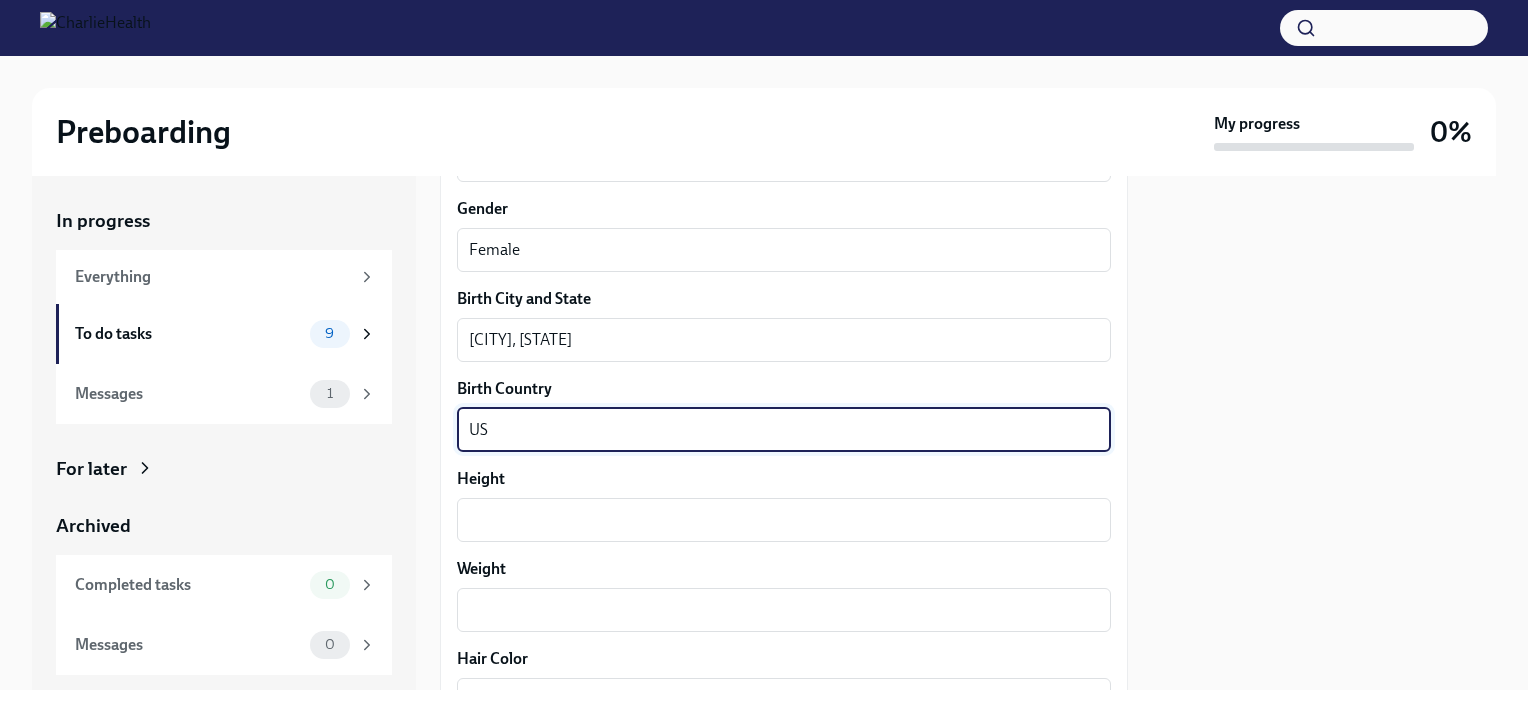 scroll, scrollTop: 1400, scrollLeft: 0, axis: vertical 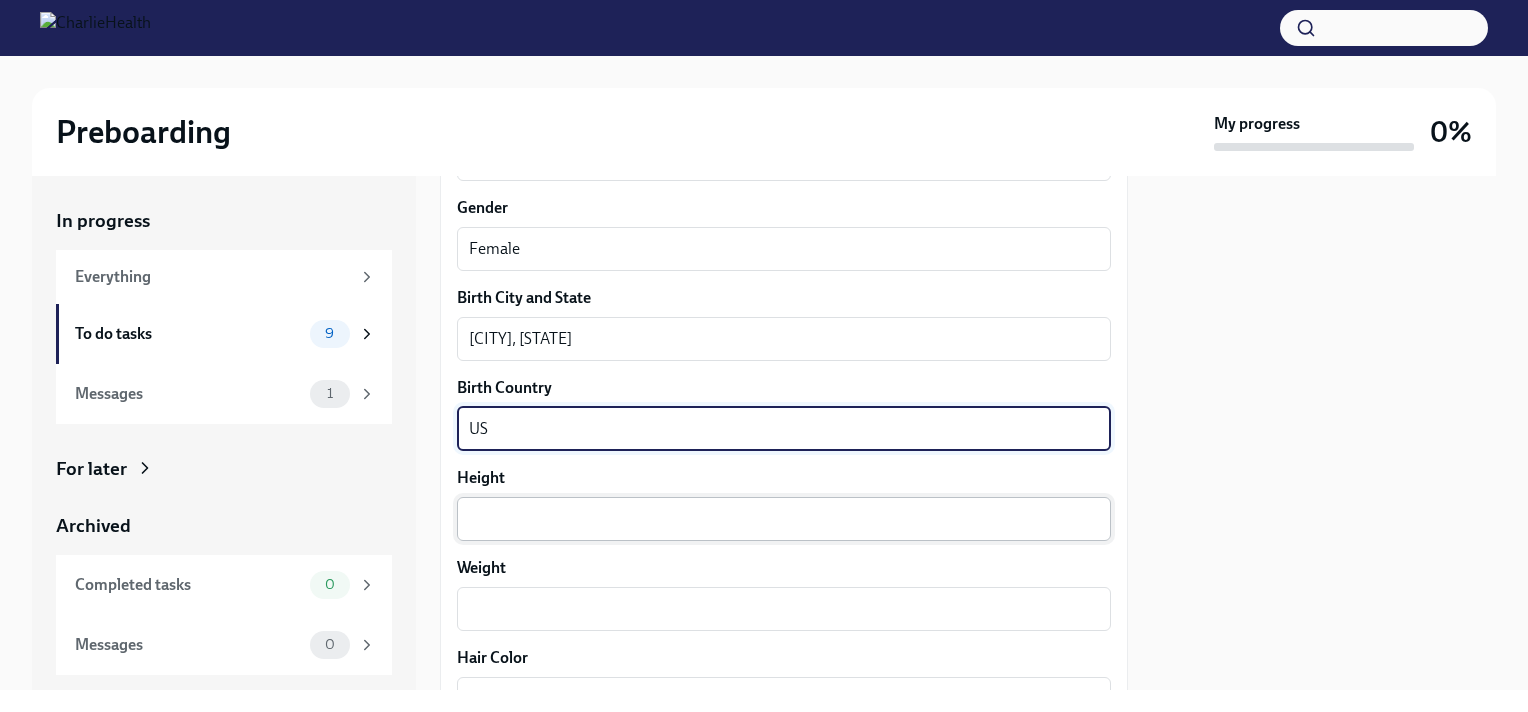 type on "US" 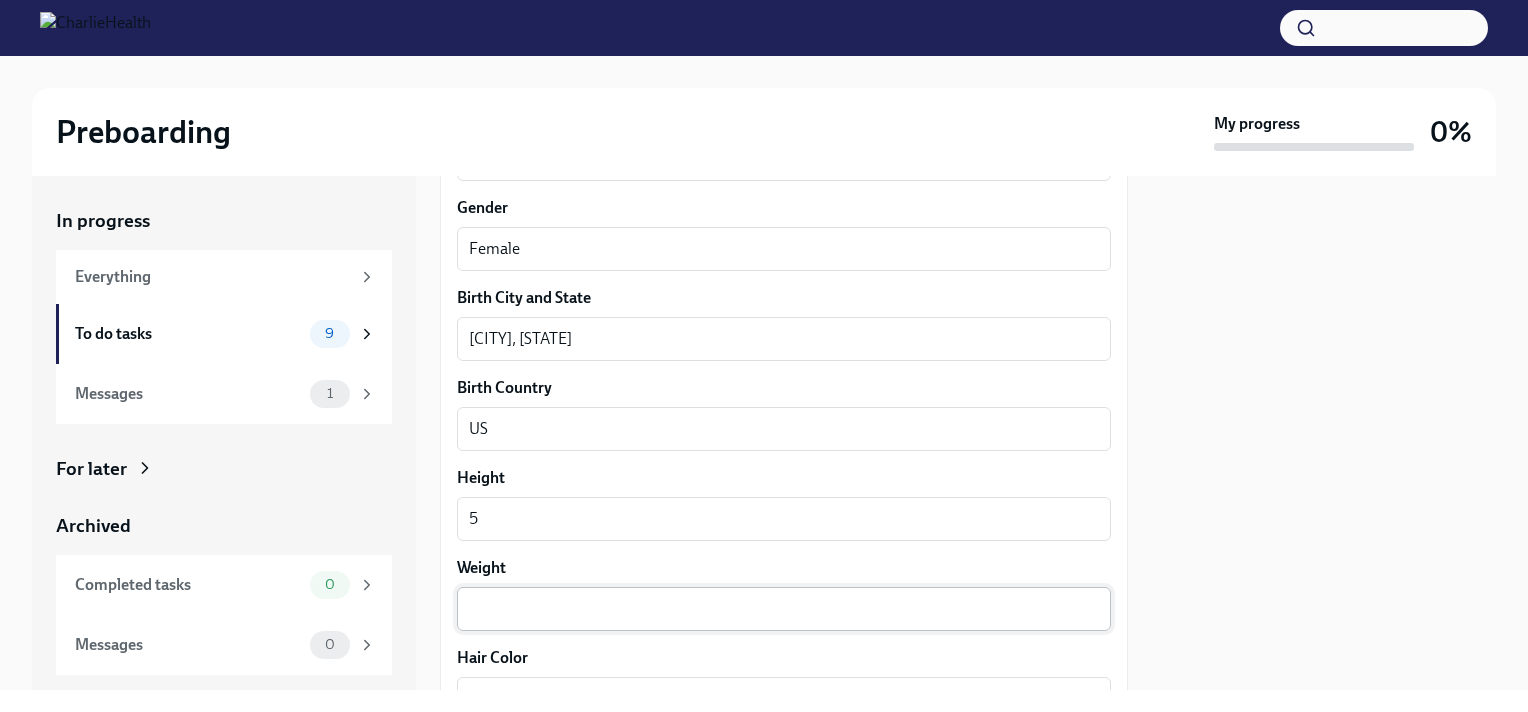 click on "x ​" at bounding box center [784, 609] 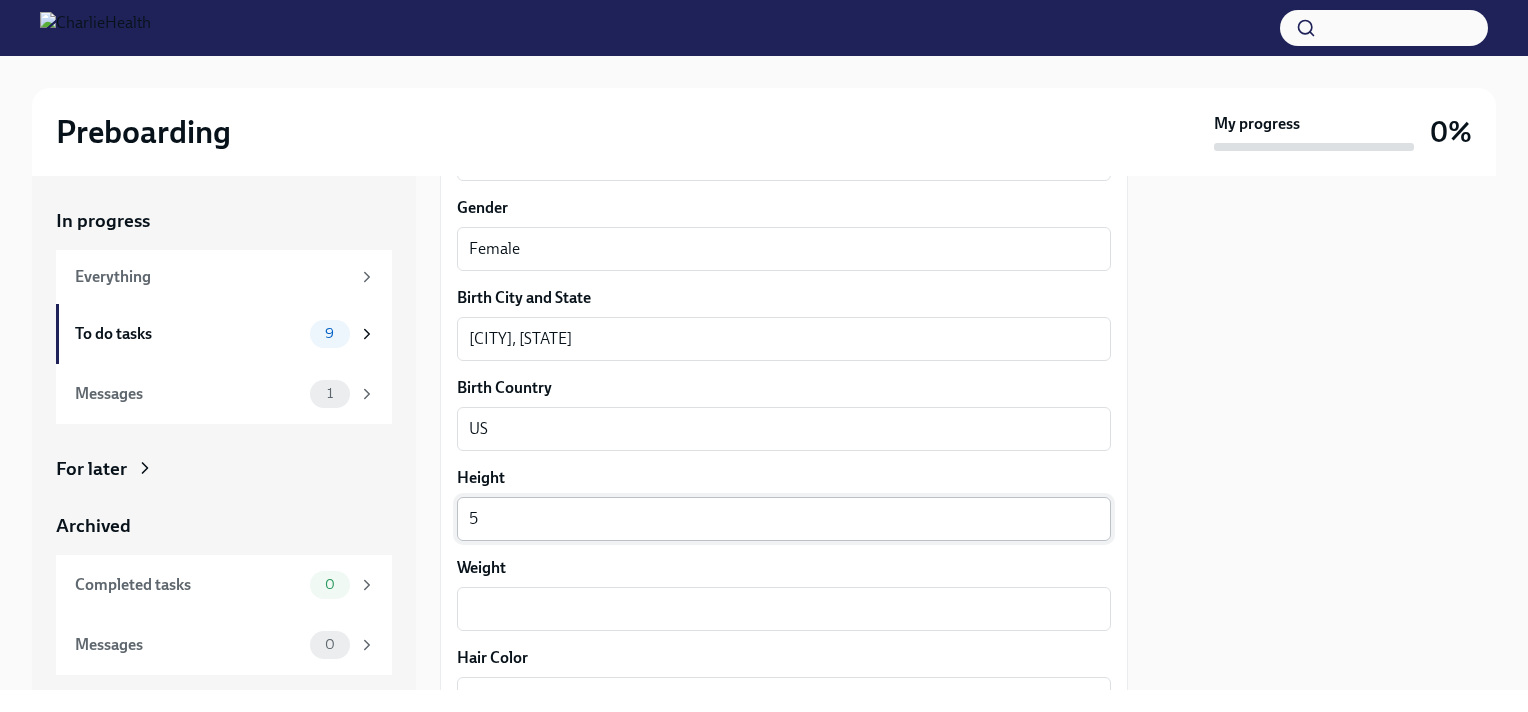 click on "[NUMBER] x ​" at bounding box center [784, 519] 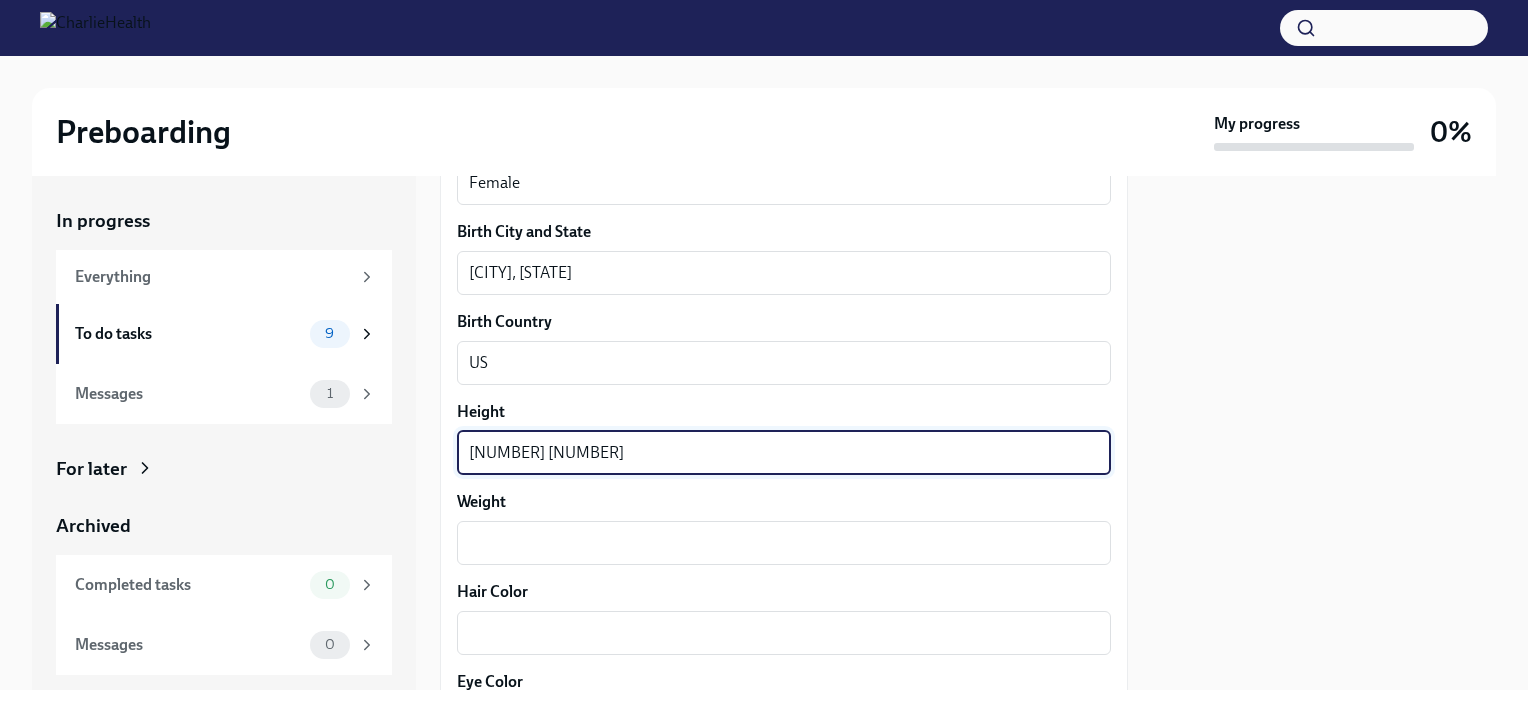 scroll, scrollTop: 1500, scrollLeft: 0, axis: vertical 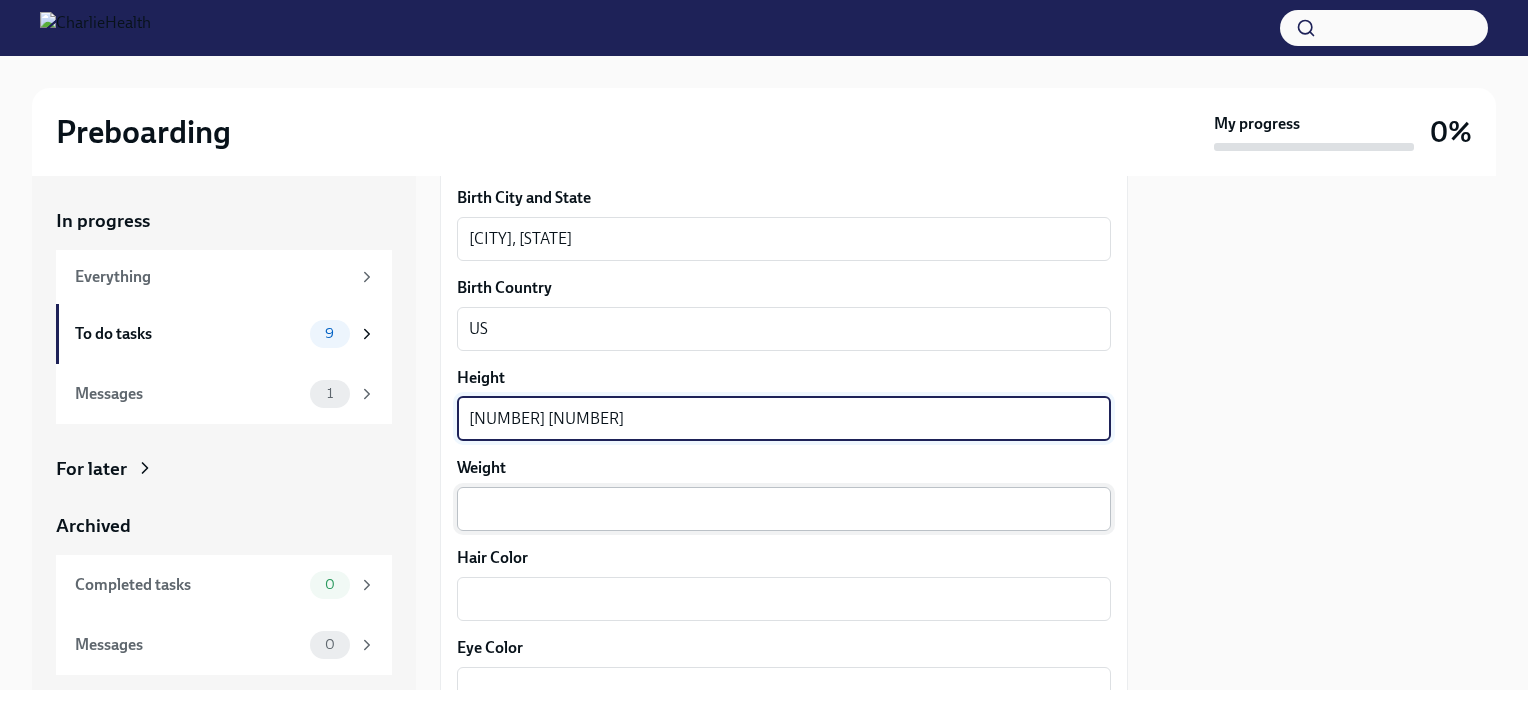 type on "[NUMBER] [NUMBER]" 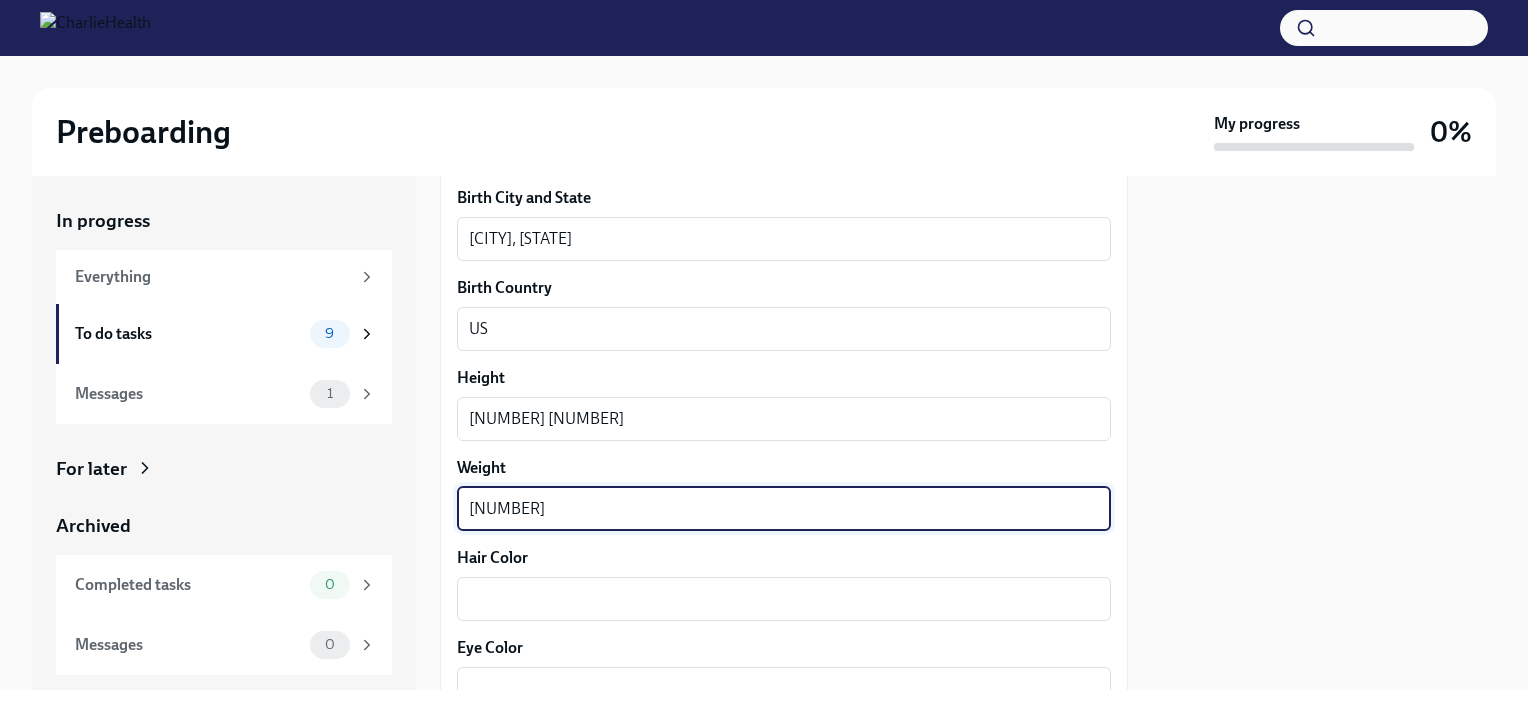 type on "[NUMBER]" 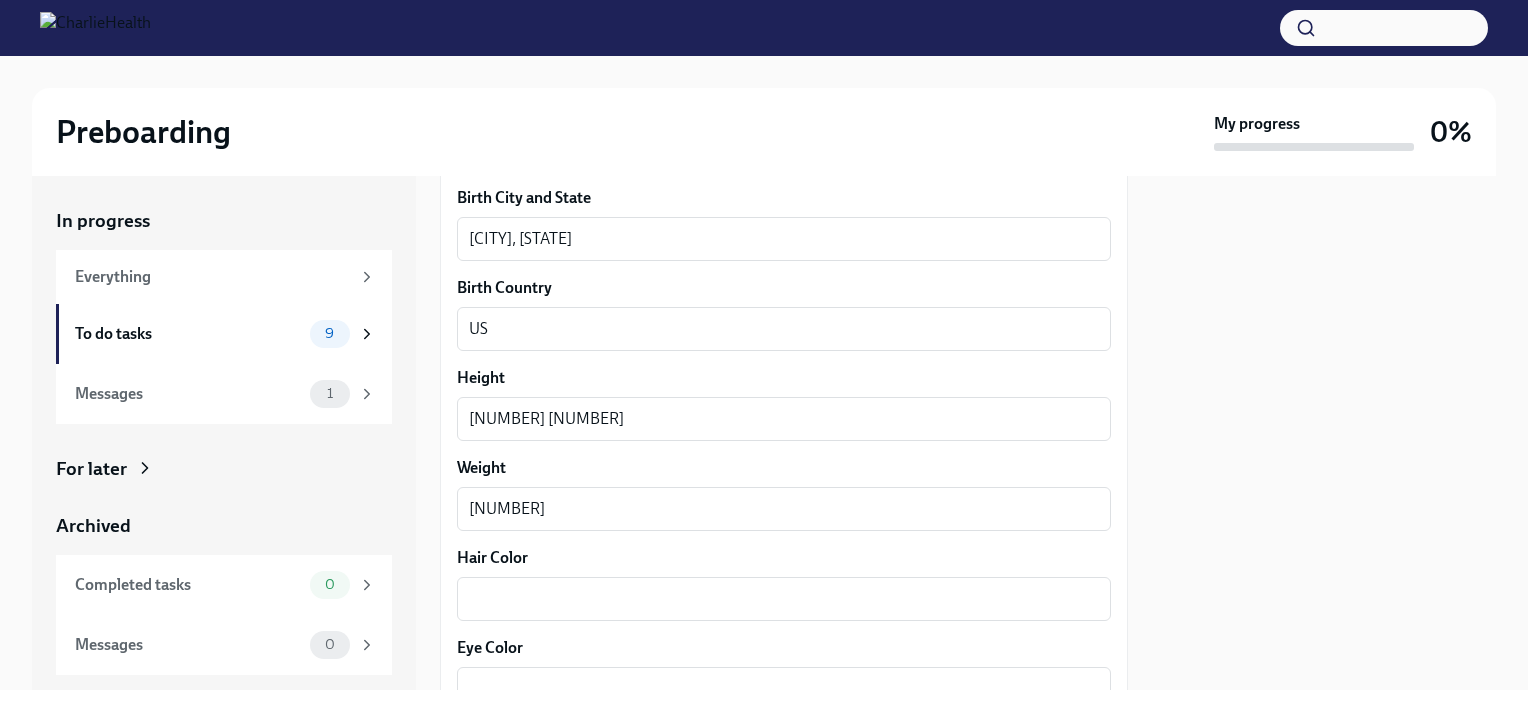 click on "[HAIR COLOR] x ​" at bounding box center [784, 584] 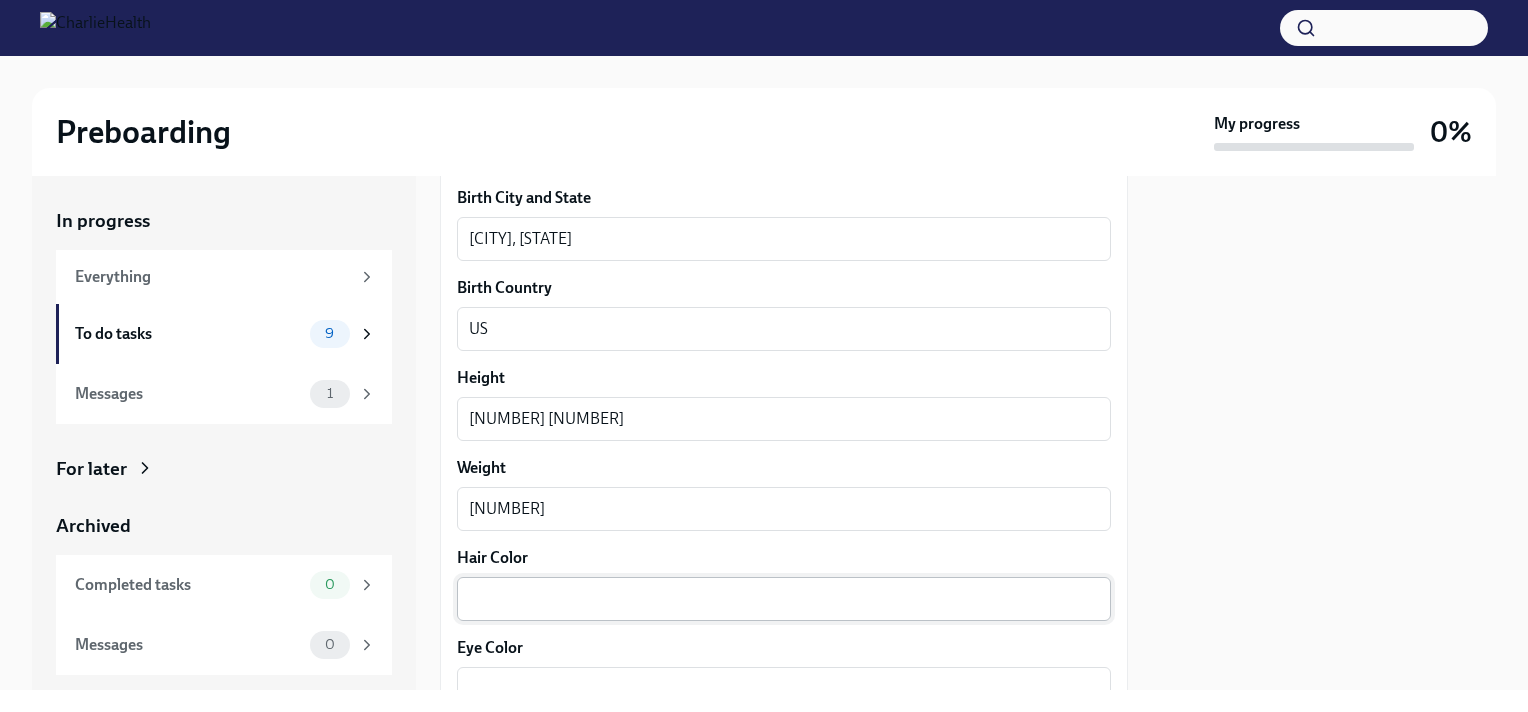 click on "Hair Color" at bounding box center (784, 599) 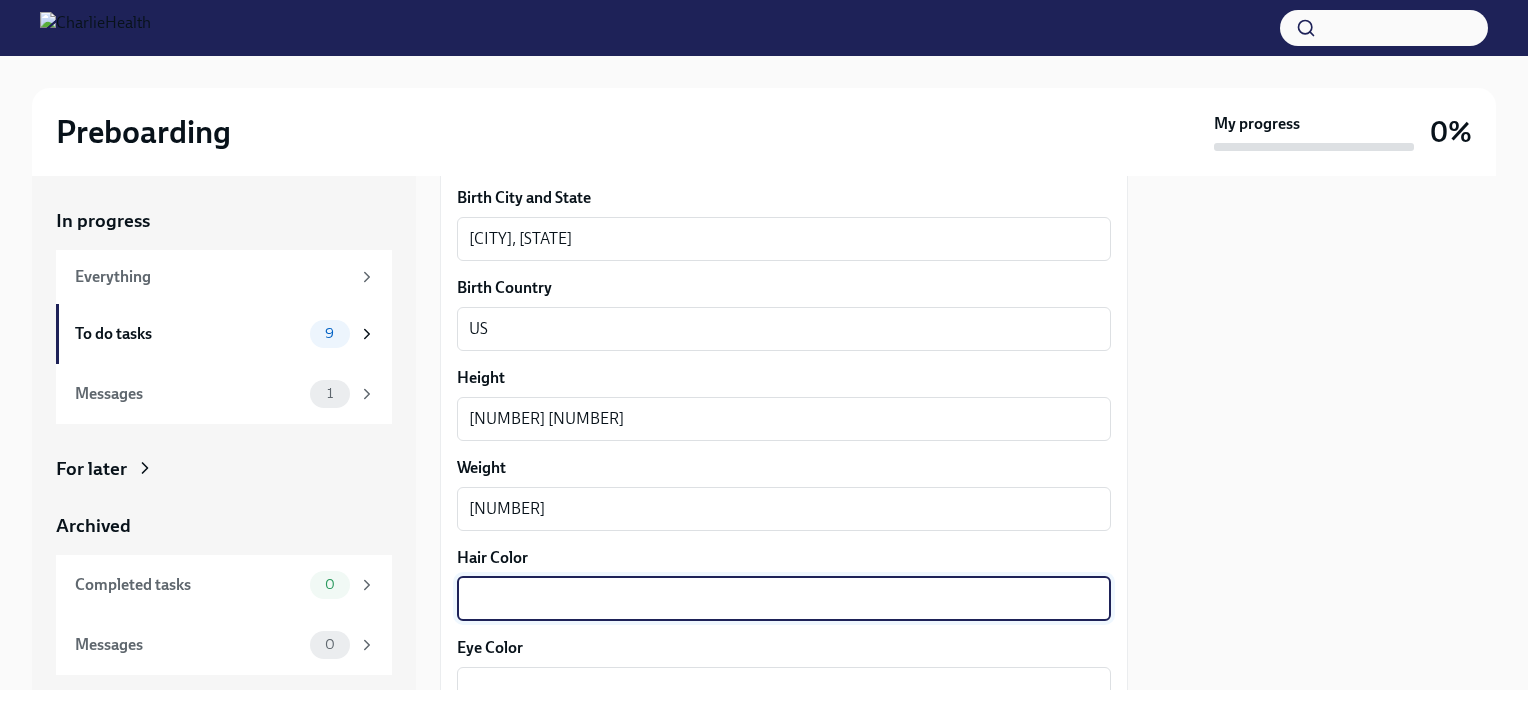 type on "b" 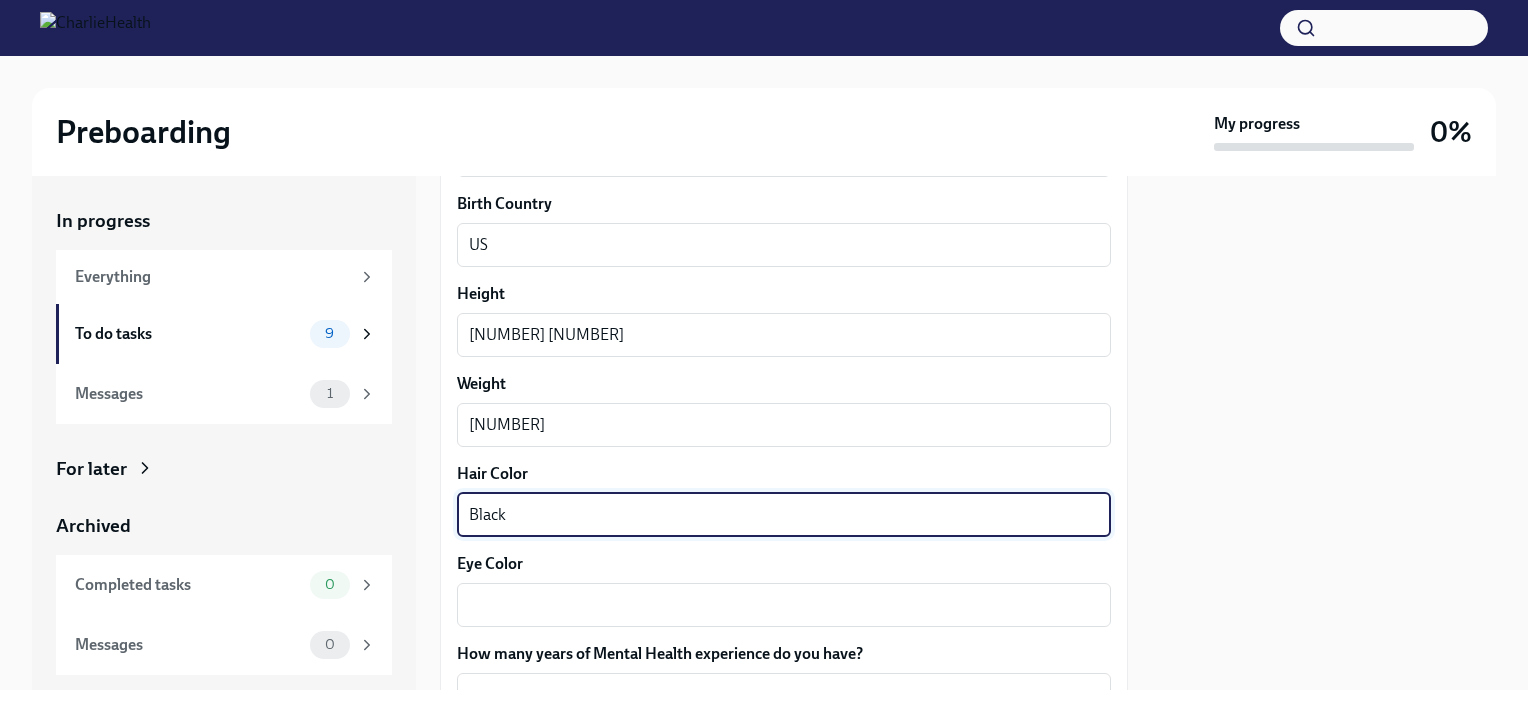scroll, scrollTop: 1700, scrollLeft: 0, axis: vertical 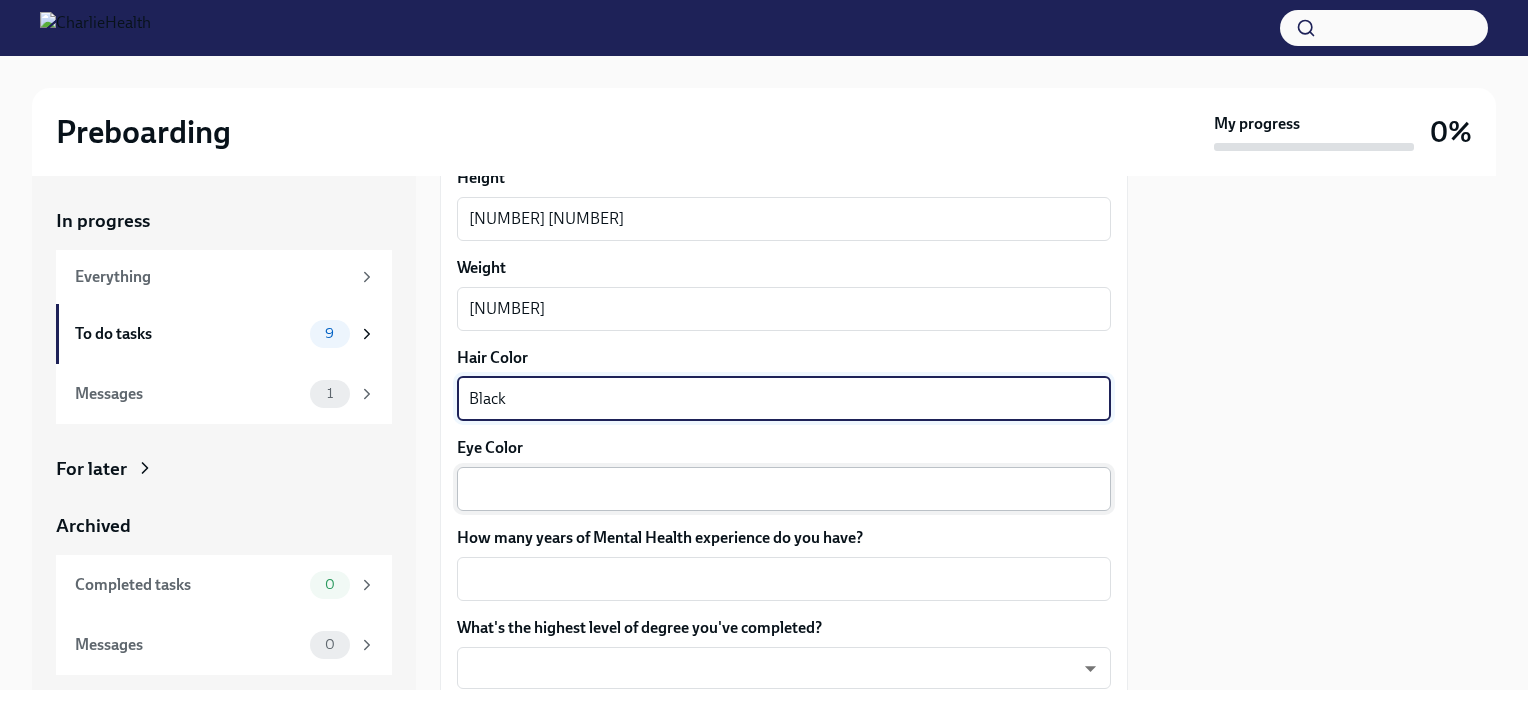 type on "Black" 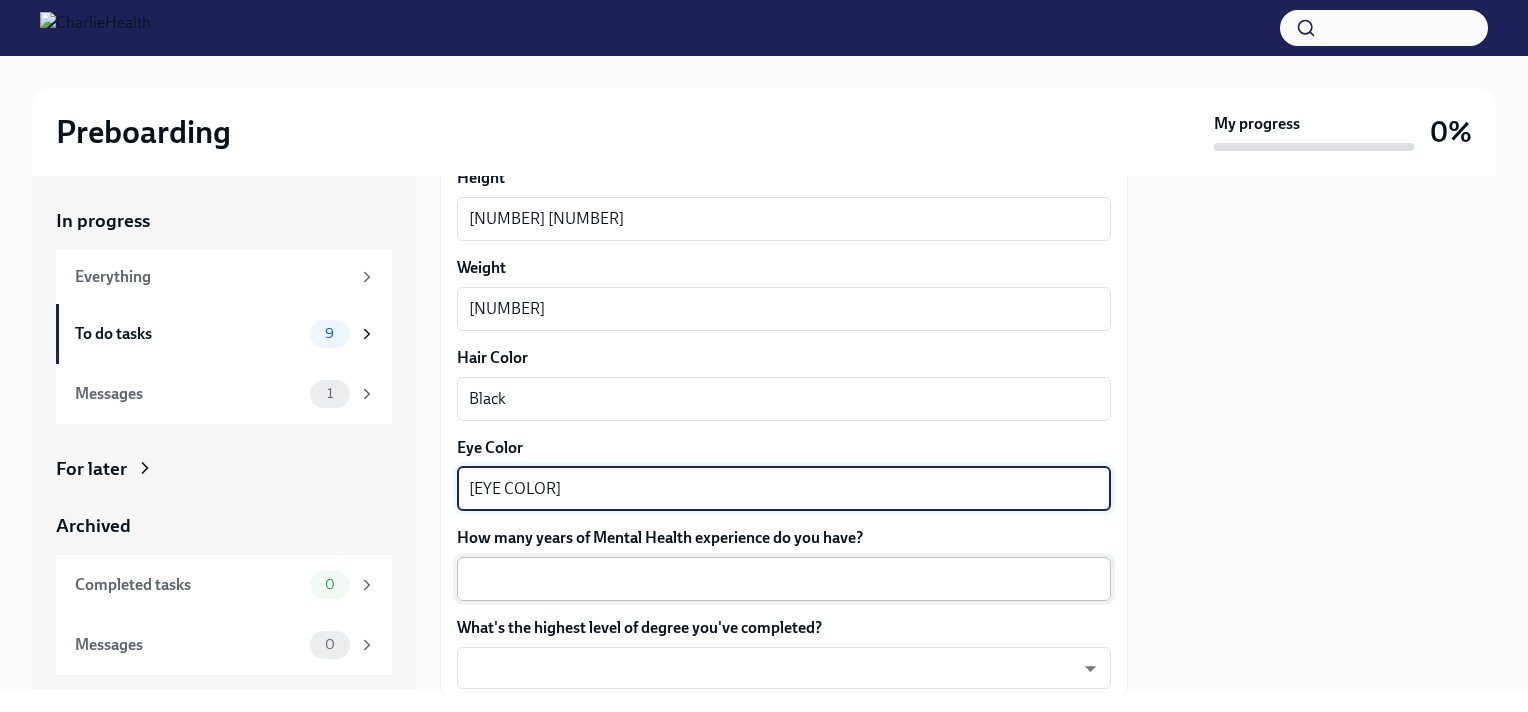 type on "[EYE COLOR]" 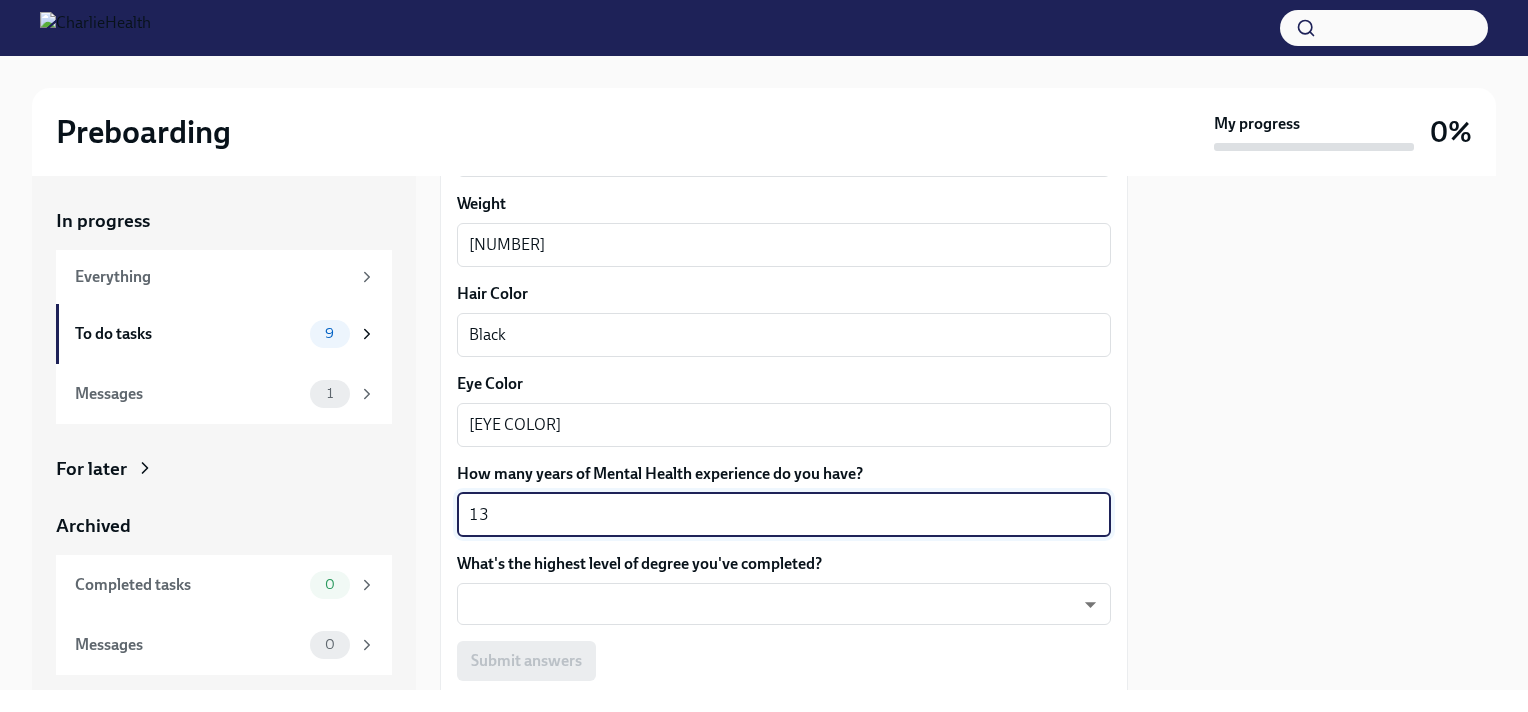 scroll, scrollTop: 1800, scrollLeft: 0, axis: vertical 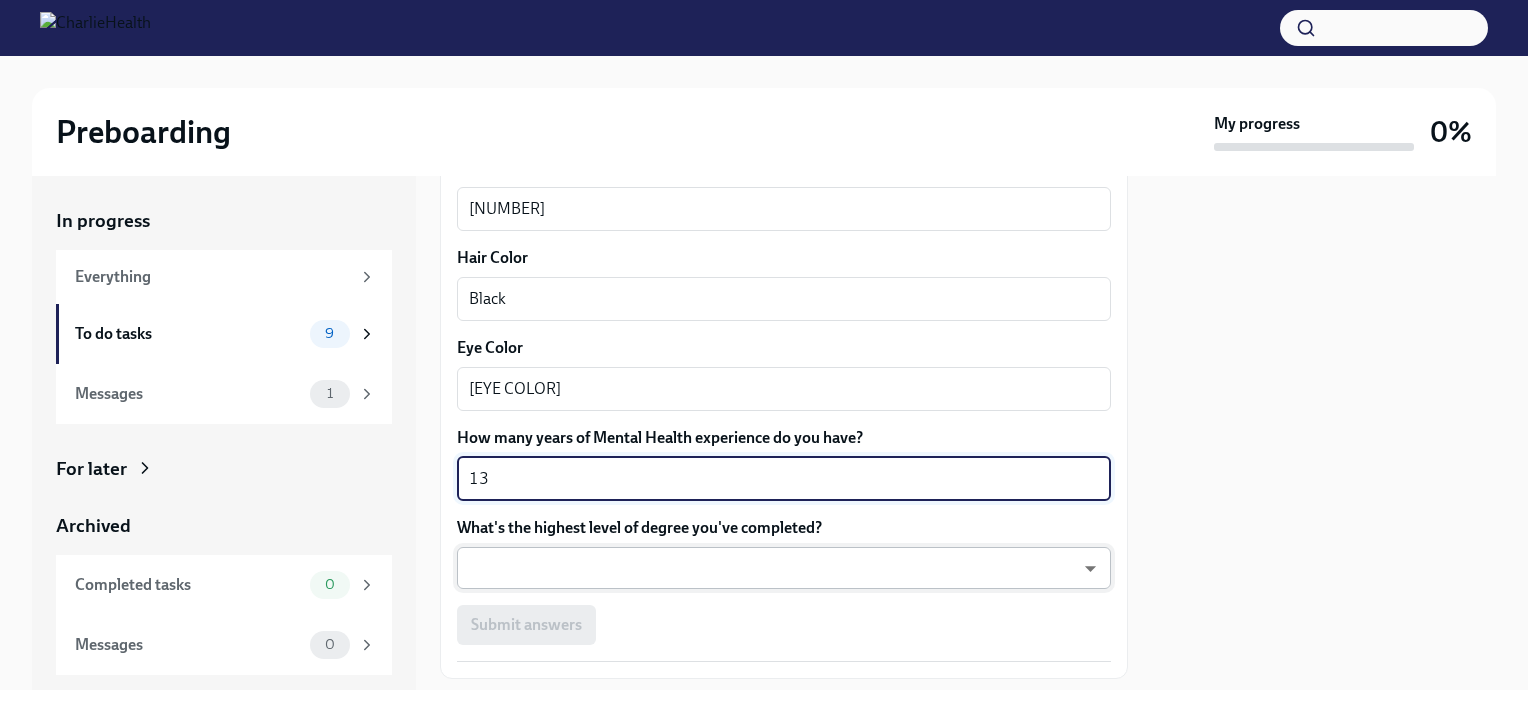 type on "13" 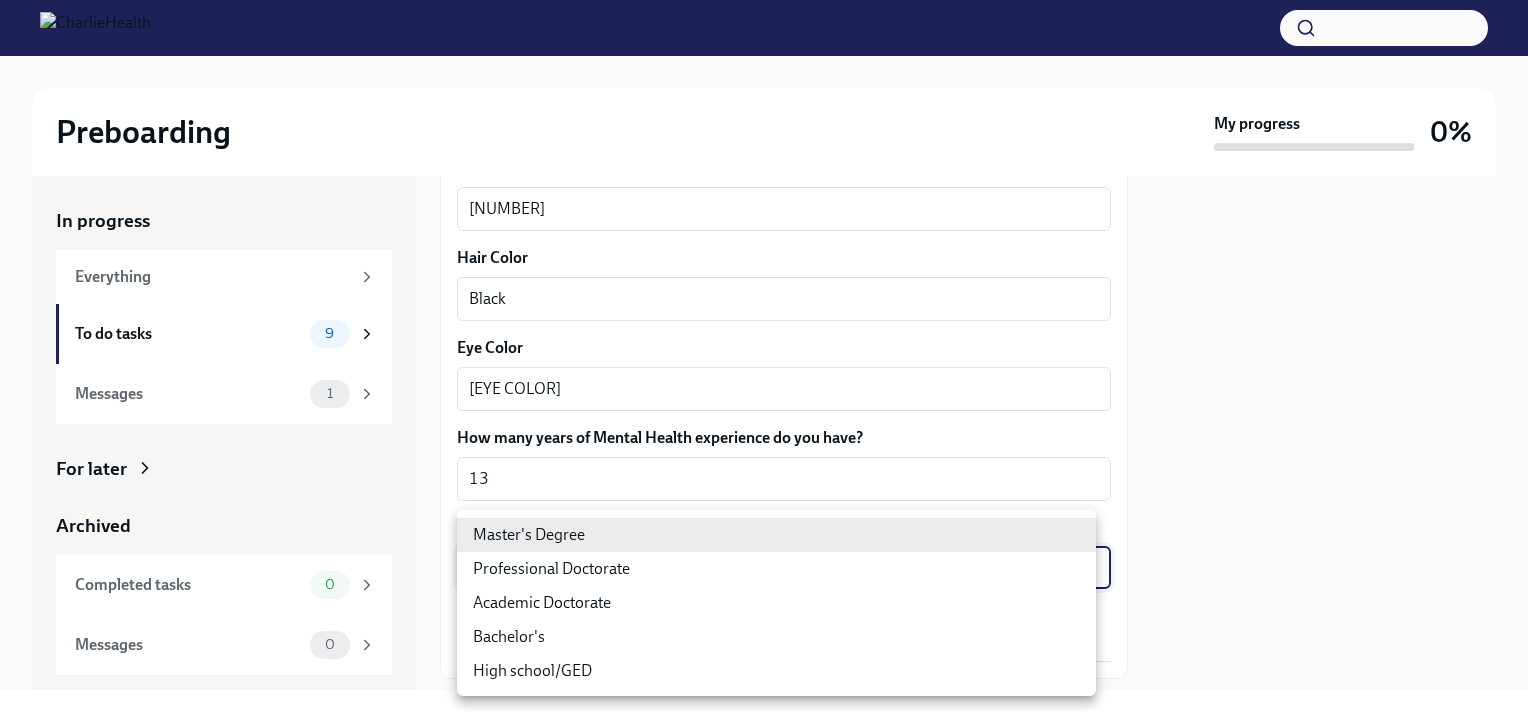click on "Fill out the onboarding form To Do Due  tomorrow We need some info from you to start setting you up in payroll and other systems.  Please fill out this form ASAP  Please note each field needs to be completed in order for you to submit.
Note : Please fill out this form as accurately as possible. Several states require specific demographic information that we have to input on your behalf. We understand that some of these questions feel personal to answer, and we appreciate your understanding that this is required for compliance clearance. About you Your preferred first name [FIRST] x ​ Your legal last name [LAST] x ​ Please provide any previous names/ aliases-put None if N/A x ​ Street Address 1 [NUMBER] [STREET] ​ Street Address 2 ​ Postal Code [POSTAL CODE] ​ City [CITY] ​ State/Region [STATE] ​ Country [COUNTRY] ​ Date of Birth (MM/DD/YYYY) [MM]/[DD]/[YYYY] x" at bounding box center (764, 356) 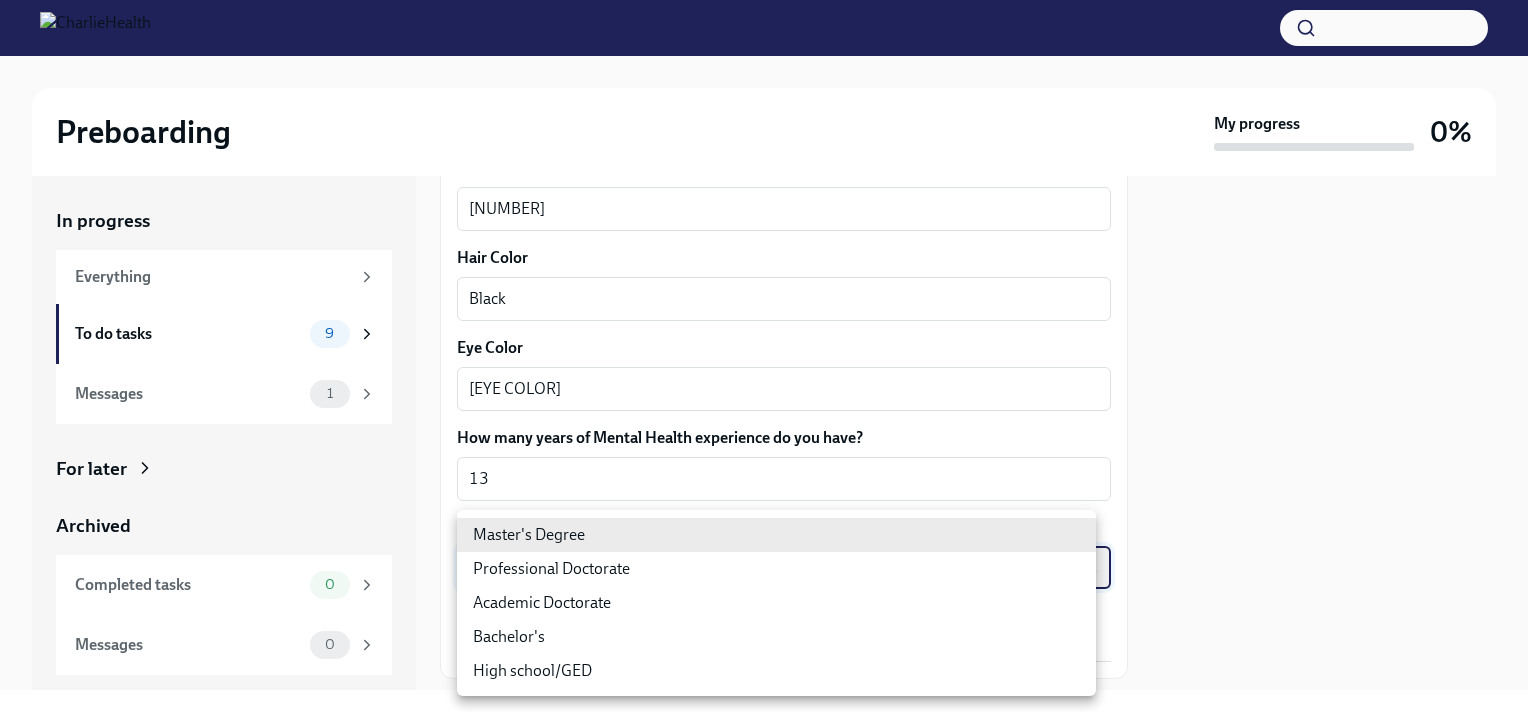type on "zeY5PXV4y" 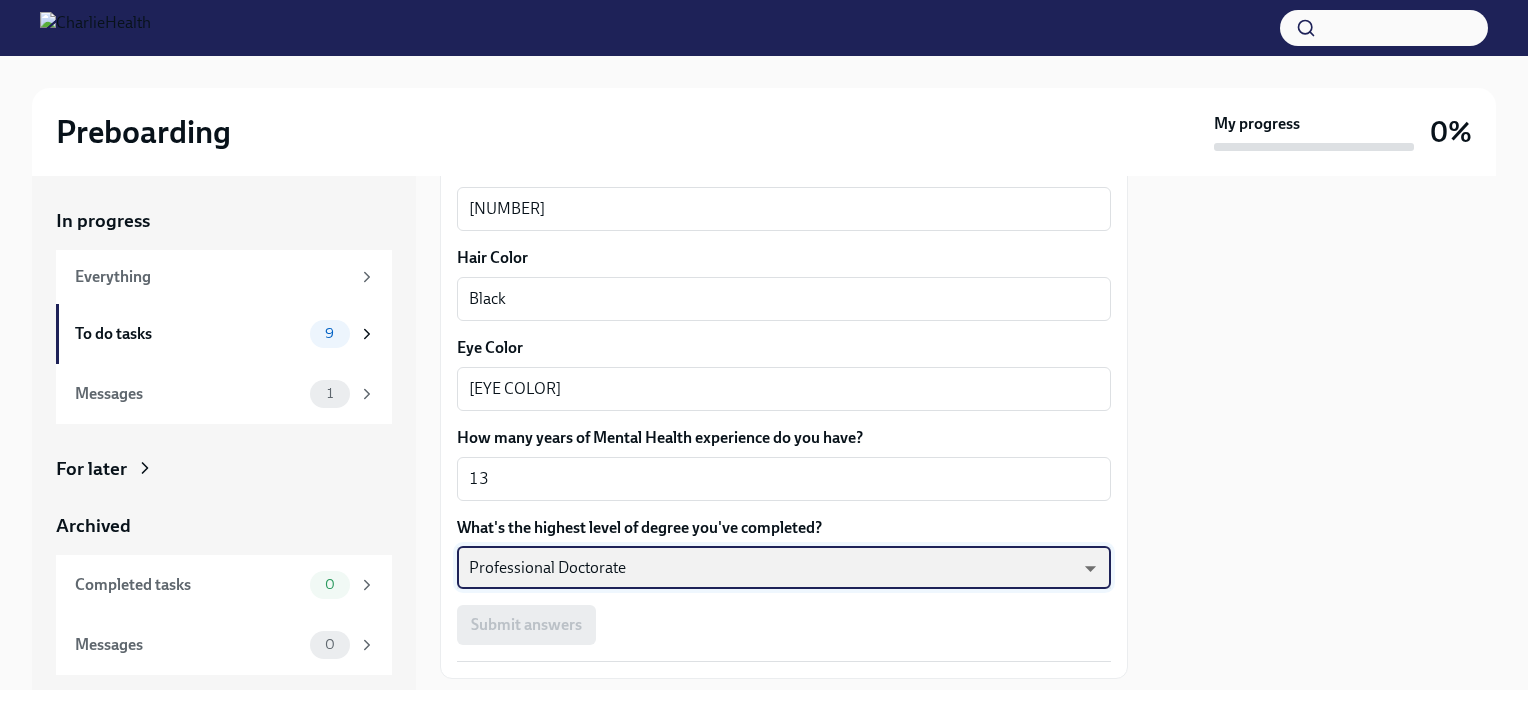 scroll, scrollTop: 1900, scrollLeft: 0, axis: vertical 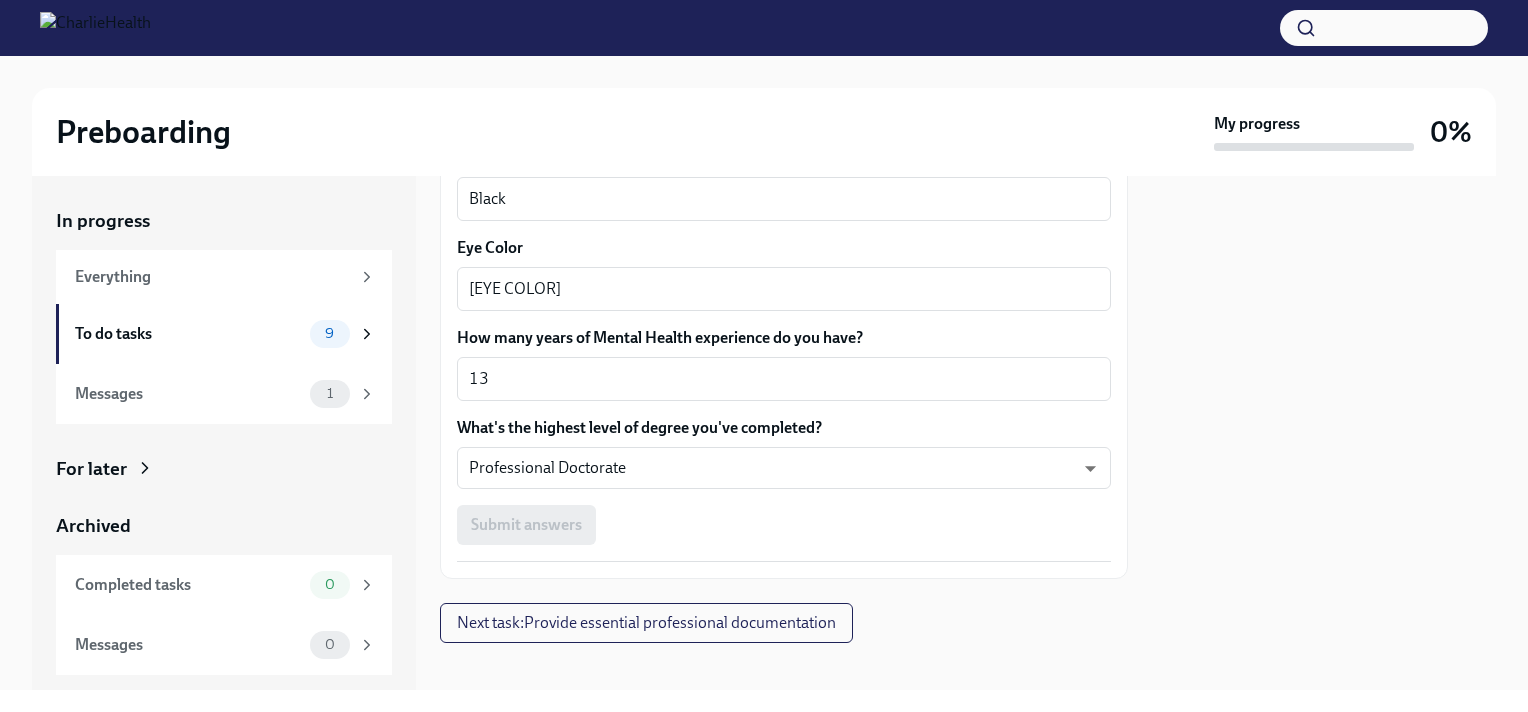 click on "Fill out the onboarding form To Do Due  tomorrow We need some info from you to start setting you up in payroll and other systems.  Please fill out this form ASAP  Please note each field needs to be completed in order for you to submit.
Note : Please fill out this form as accurately as possible. Several states require specific demographic information that we have to input on your behalf. We understand that some of these questions feel personal to answer, and we appreciate your understanding that this is required for compliance clearance. About you Your preferred first name [FIRST] x ​ Your legal last name [LAST] x ​ Please provide any previous names/ aliases-put None if N/A x ​ Street Address 1 [NUMBER] [STREET] ​ Street Address 2 ​ Postal Code [POSTAL CODE] ​ City [CITY] ​ State/Region [STATE] ​ Country [COUNTRY] ​ Date of Birth (MM/DD/YYYY) [MM]/[DD]/[YYYY] x ​ Your Social Security Number [SSN] x ​ Citizenship [COUNTRY] x ​ Race [RACE] x ​ Ethnicity [RACE] x ​ Gender [GENDER] x ​ Birth City and State [CITY], [STATE] x ​ US x x" at bounding box center (784, -514) 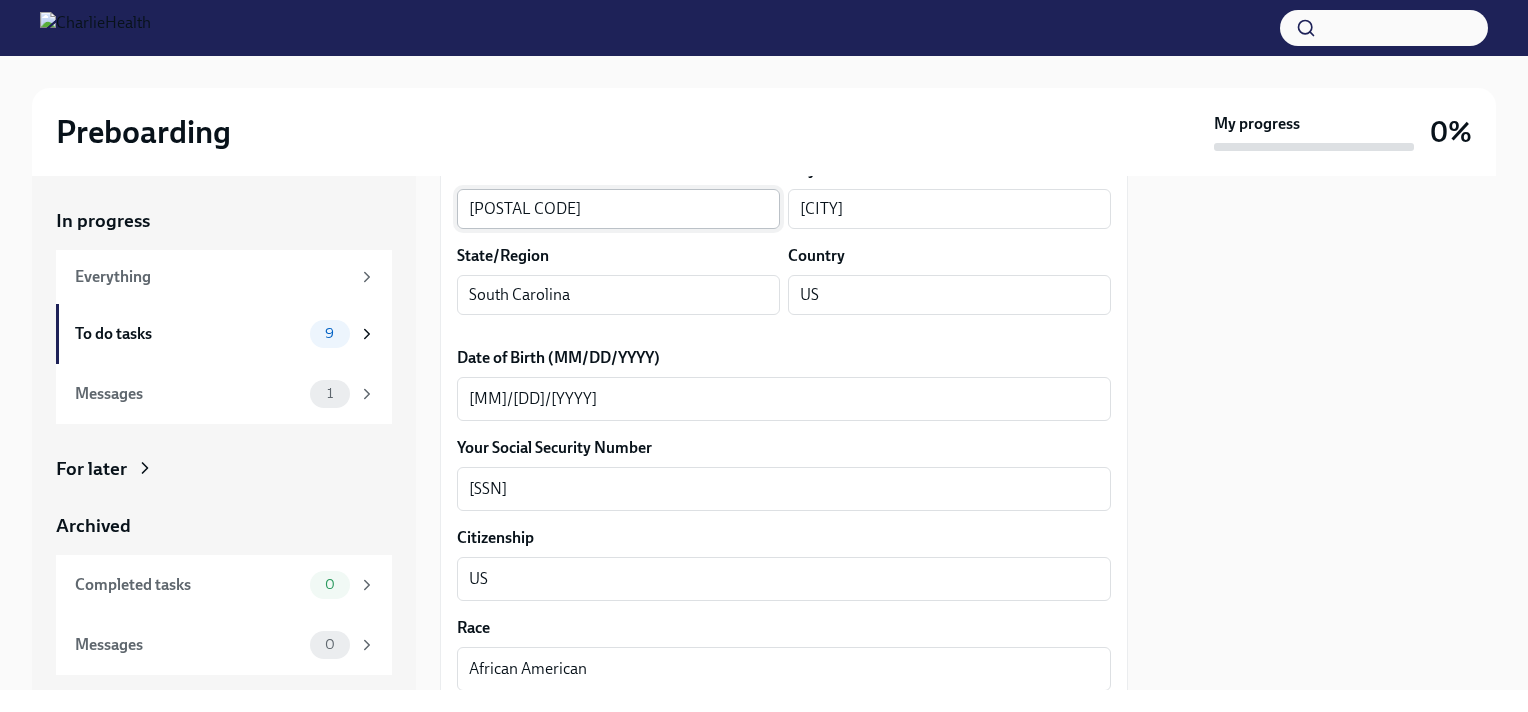 scroll, scrollTop: 900, scrollLeft: 0, axis: vertical 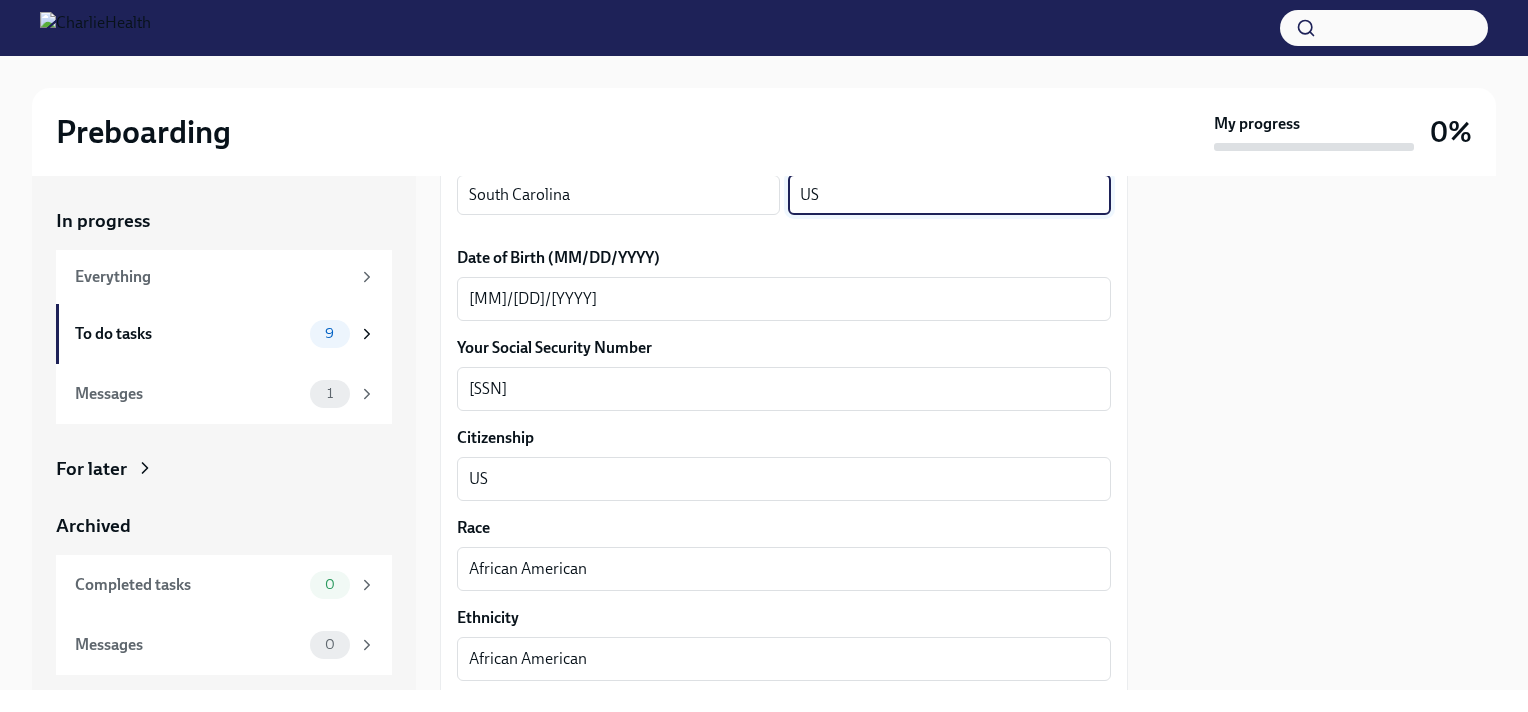 click on "US" at bounding box center [949, 195] 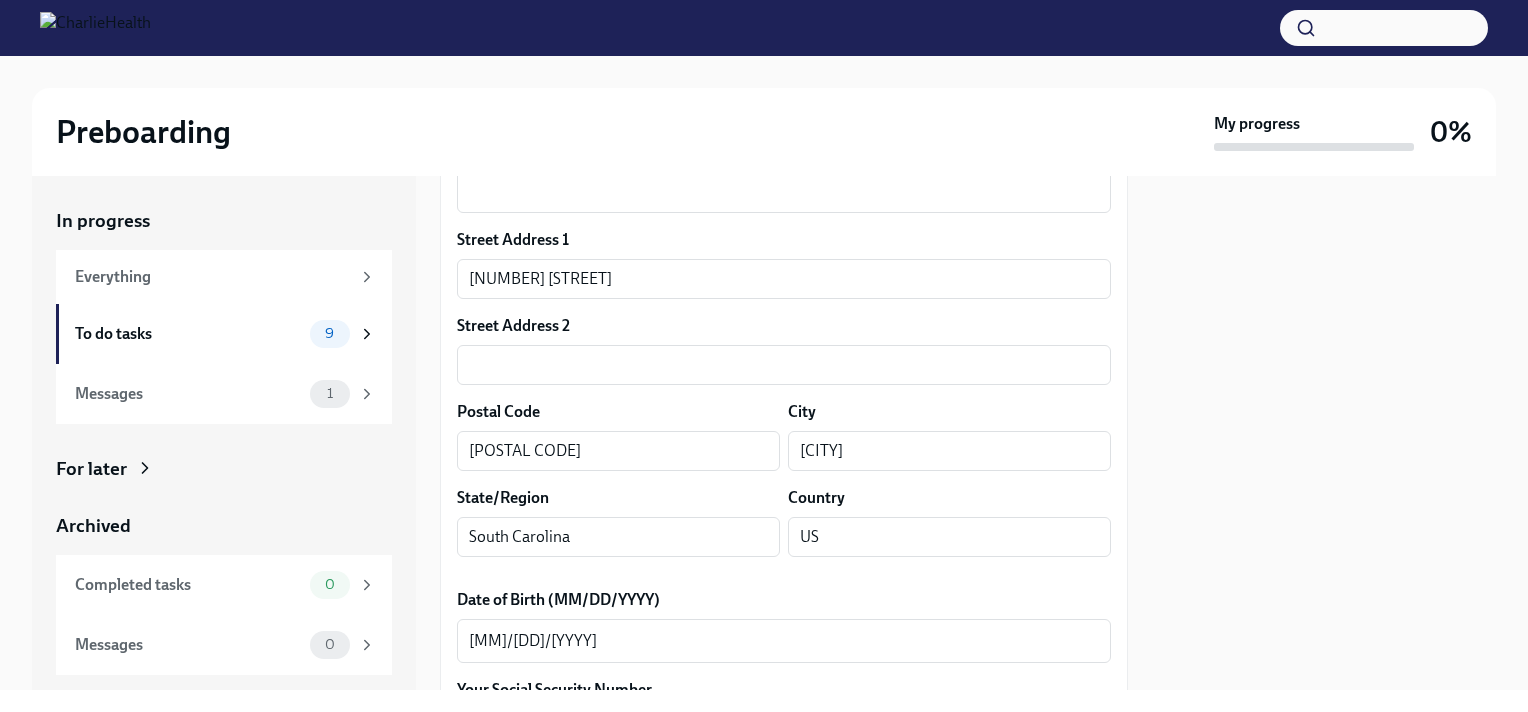 scroll, scrollTop: 500, scrollLeft: 0, axis: vertical 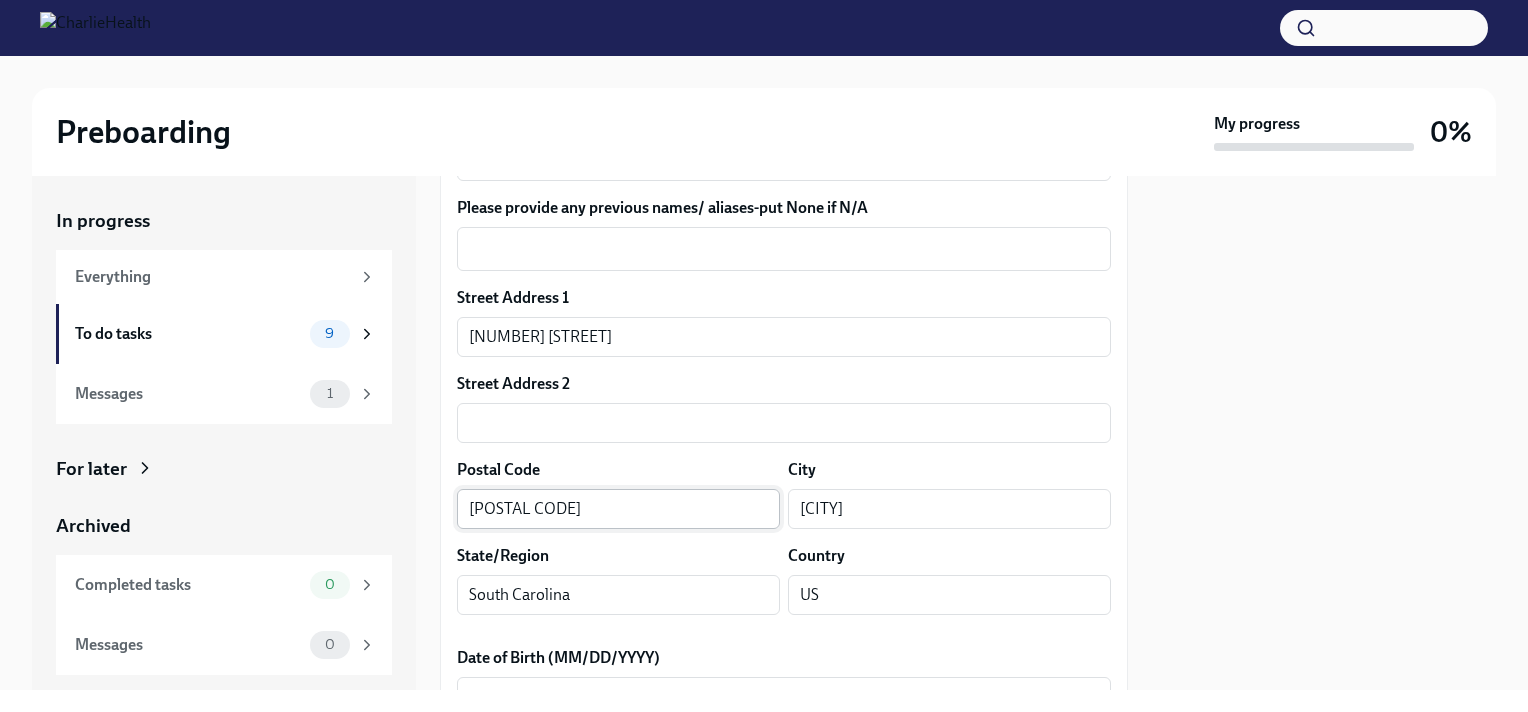 click on "[POSTAL CODE]" at bounding box center [618, 509] 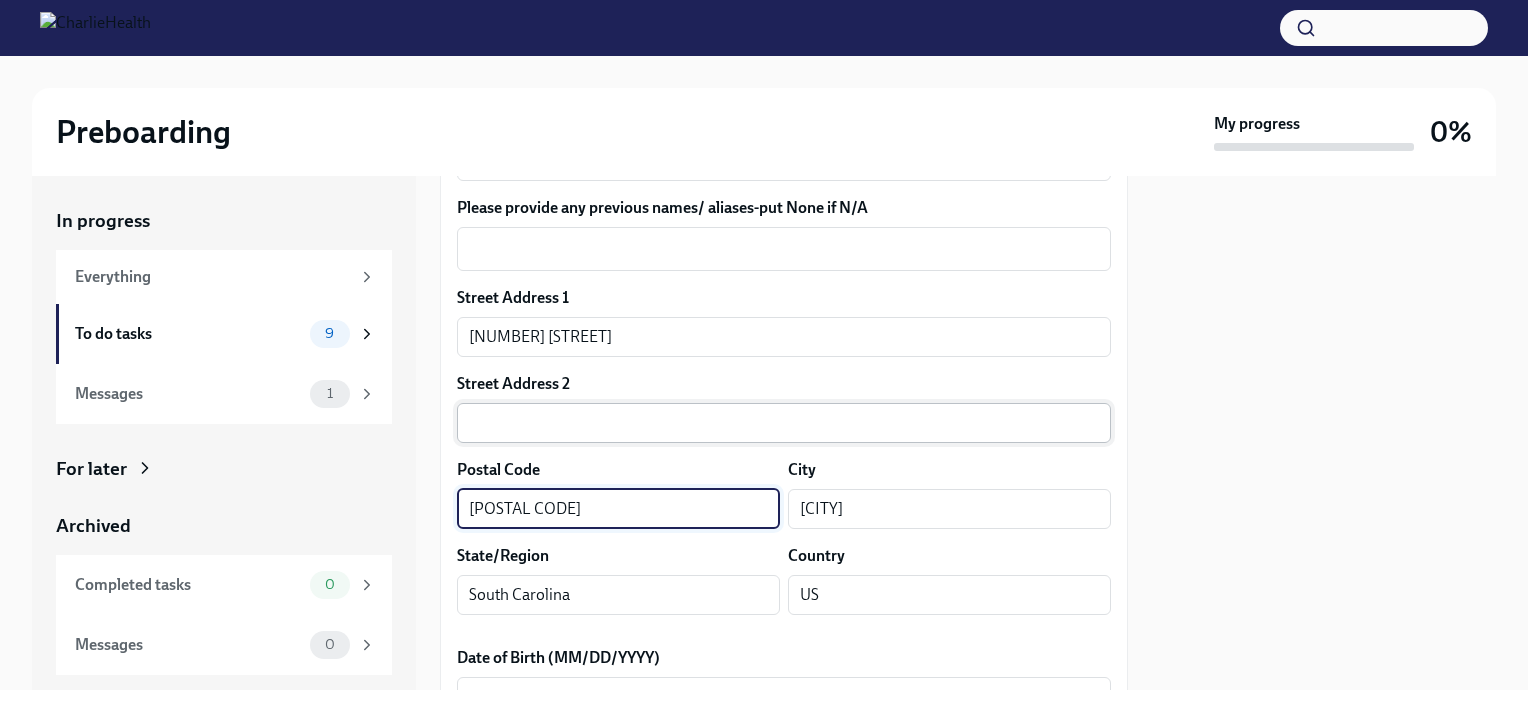click at bounding box center [784, 423] 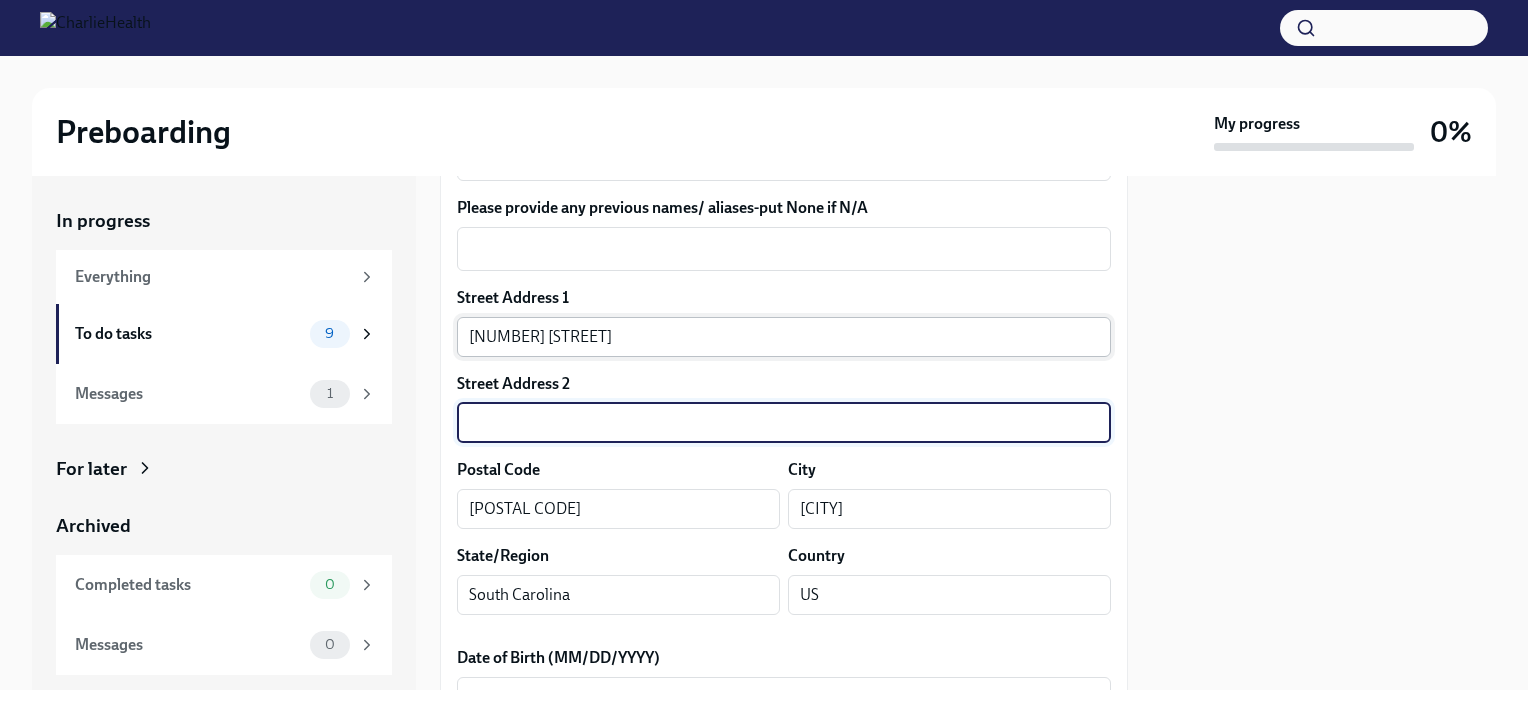 click on "[NUMBER] [STREET]" at bounding box center (784, 337) 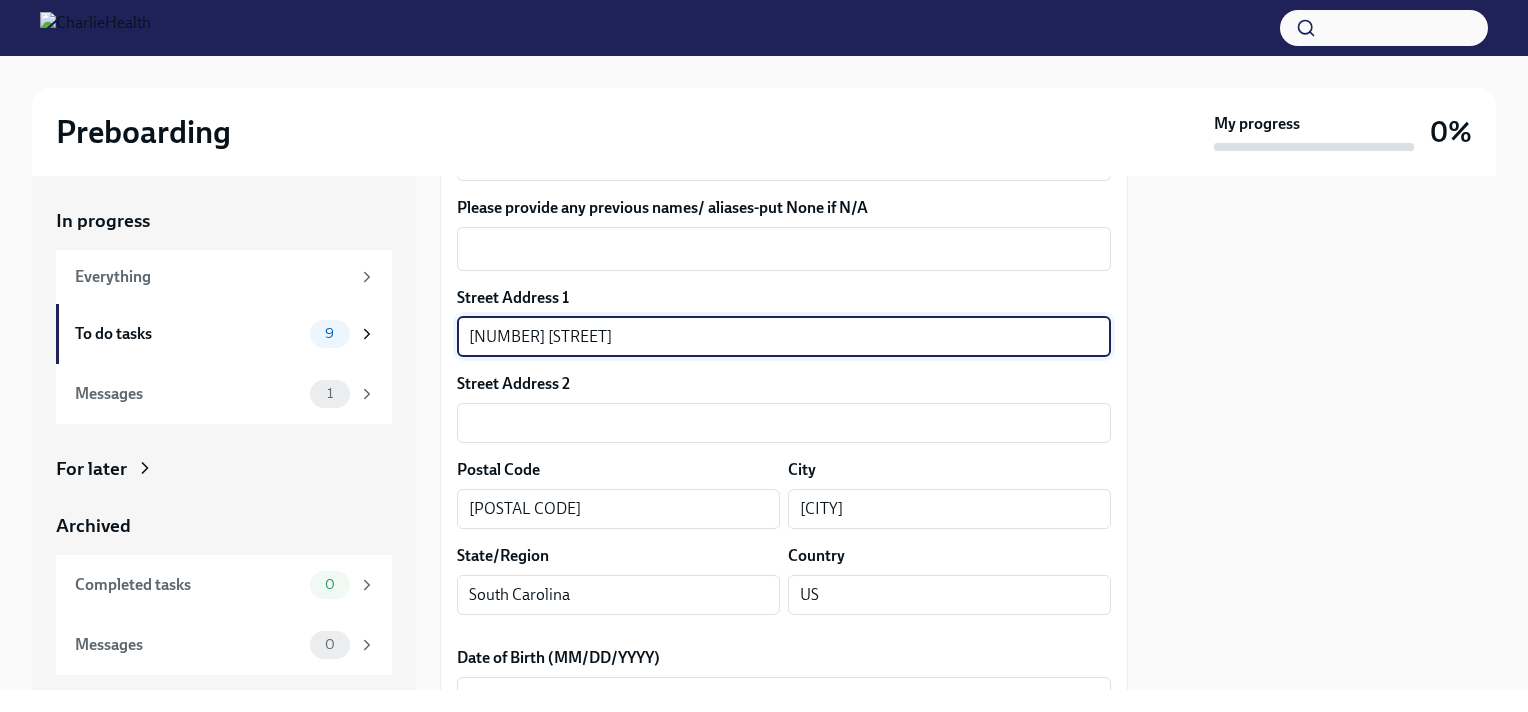 click on "[NUMBER] [STREET]" at bounding box center (784, 337) 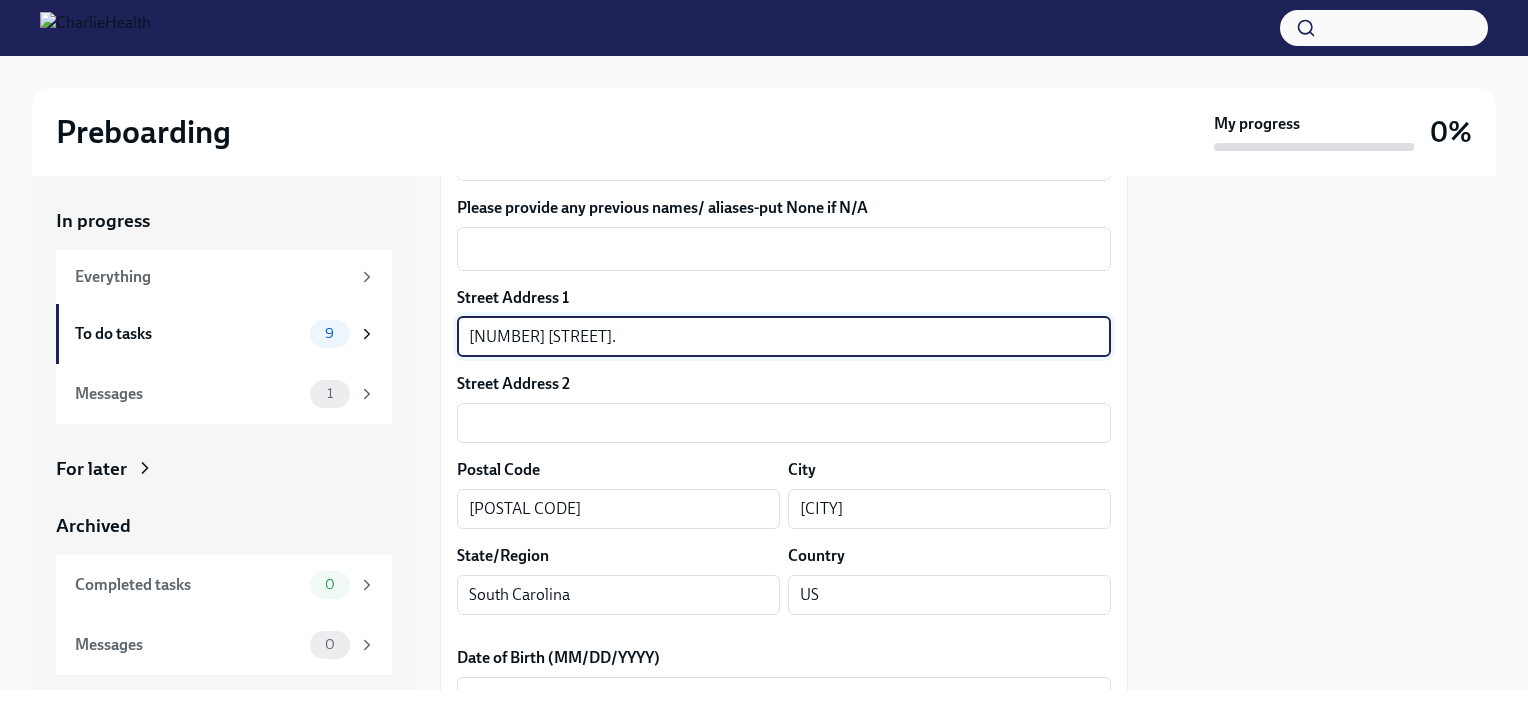 type on "[NUMBER] [STREET]." 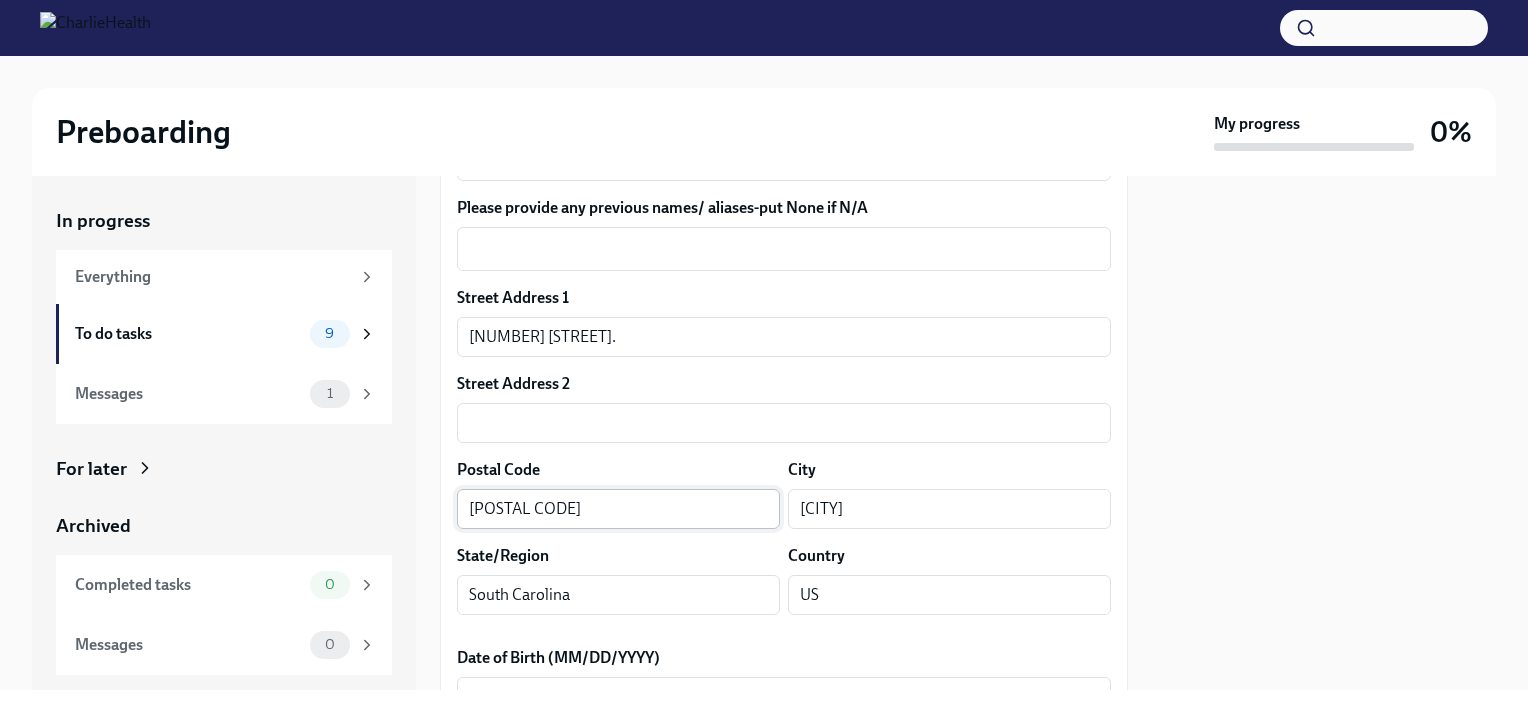 click on "[POSTAL CODE]" at bounding box center [618, 509] 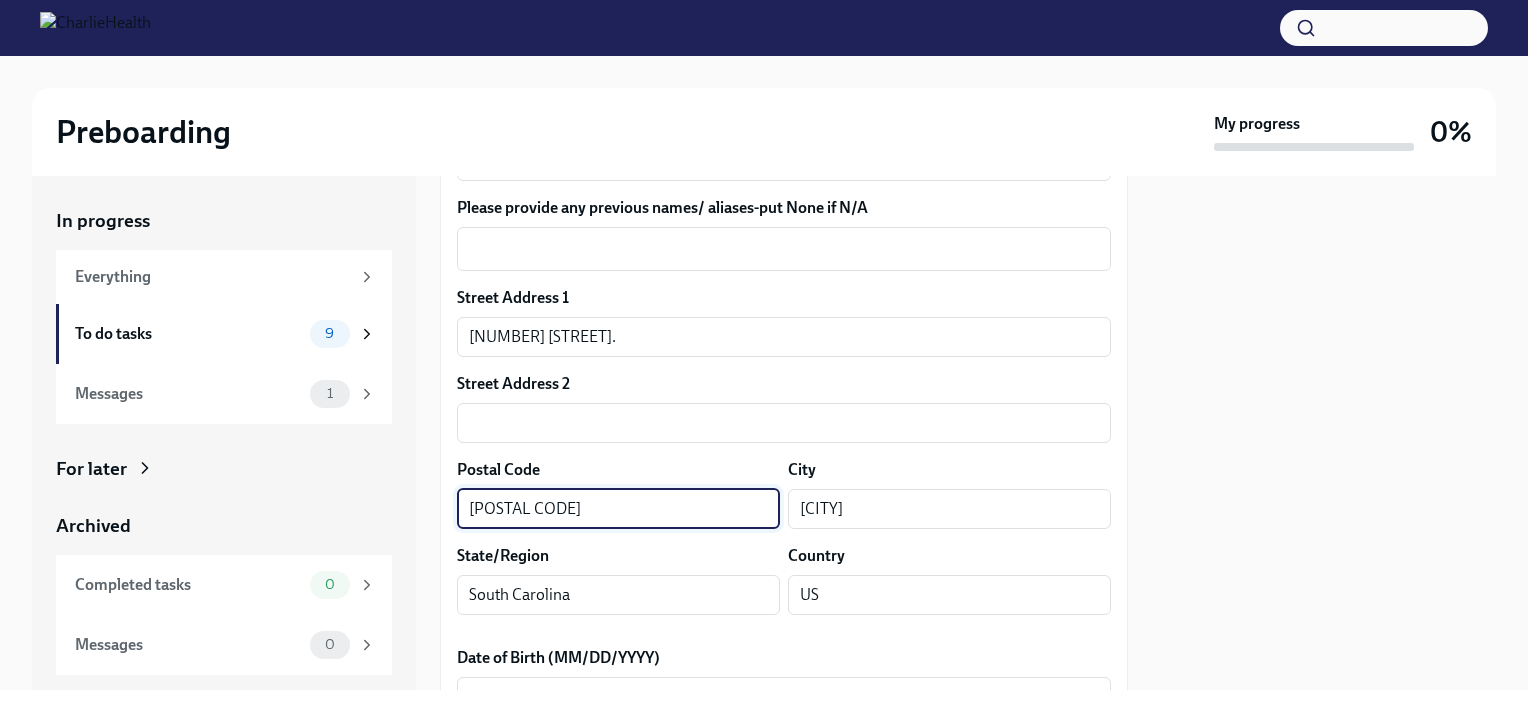 click on "[POSTAL CODE]" at bounding box center [618, 509] 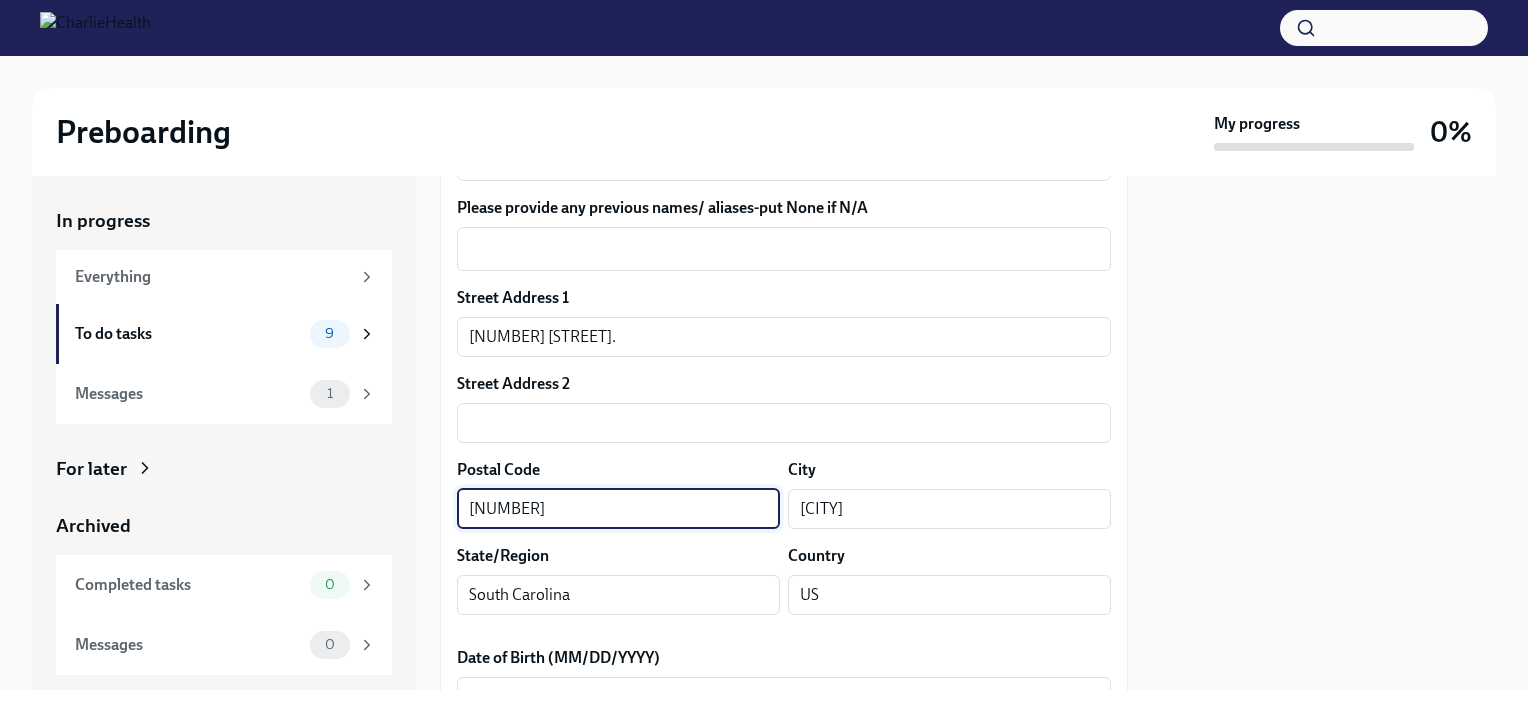 type on "[POSTAL CODE]" 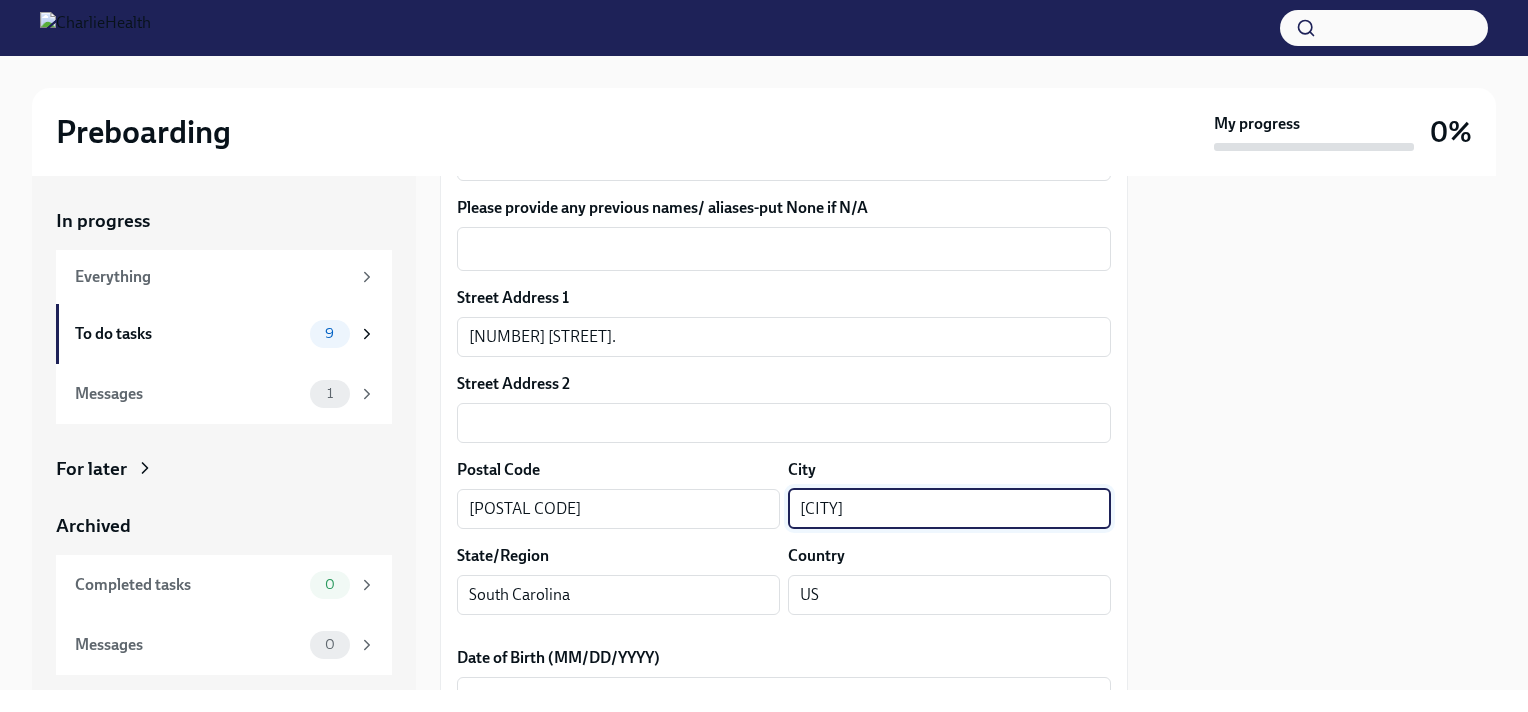 click on "[CITY]" at bounding box center (949, 509) 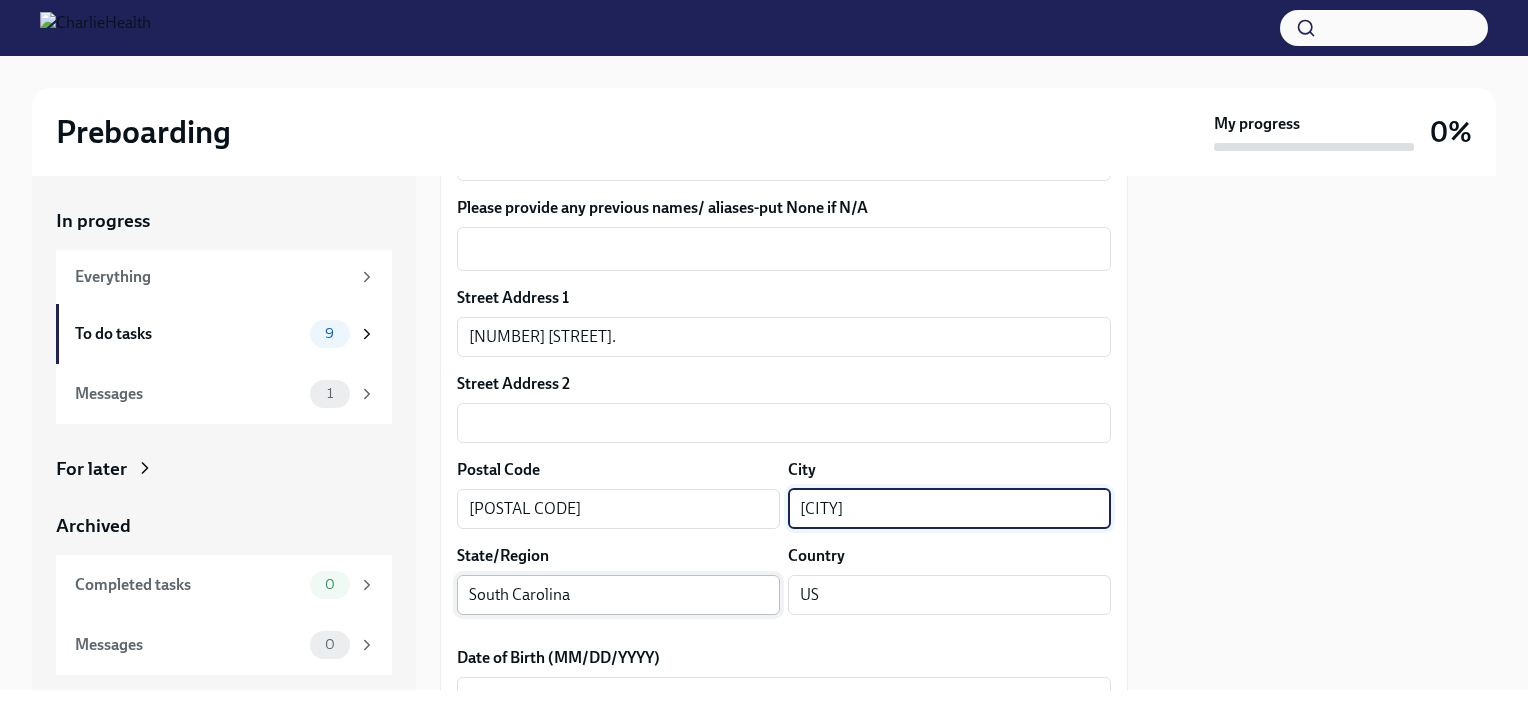 type on "[CITY]" 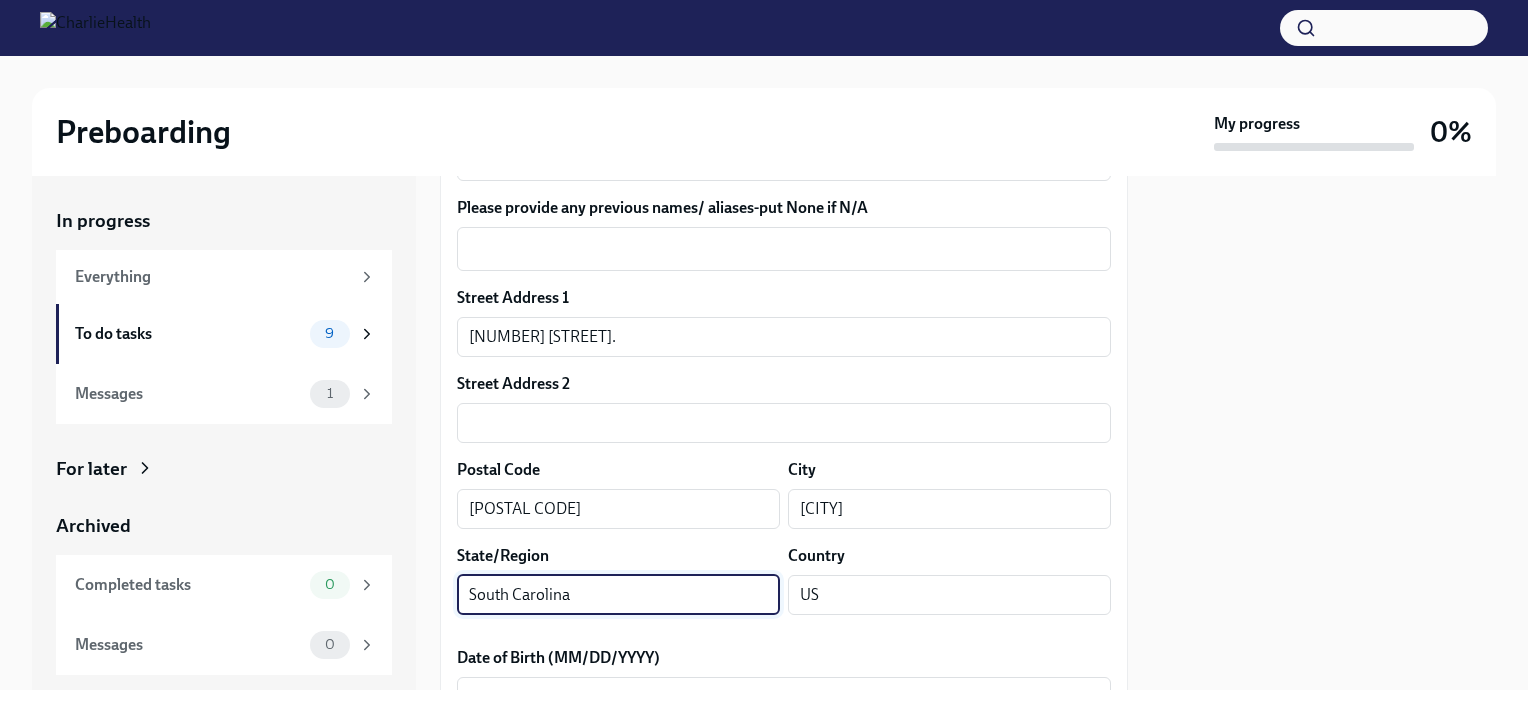 click on "South Carolina" at bounding box center [618, 595] 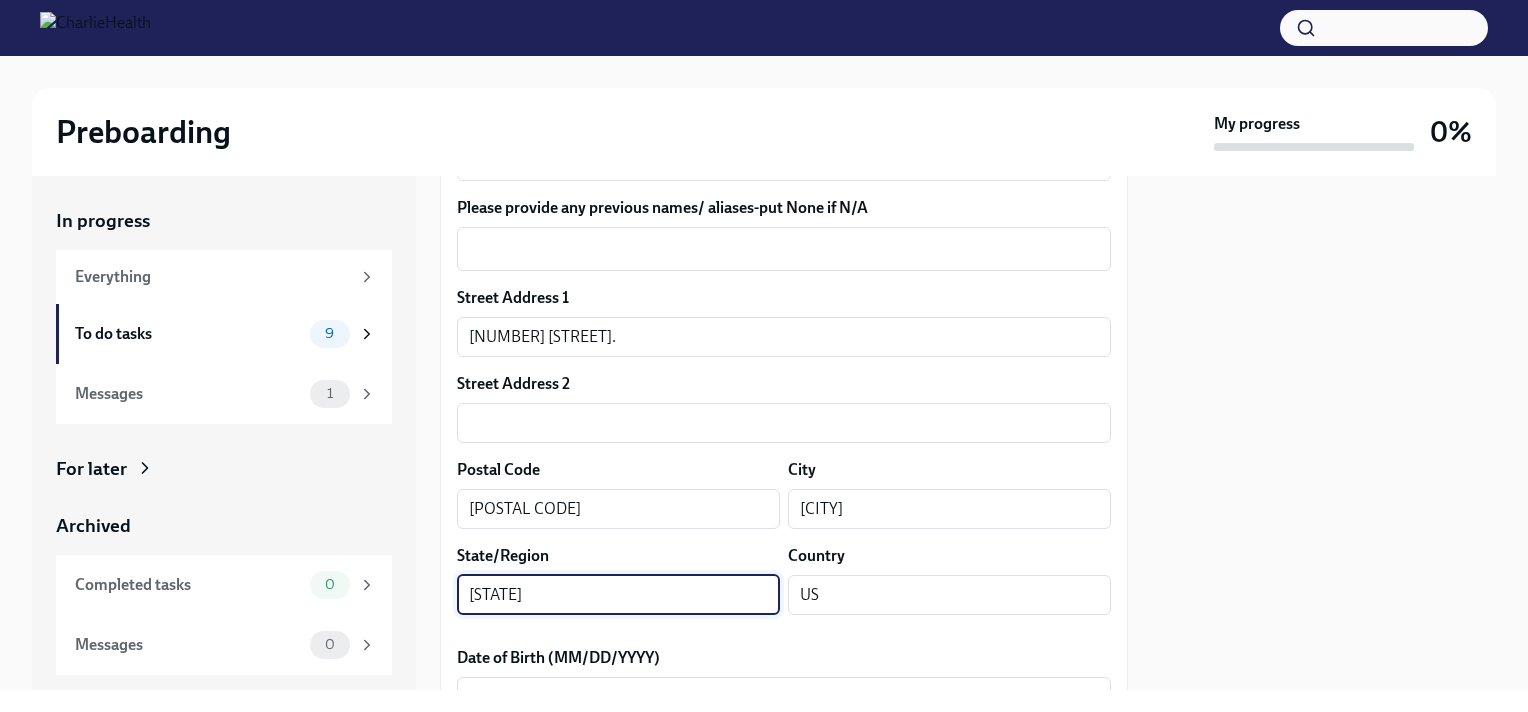 click on "[STATE]" at bounding box center (618, 595) 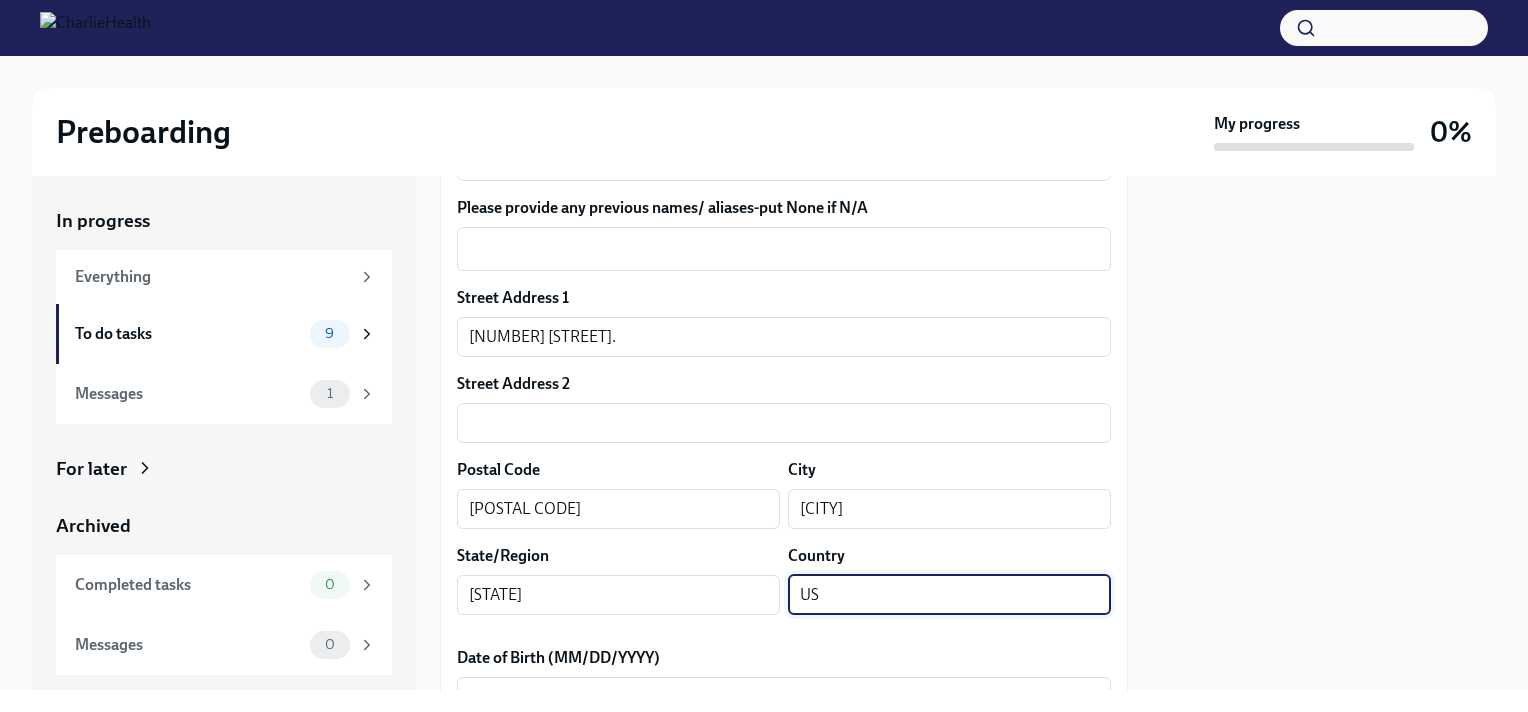 click on "US" at bounding box center (949, 595) 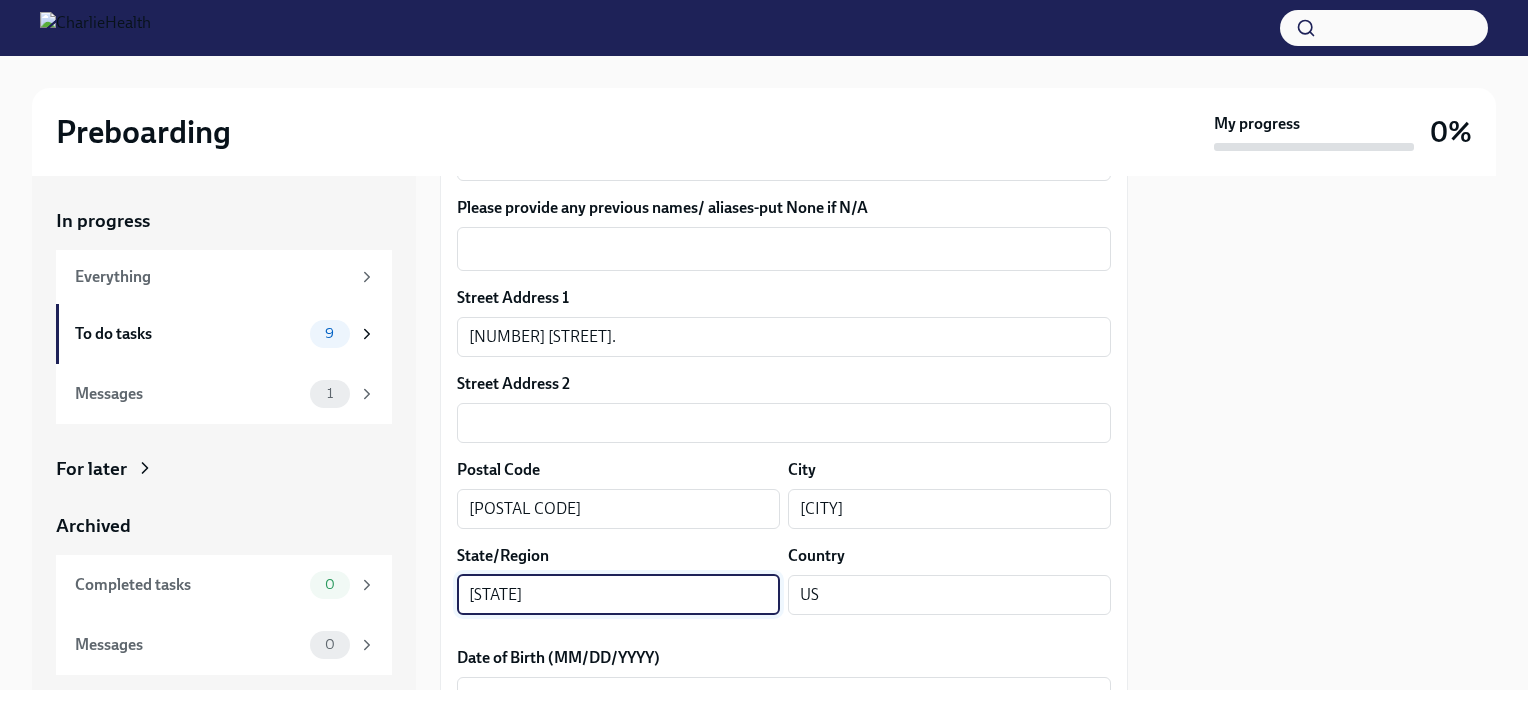 drag, startPoint x: 467, startPoint y: 582, endPoint x: 492, endPoint y: 584, distance: 25.079872 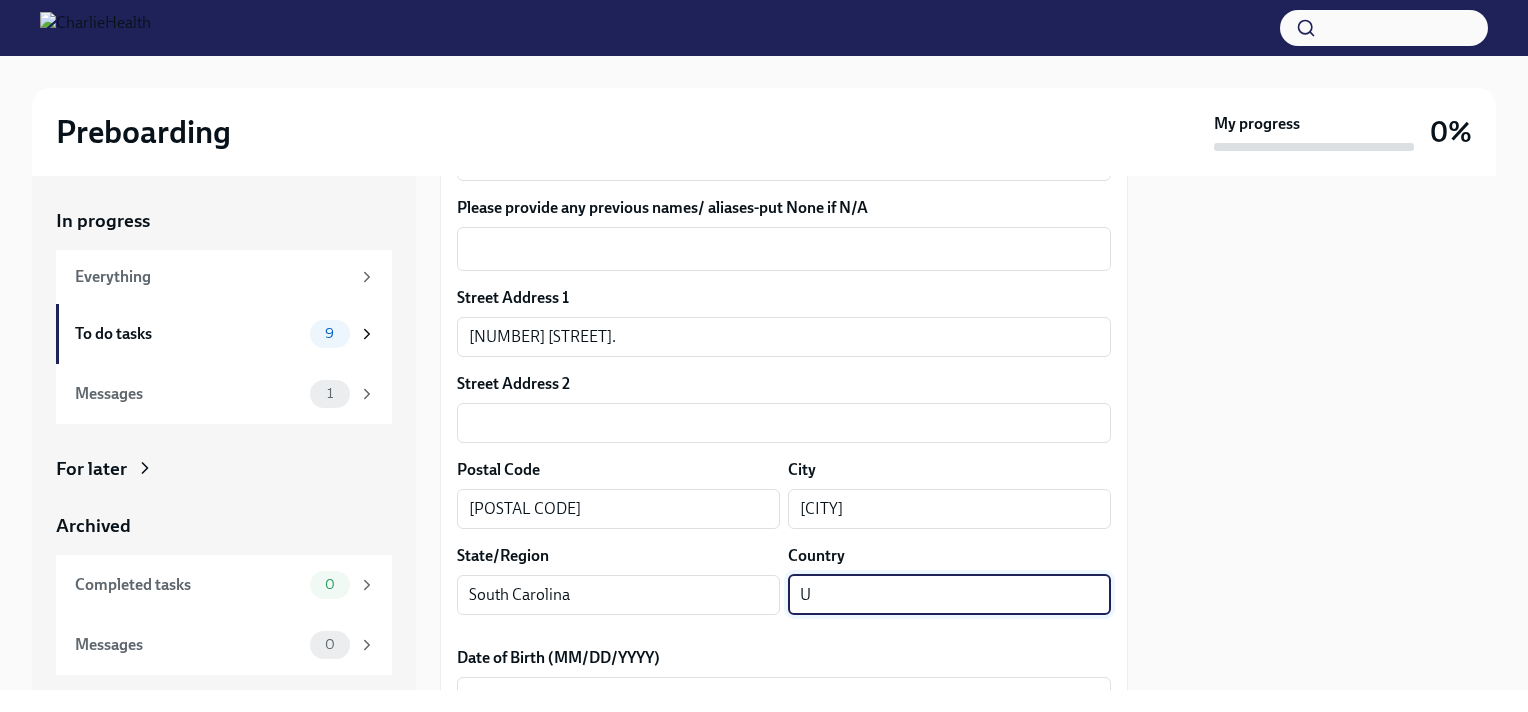 type on "[COUNTRY]" 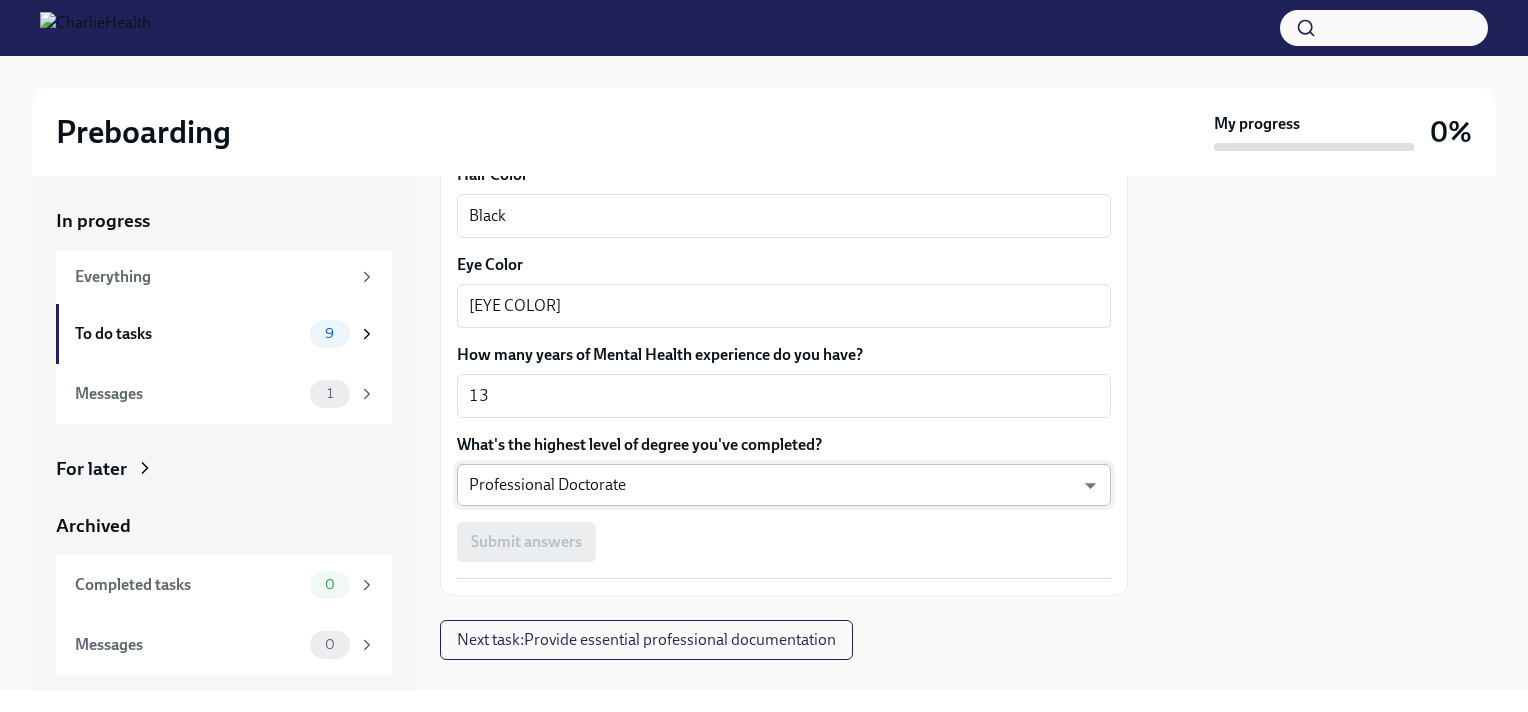 scroll, scrollTop: 1916, scrollLeft: 0, axis: vertical 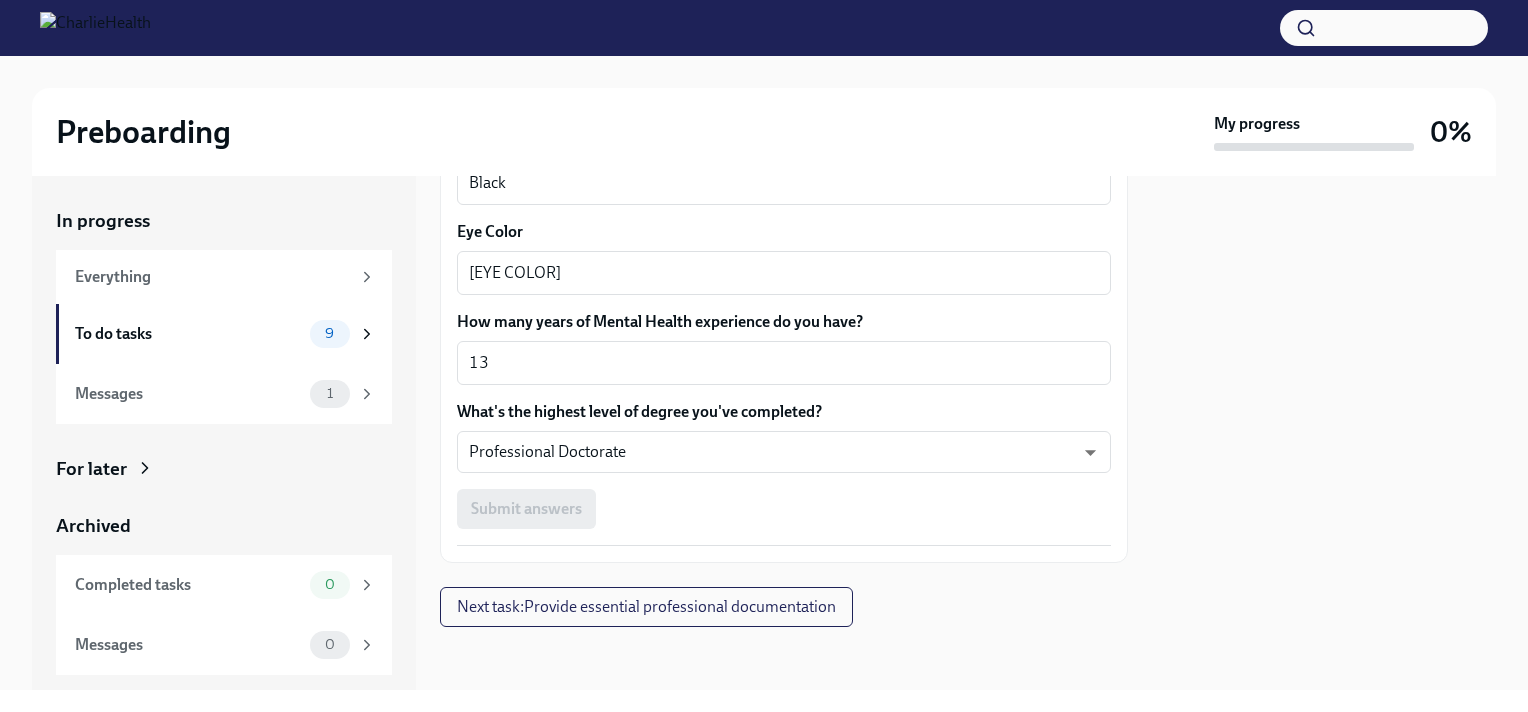 click on "Submit answers" at bounding box center (784, 509) 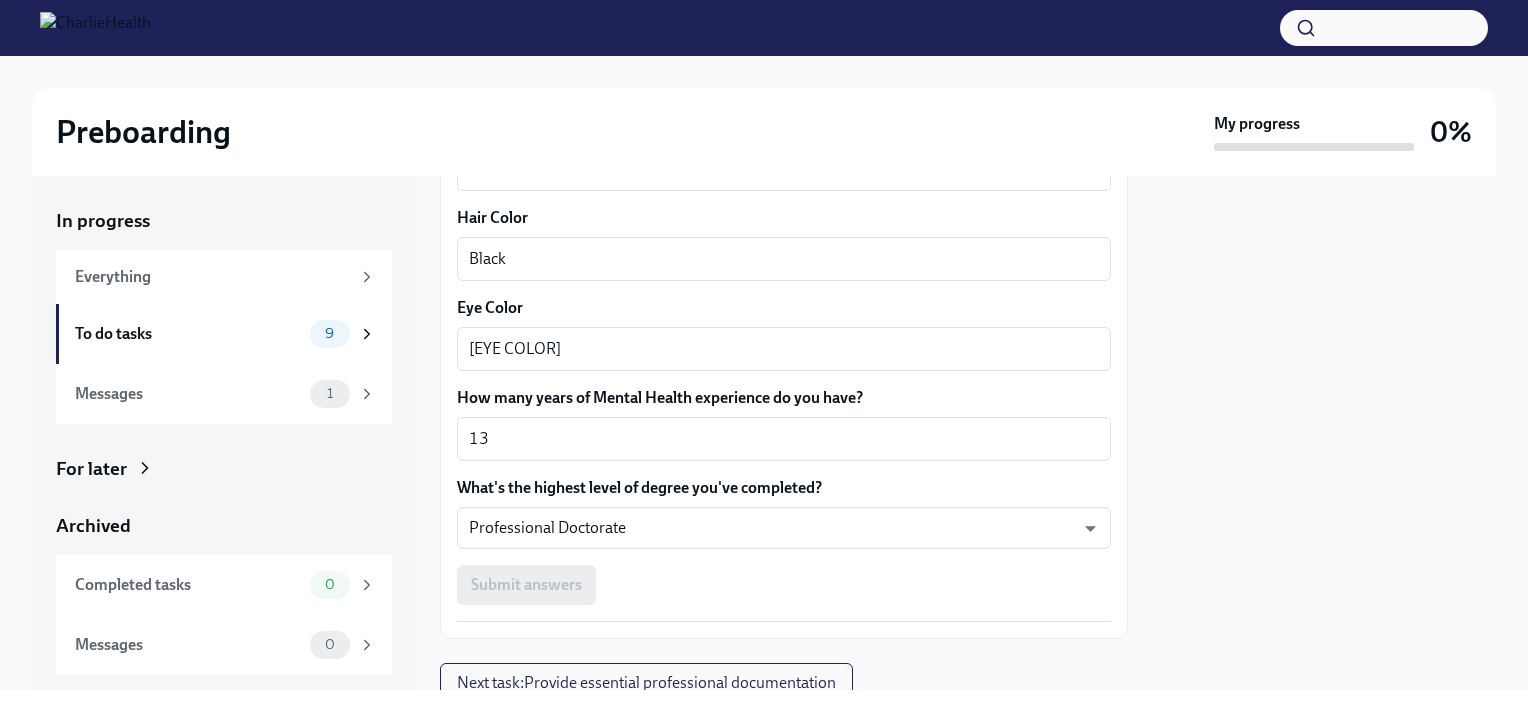 scroll, scrollTop: 1900, scrollLeft: 0, axis: vertical 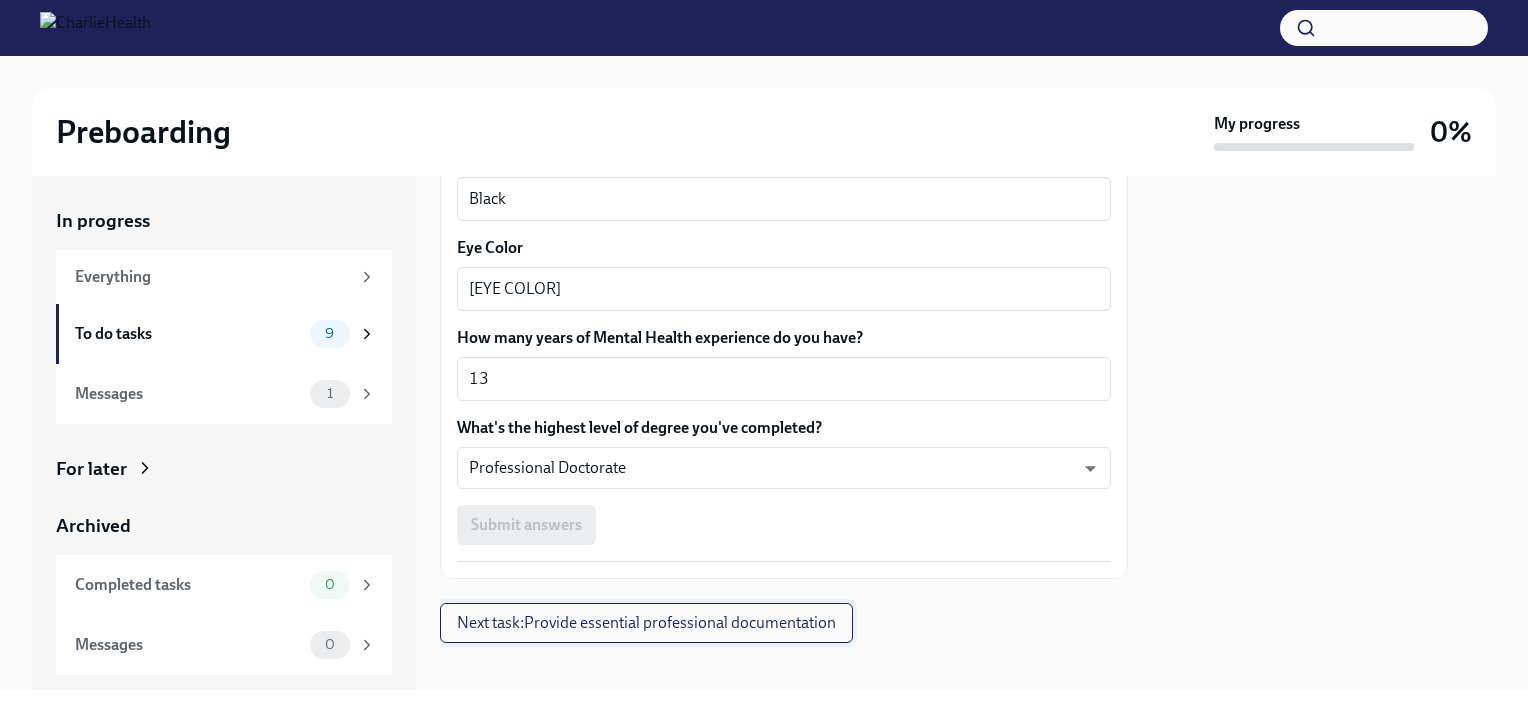 click on "Next task :  Provide essential professional documentation" at bounding box center [646, 623] 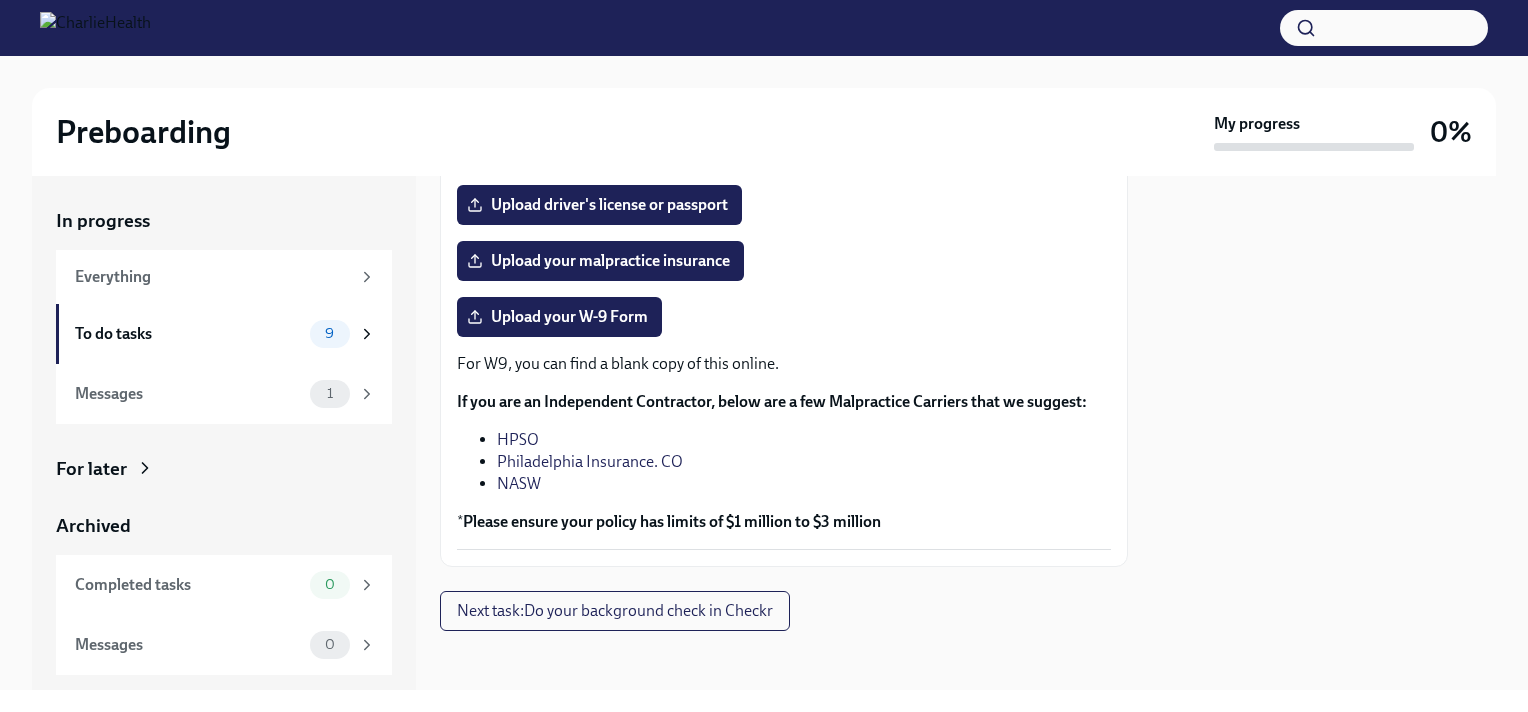 scroll, scrollTop: 474, scrollLeft: 0, axis: vertical 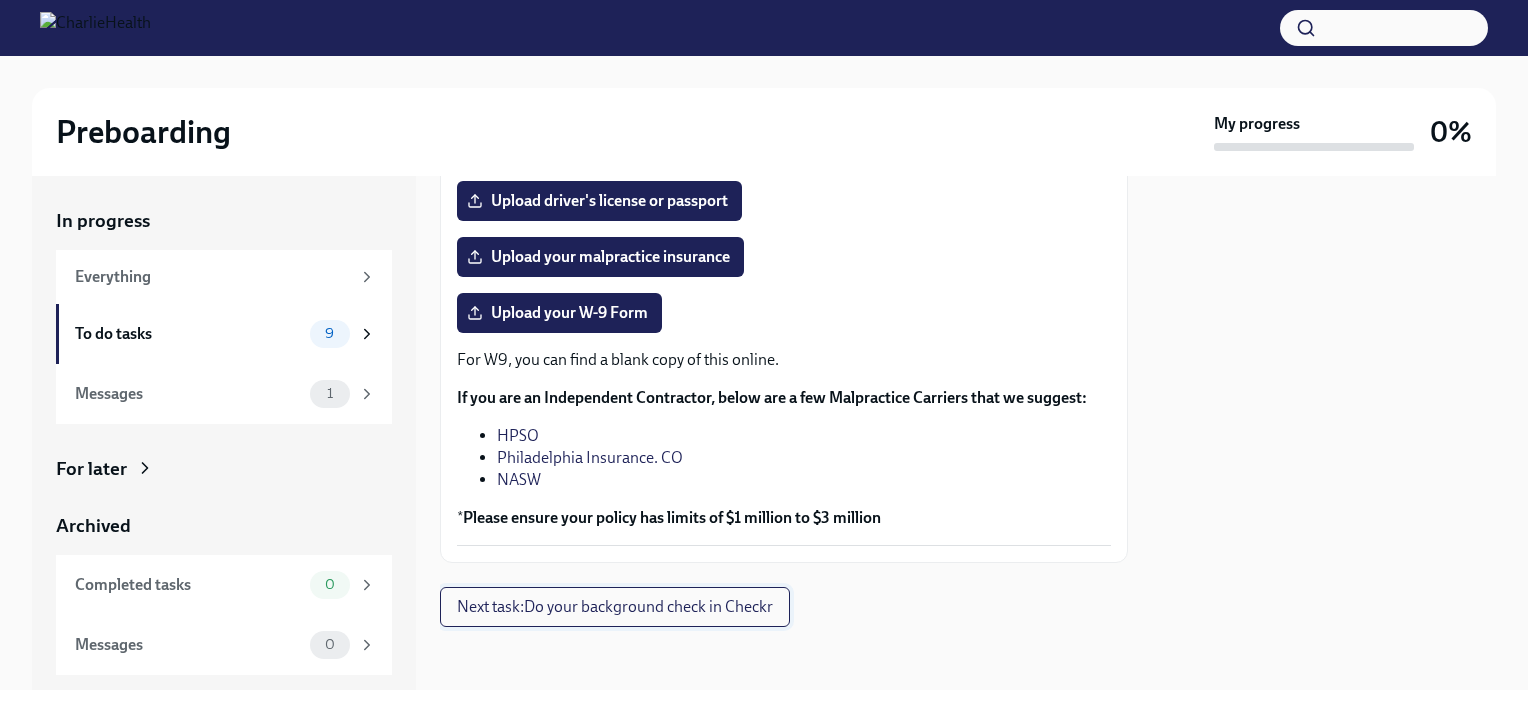click on "Next task :  Do your background check in Checkr" at bounding box center [615, 607] 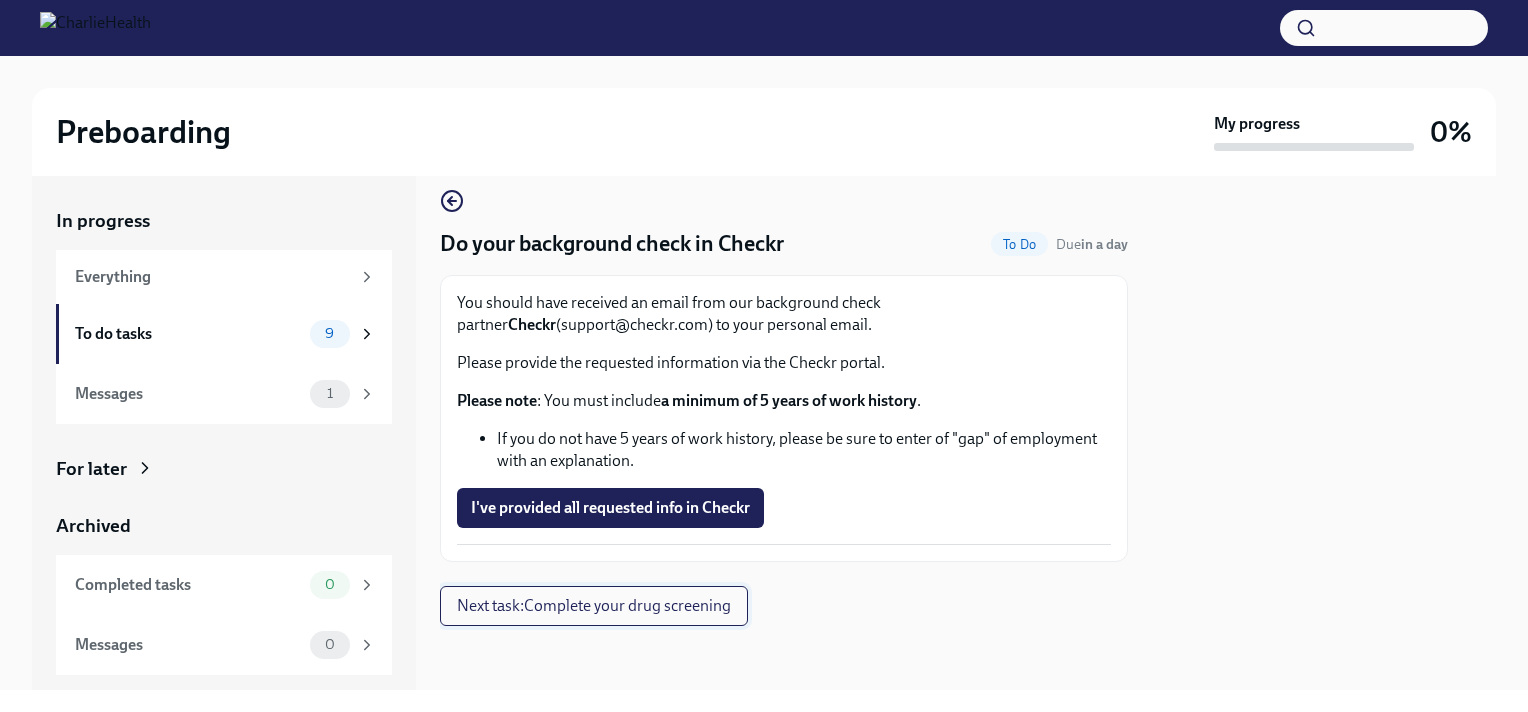 scroll, scrollTop: 0, scrollLeft: 0, axis: both 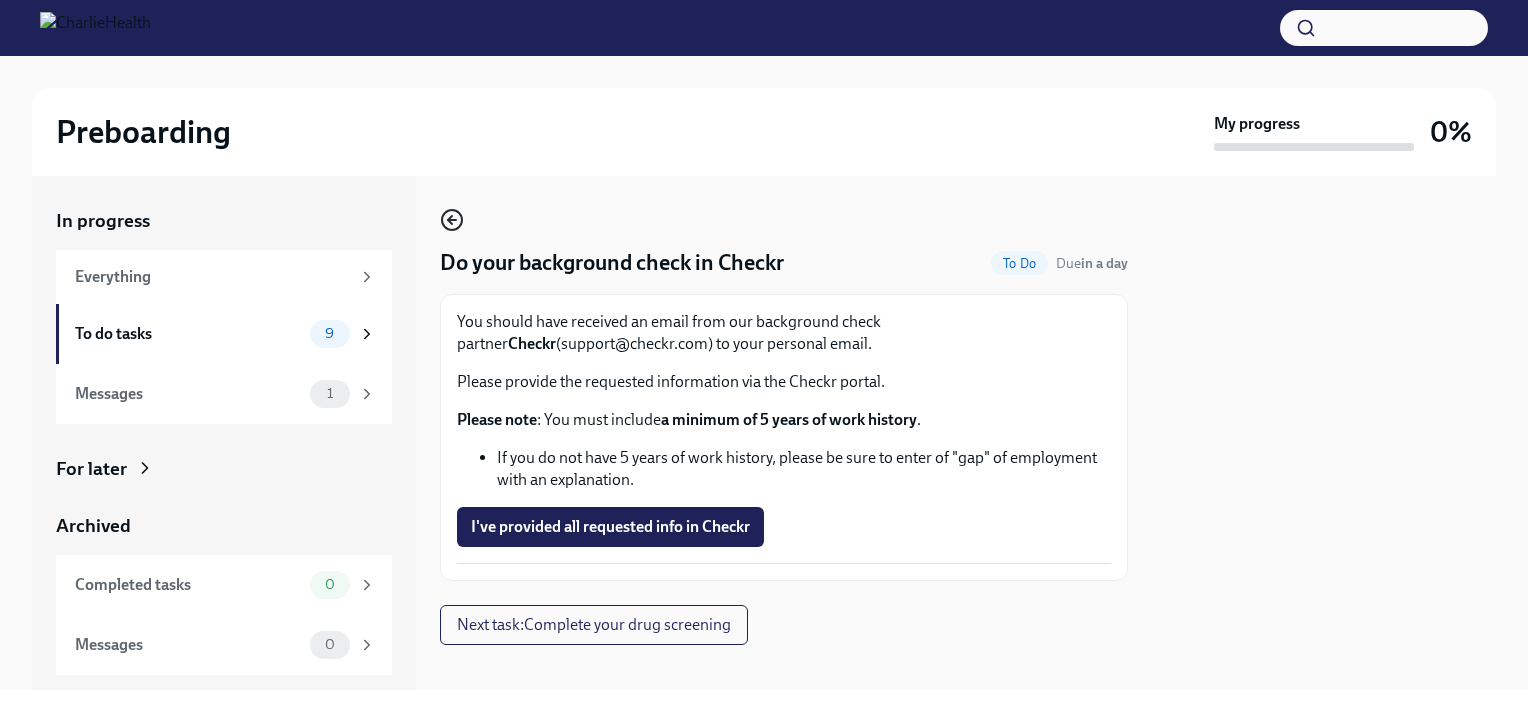 click 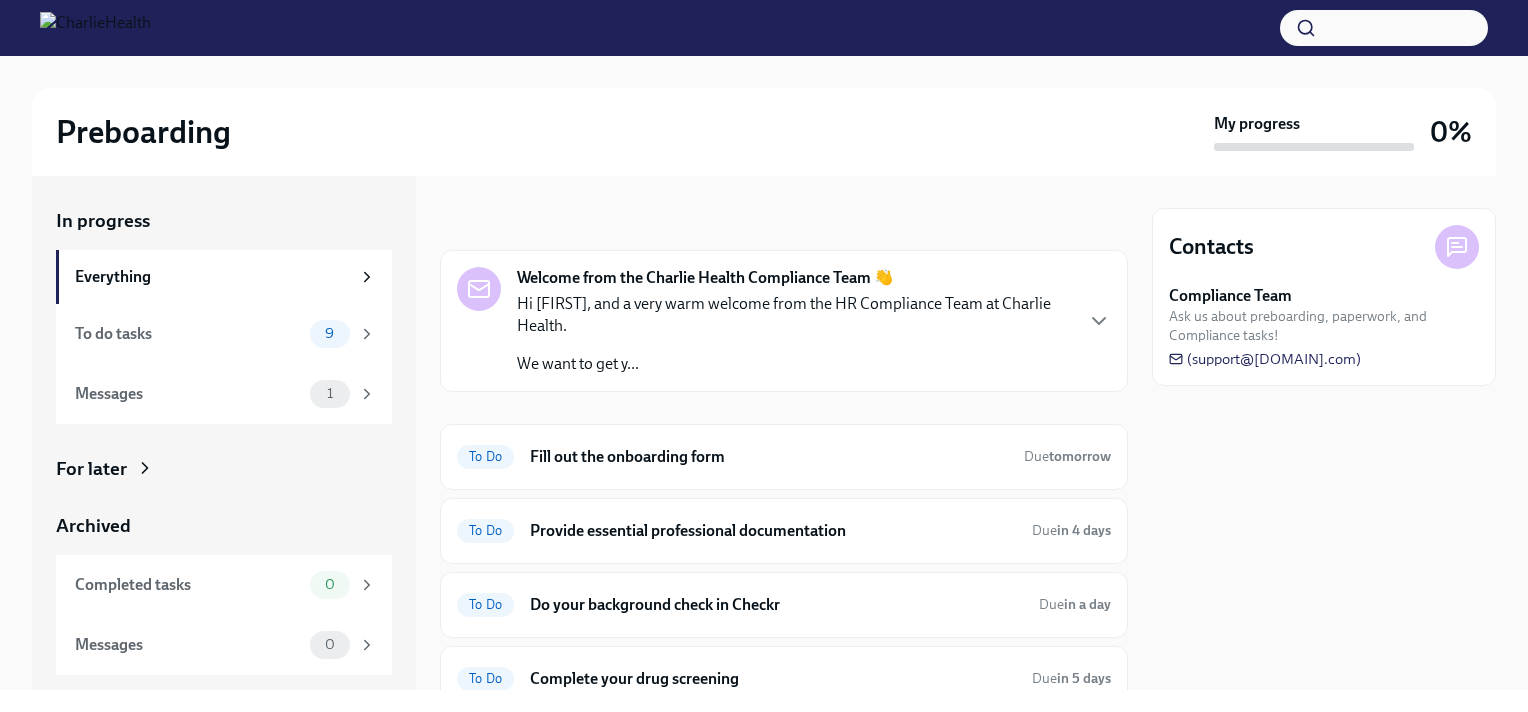 scroll, scrollTop: 100, scrollLeft: 0, axis: vertical 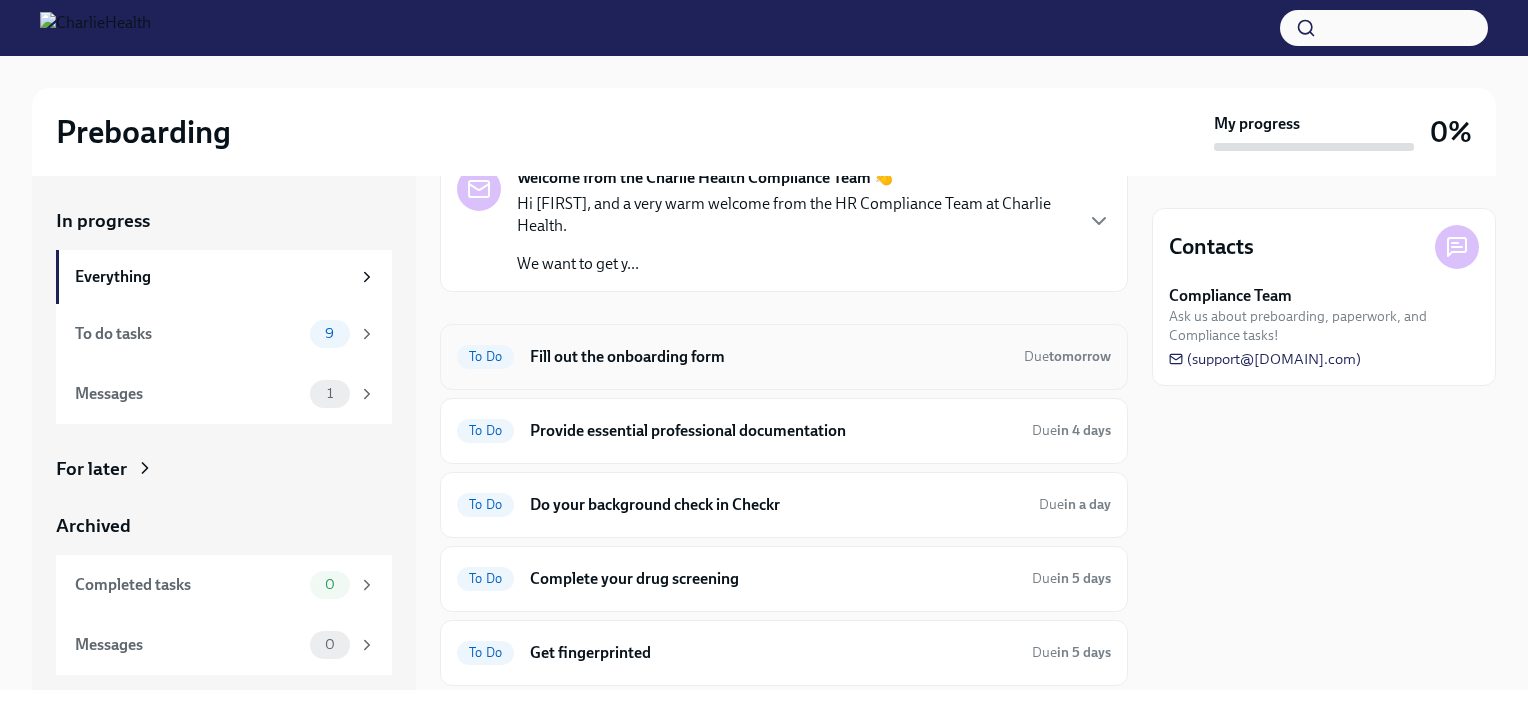 click on "Fill out the onboarding form" at bounding box center [769, 357] 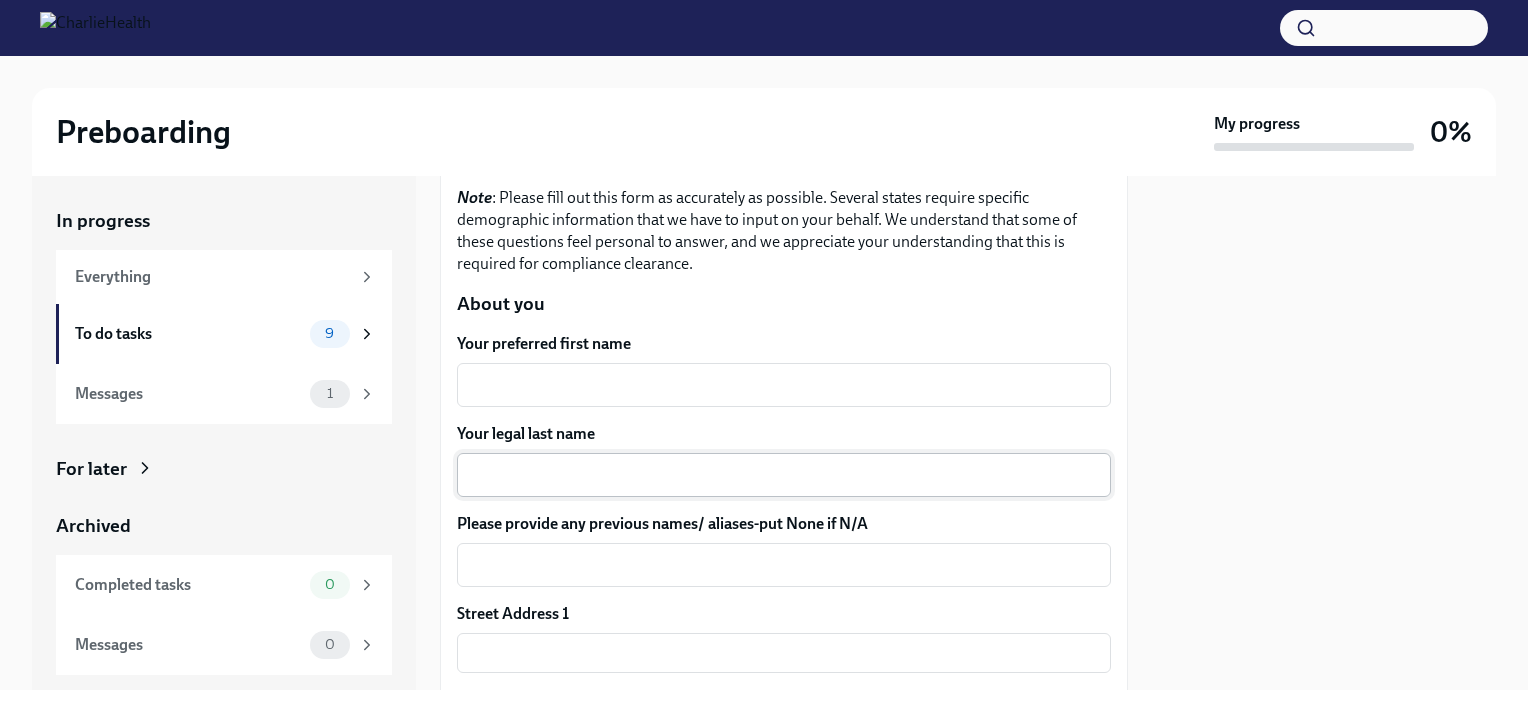 scroll, scrollTop: 0, scrollLeft: 0, axis: both 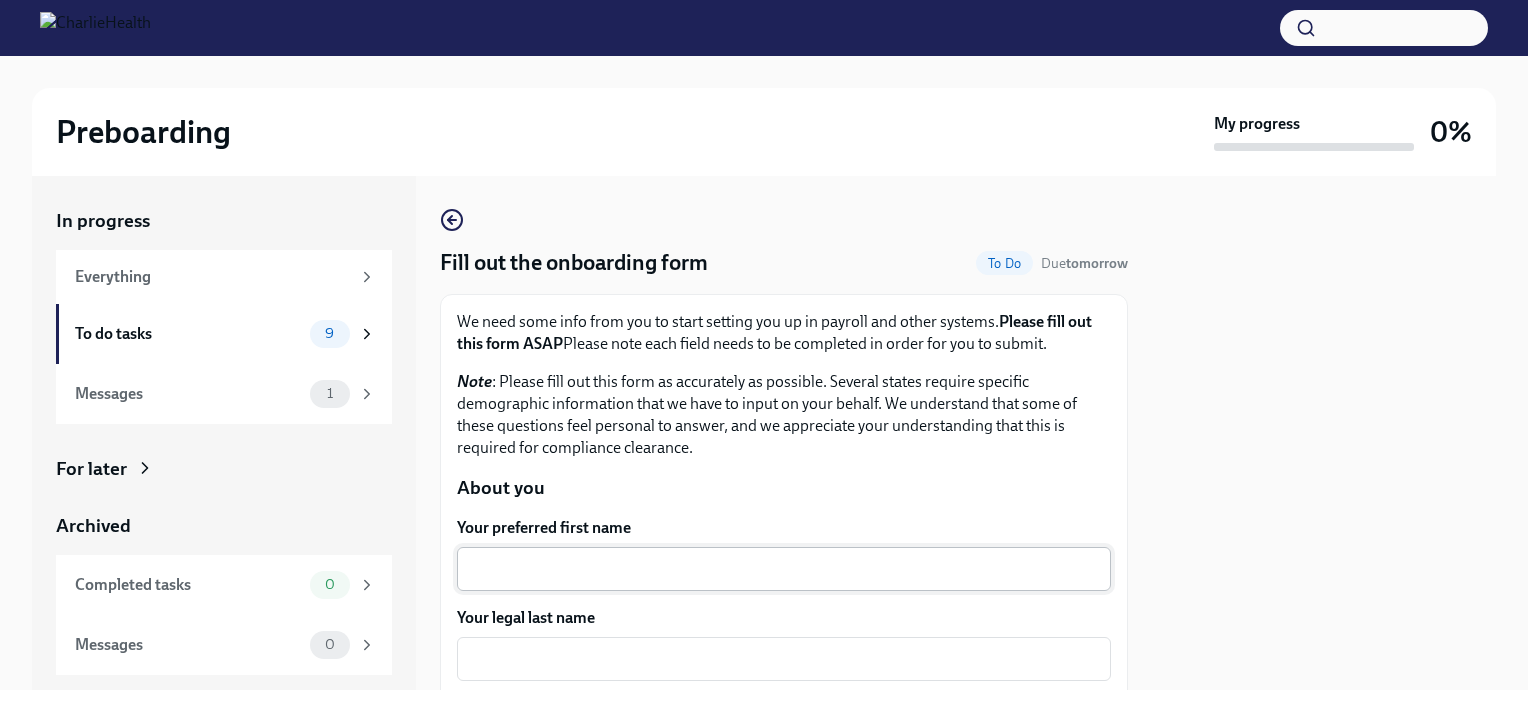 click on "x ​" at bounding box center [784, 569] 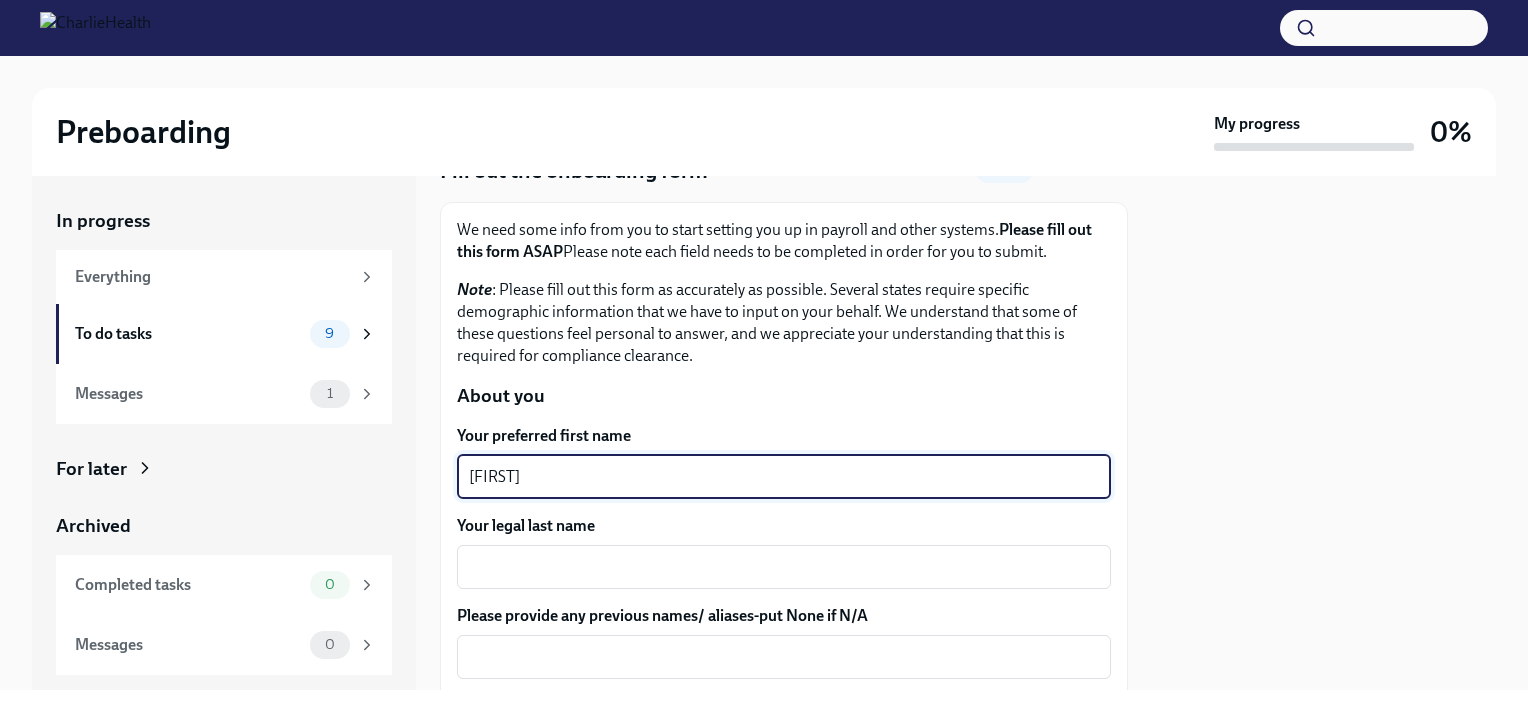 scroll, scrollTop: 200, scrollLeft: 0, axis: vertical 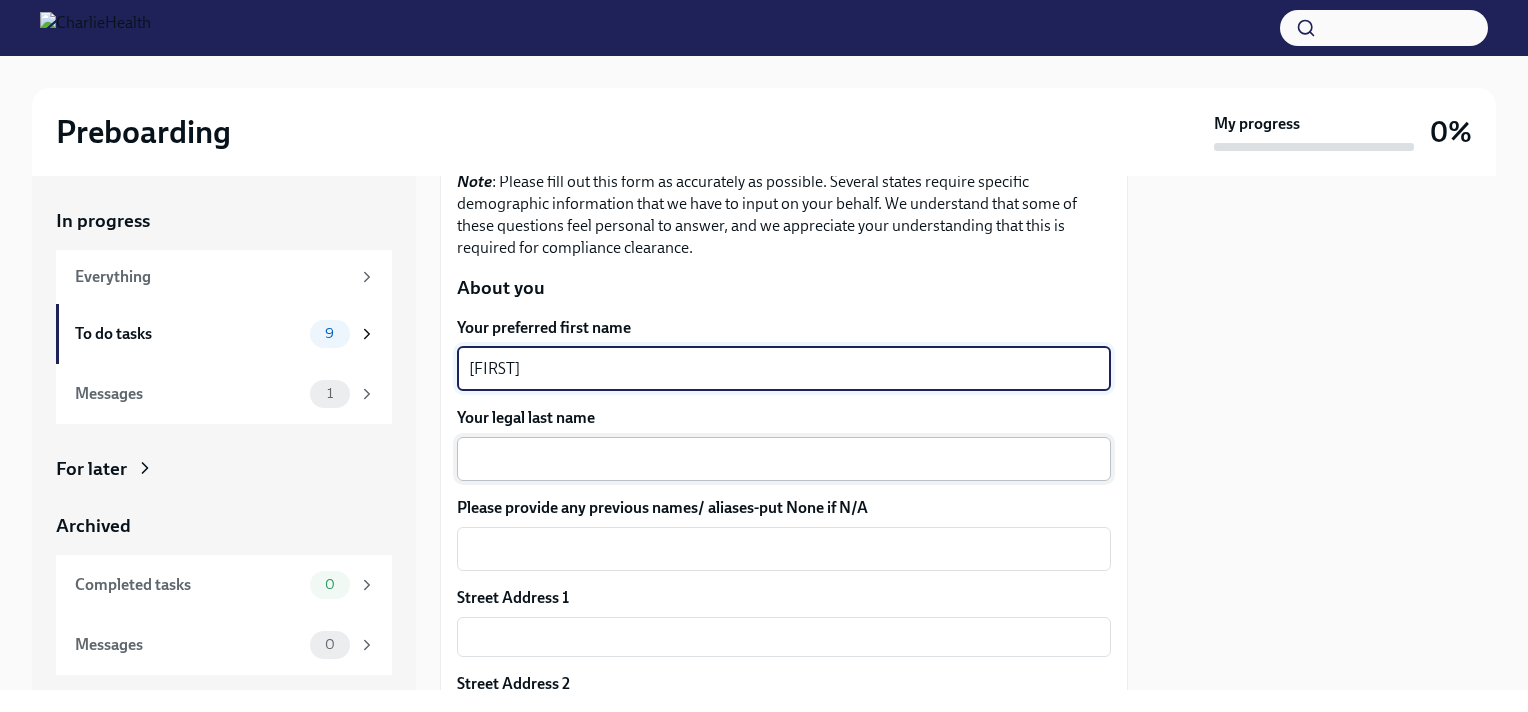 type on "[FIRST]" 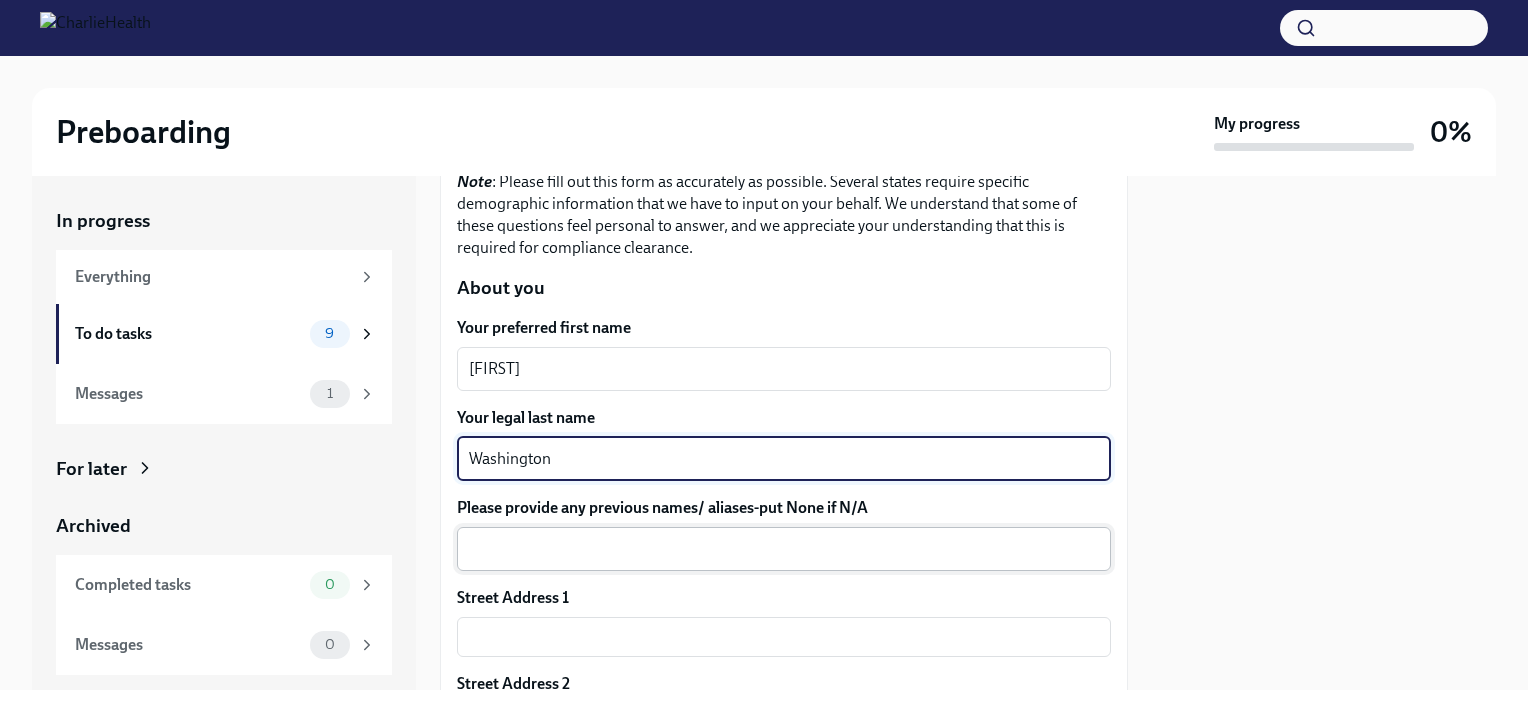 type on "Washington" 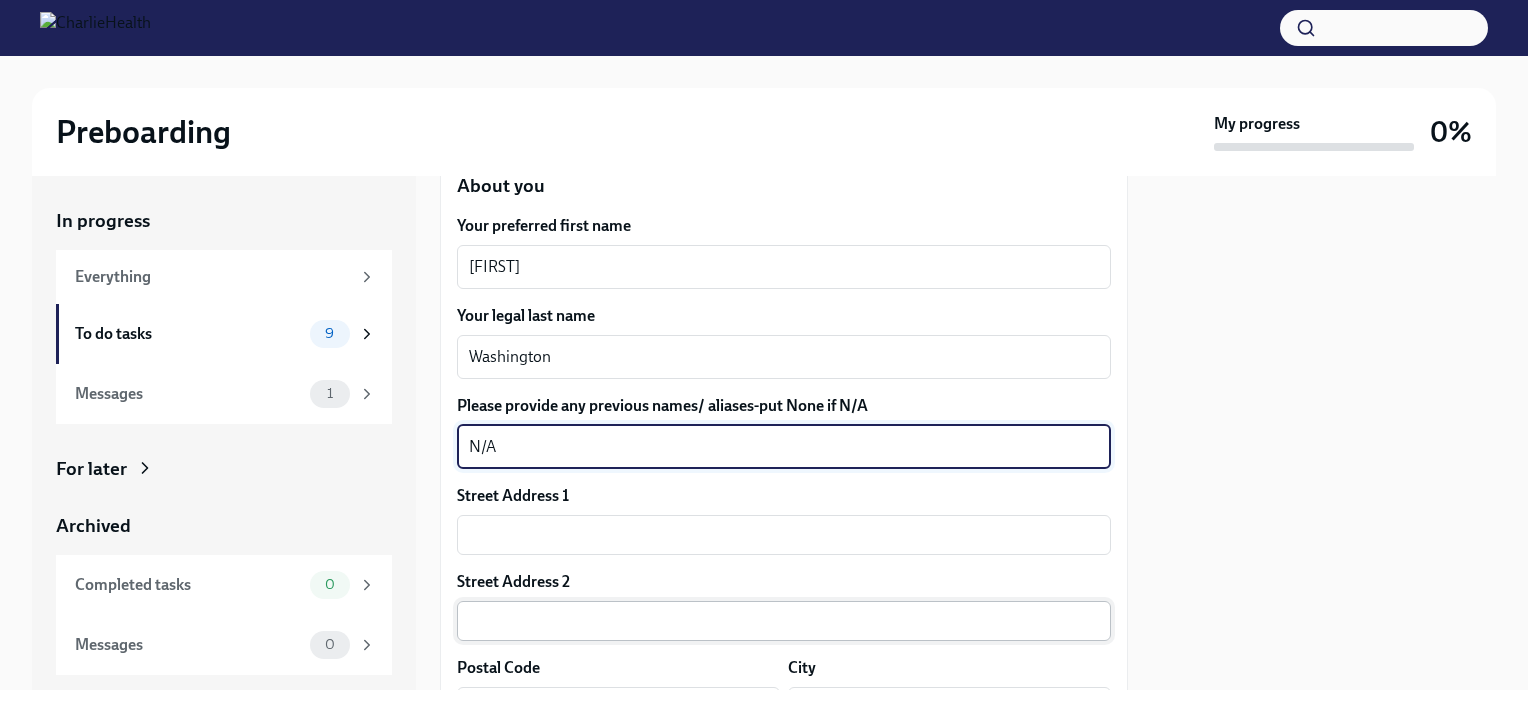 scroll, scrollTop: 400, scrollLeft: 0, axis: vertical 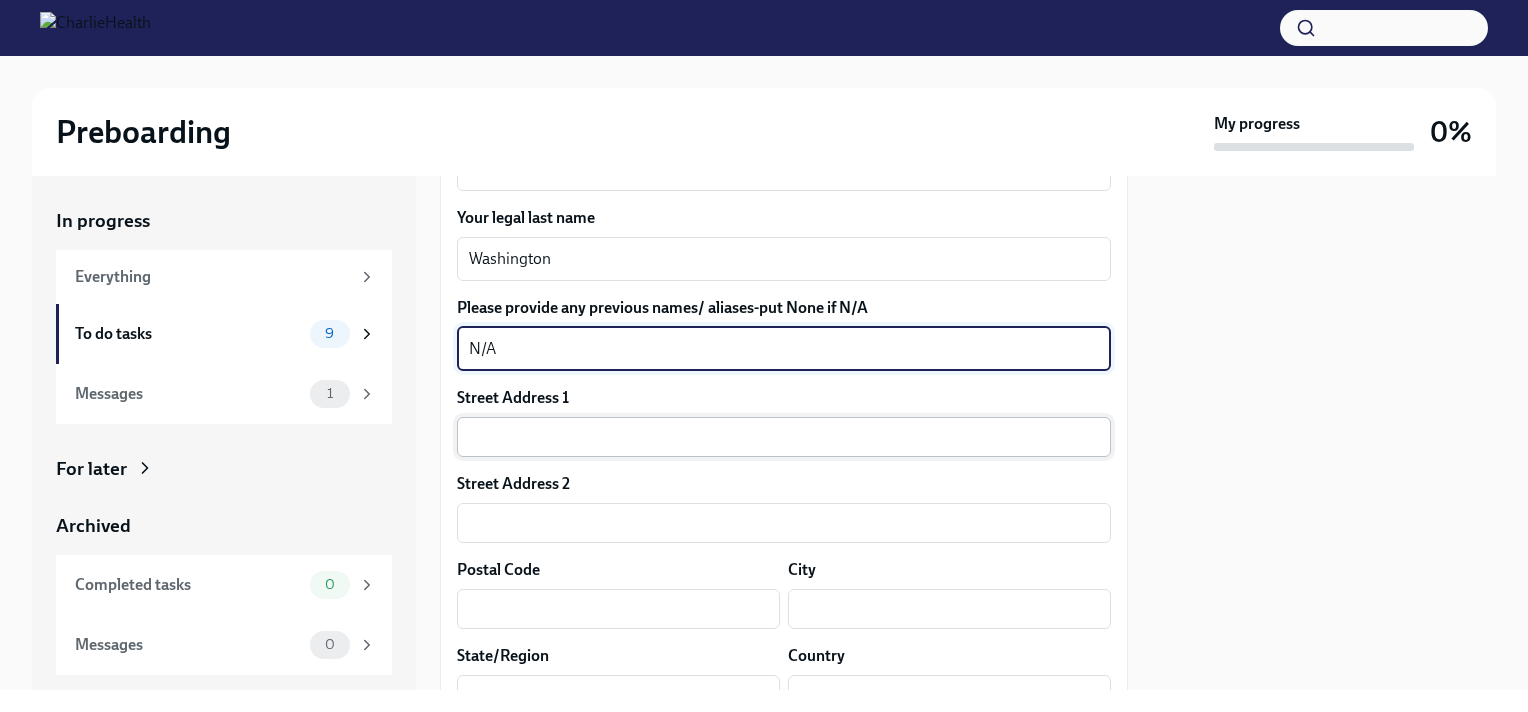 type on "N/A" 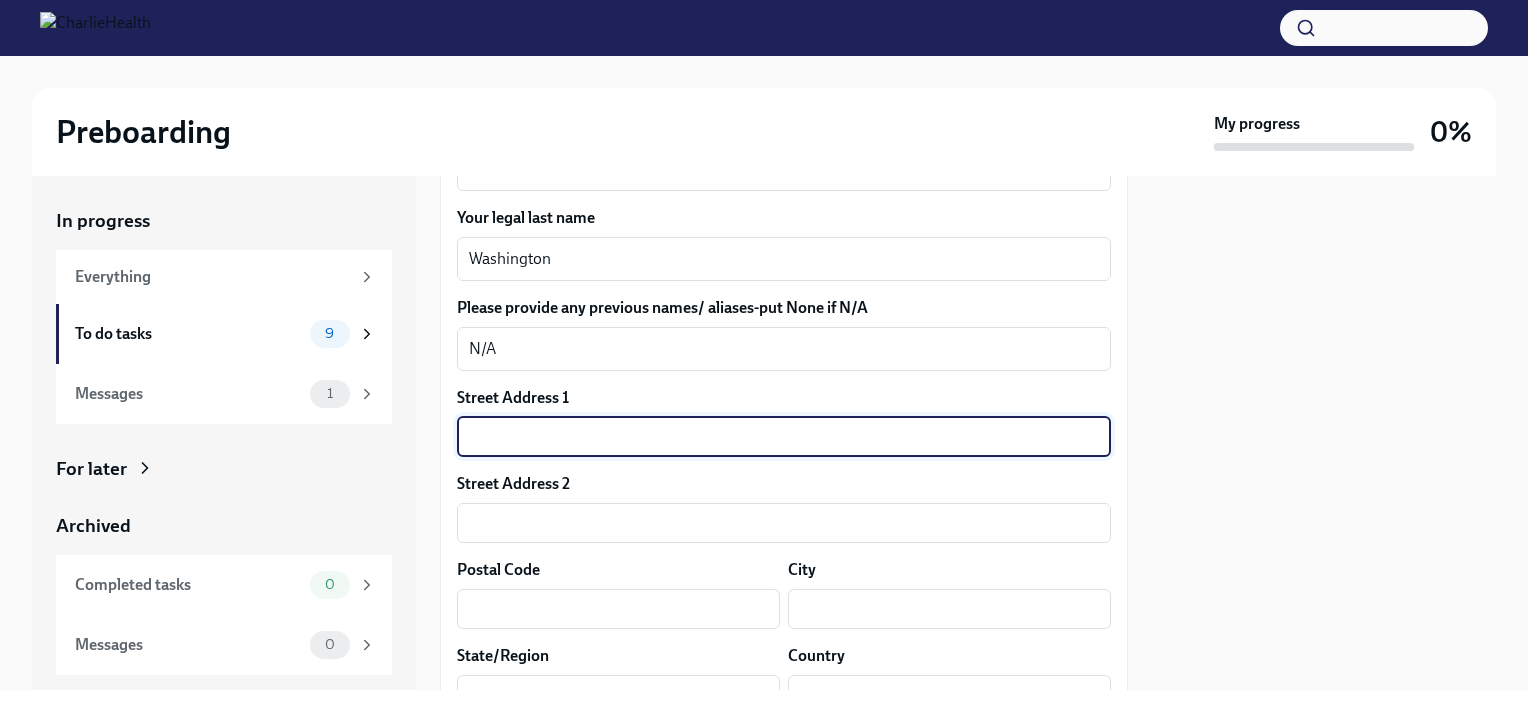 click at bounding box center [784, 437] 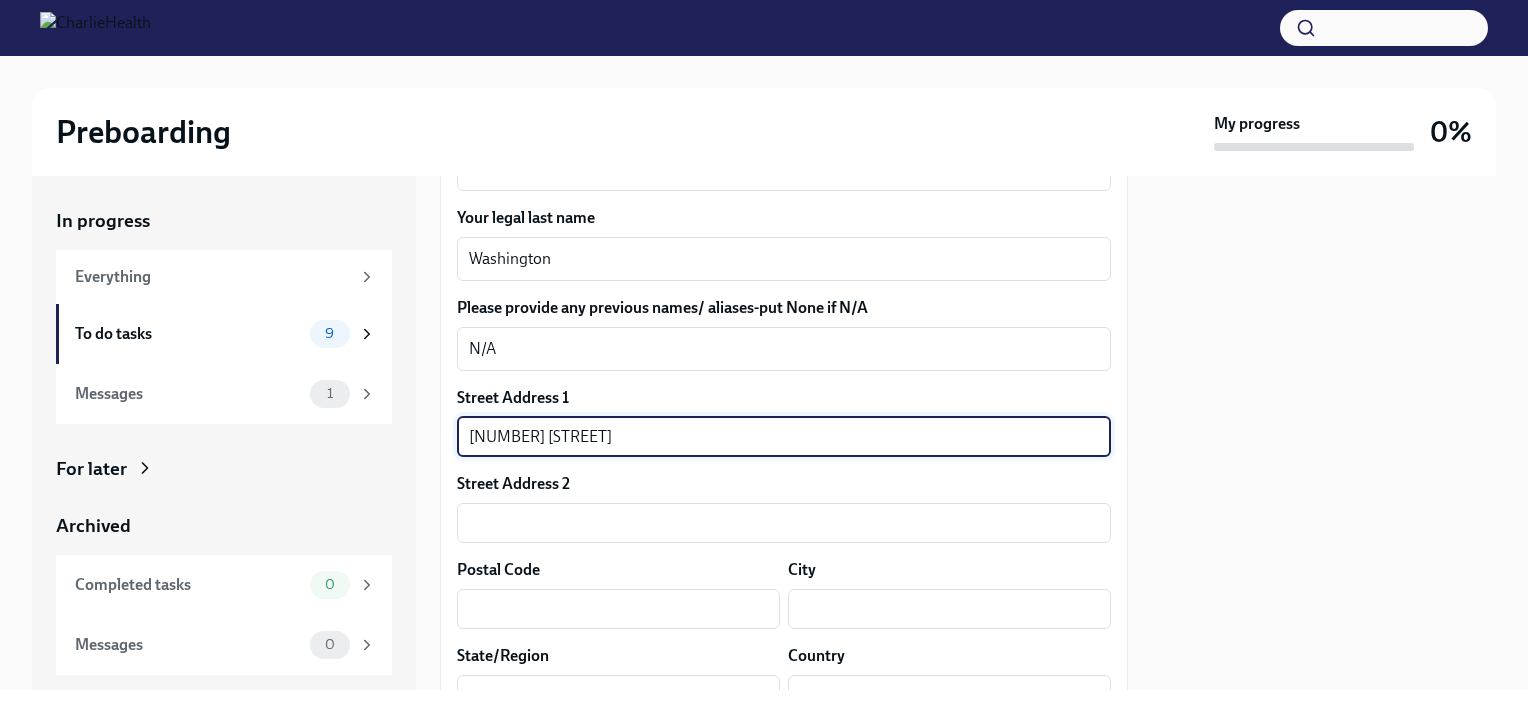 type on "[NUMBER] [STREET]" 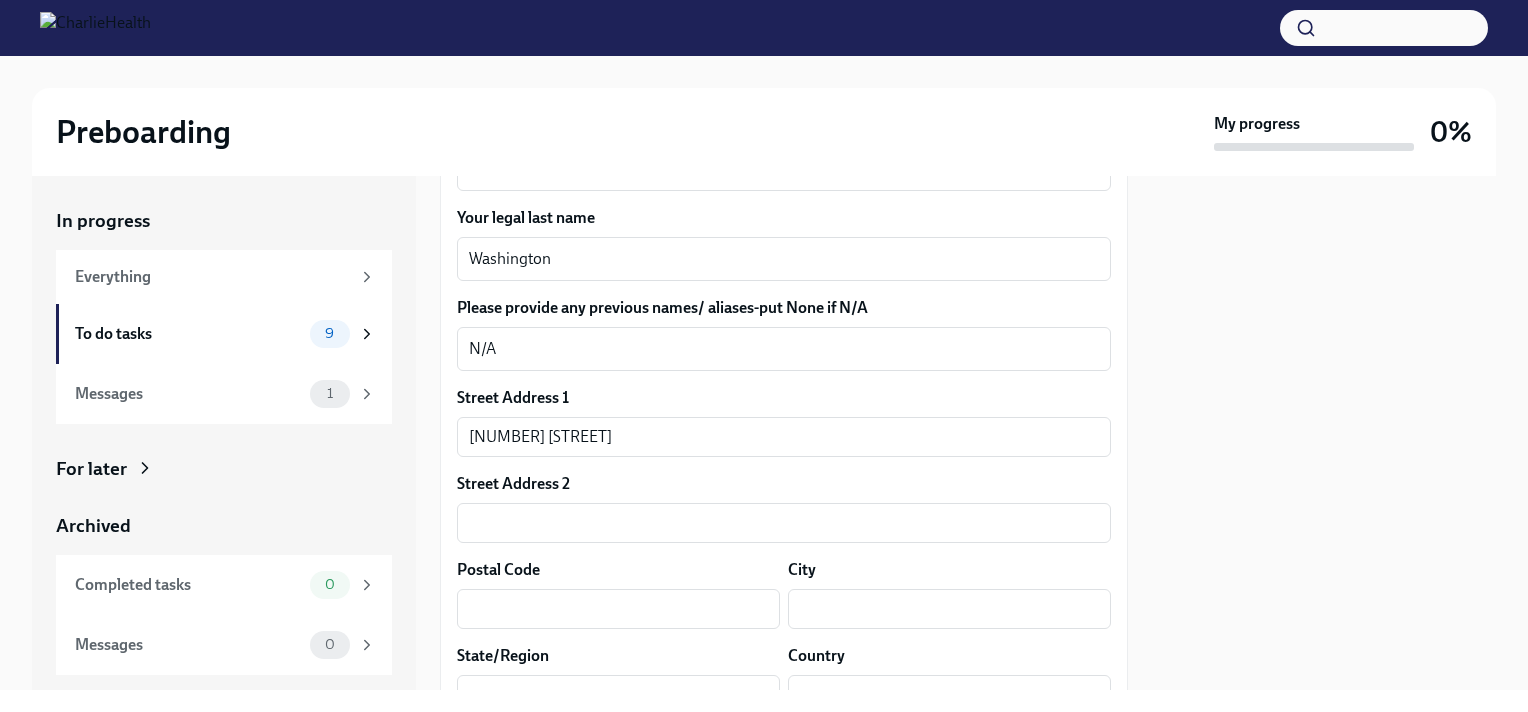 drag, startPoint x: 1269, startPoint y: 578, endPoint x: 1224, endPoint y: 555, distance: 50.537113 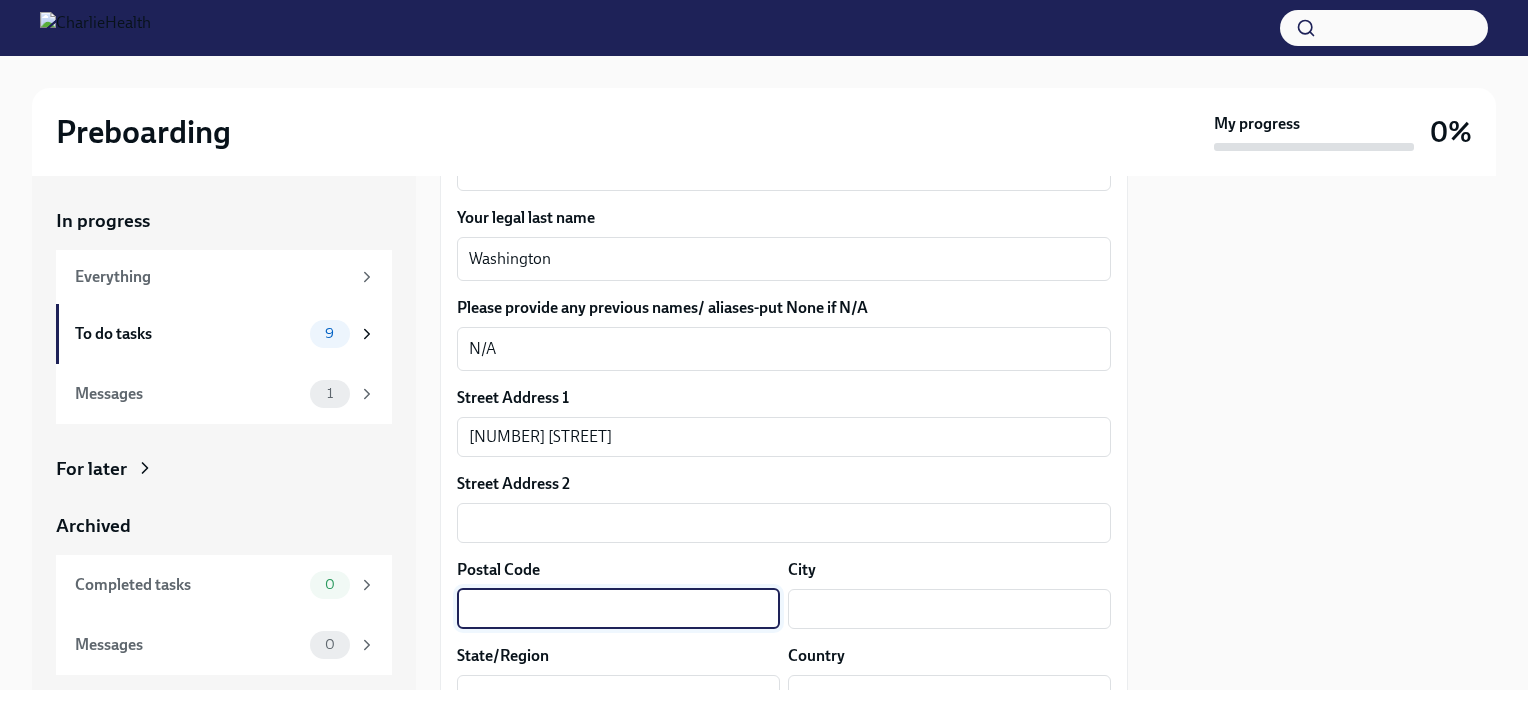 click at bounding box center [618, 609] 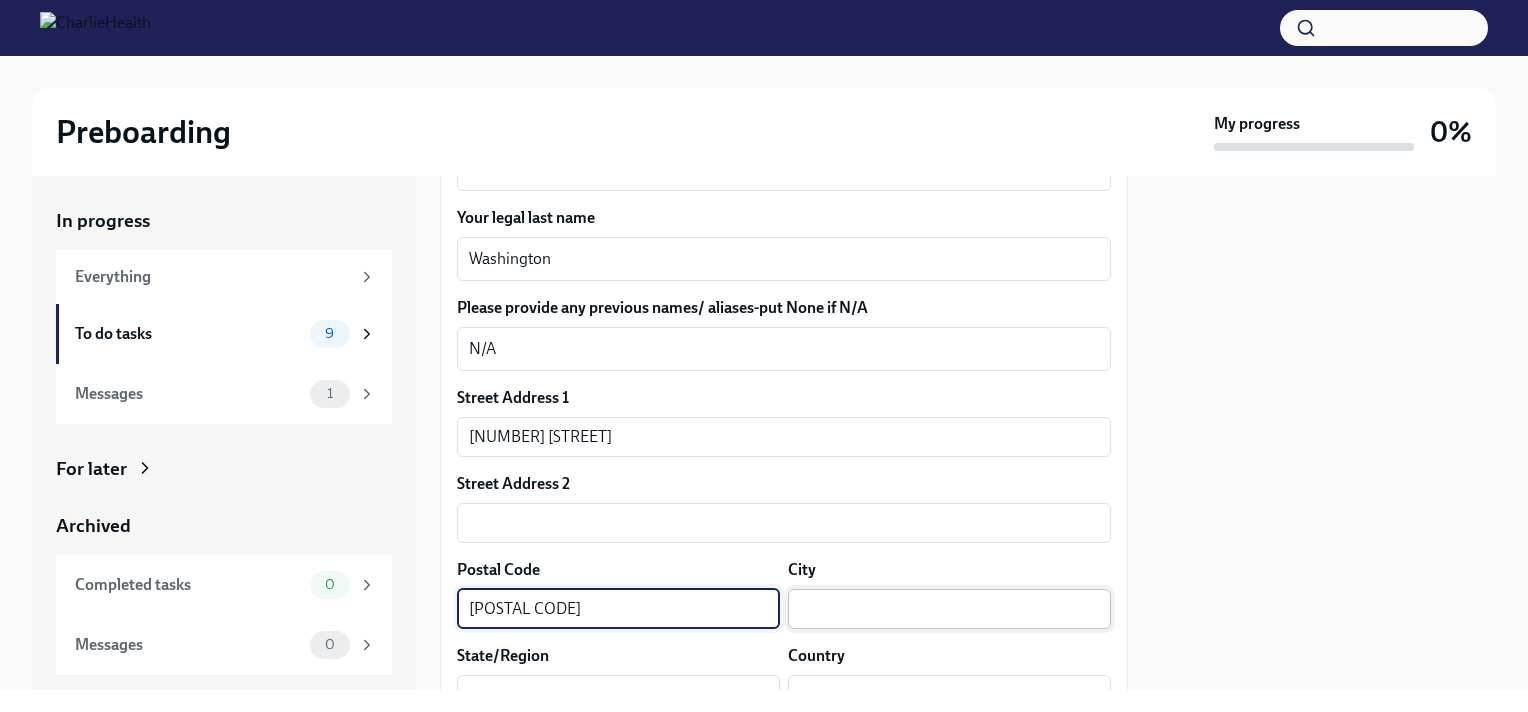 type on "[POSTAL CODE]" 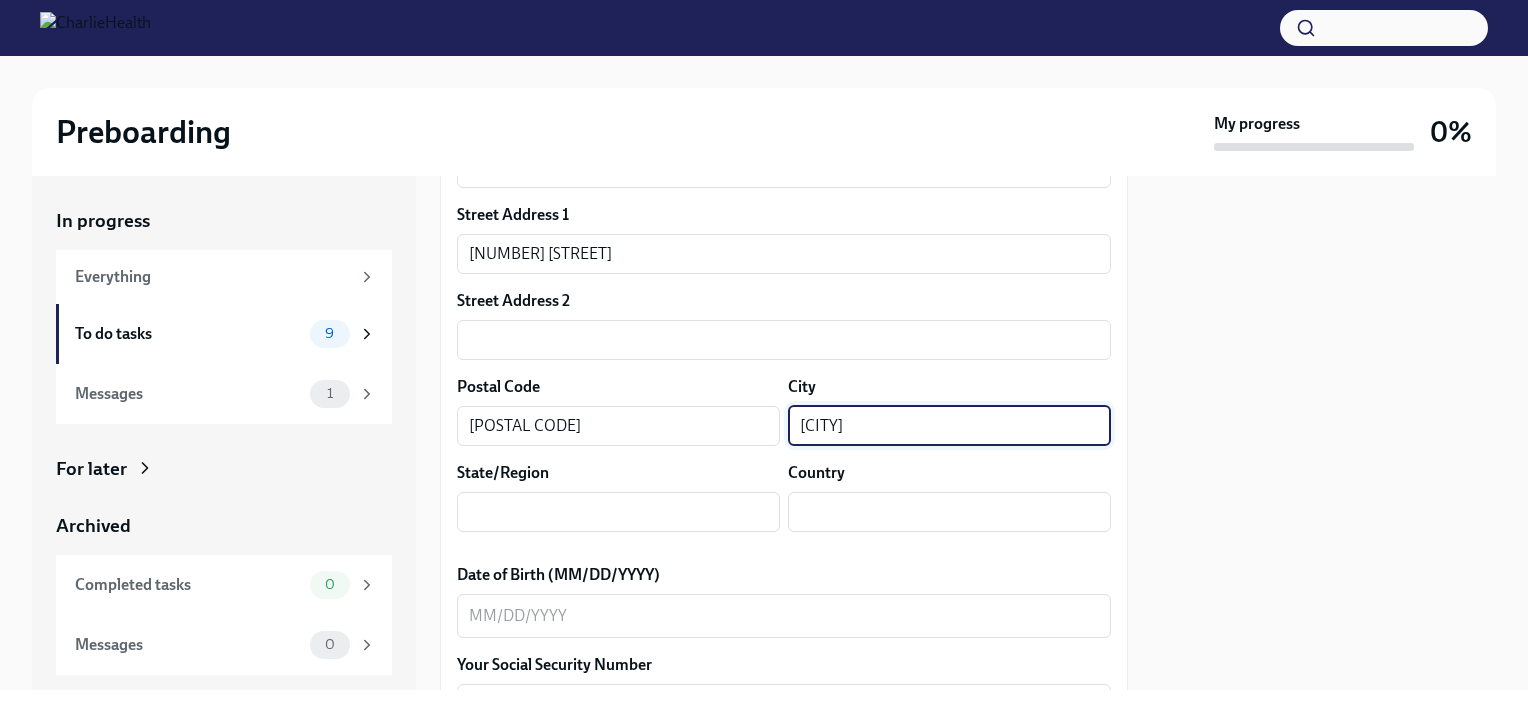 scroll, scrollTop: 600, scrollLeft: 0, axis: vertical 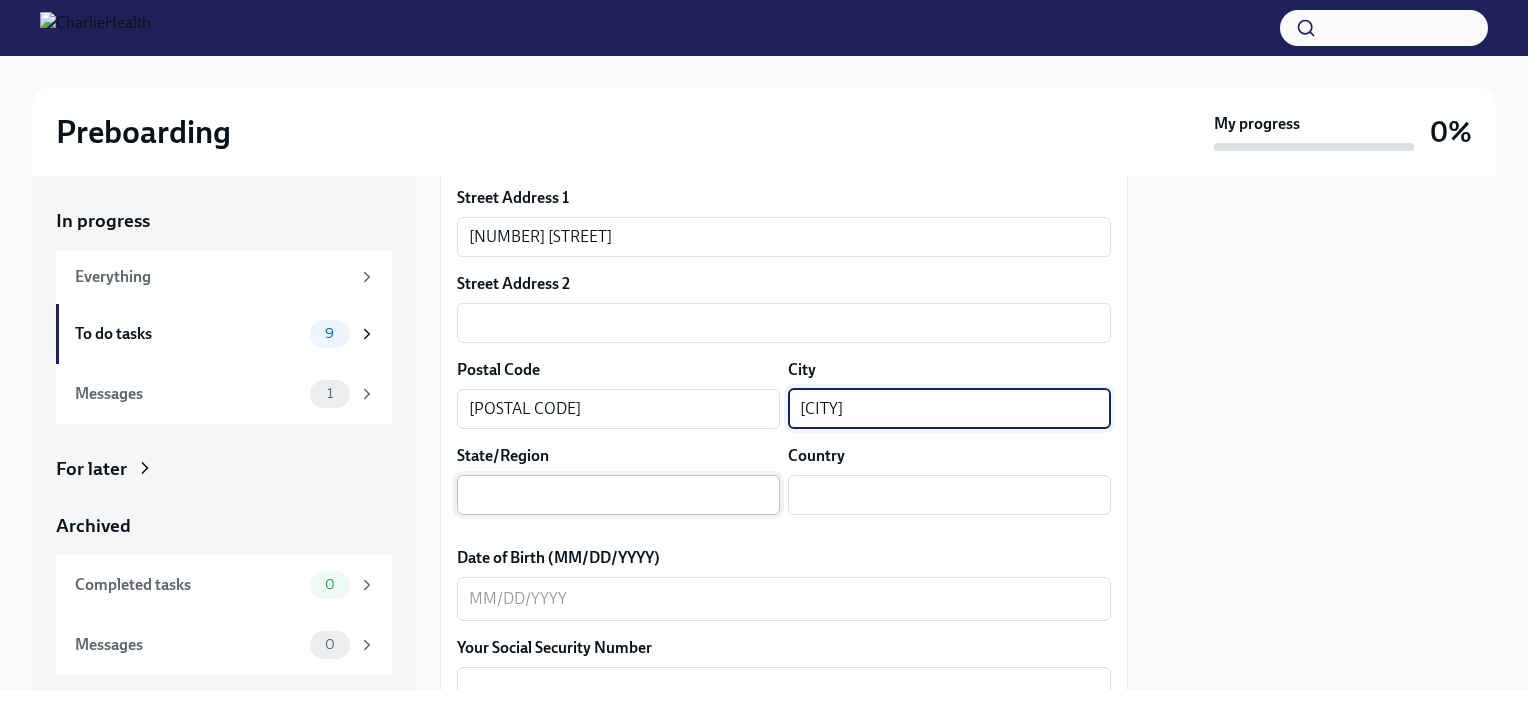 type on "[CITY]" 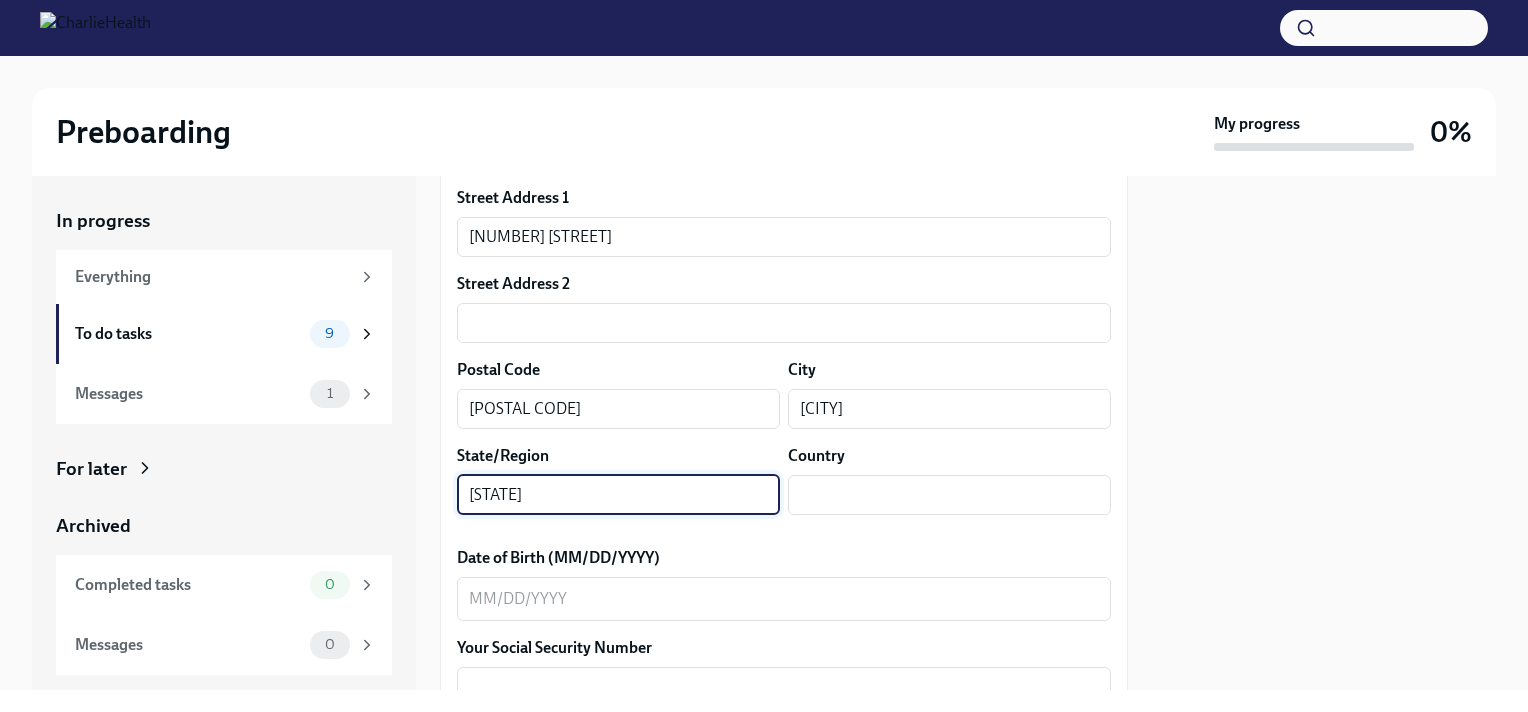 type on "South Carolina" 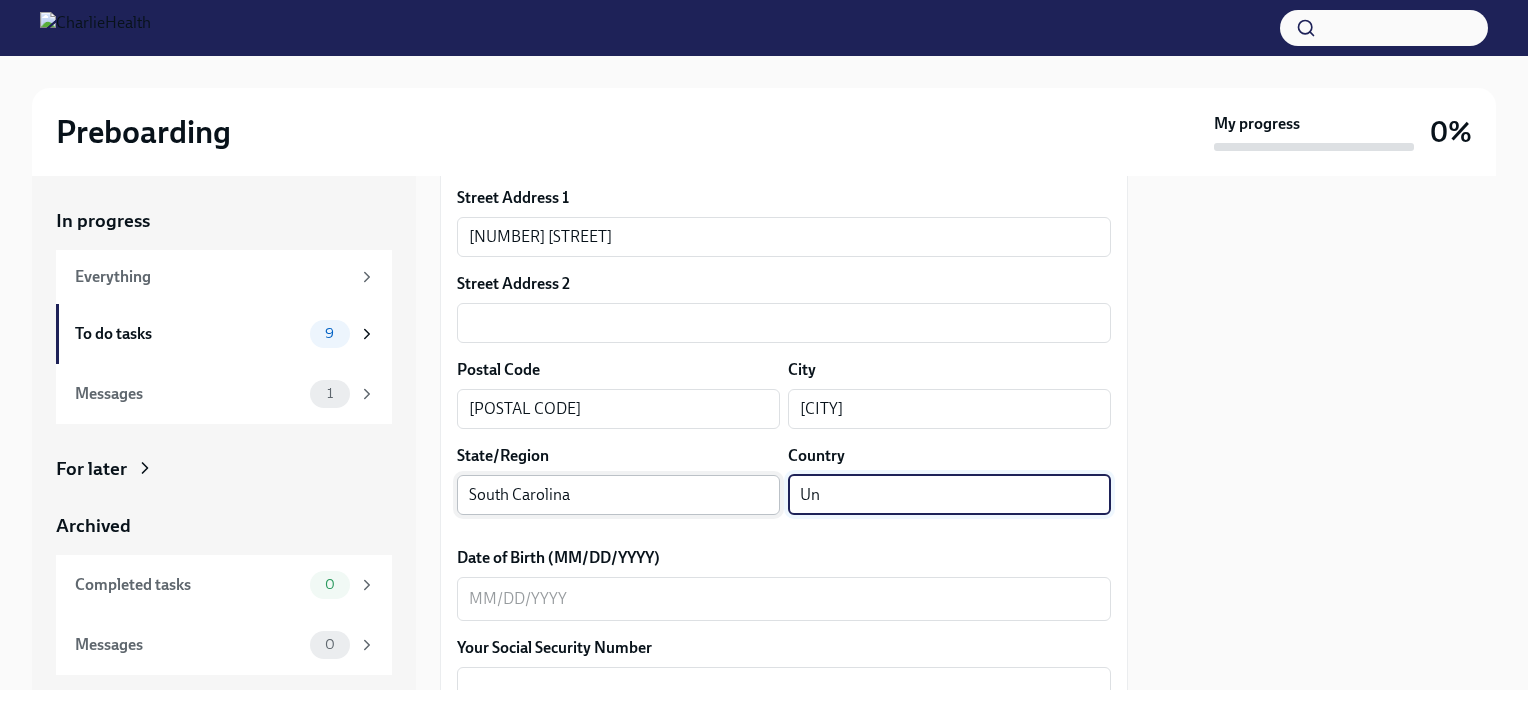 type on "[COUNTRY]" 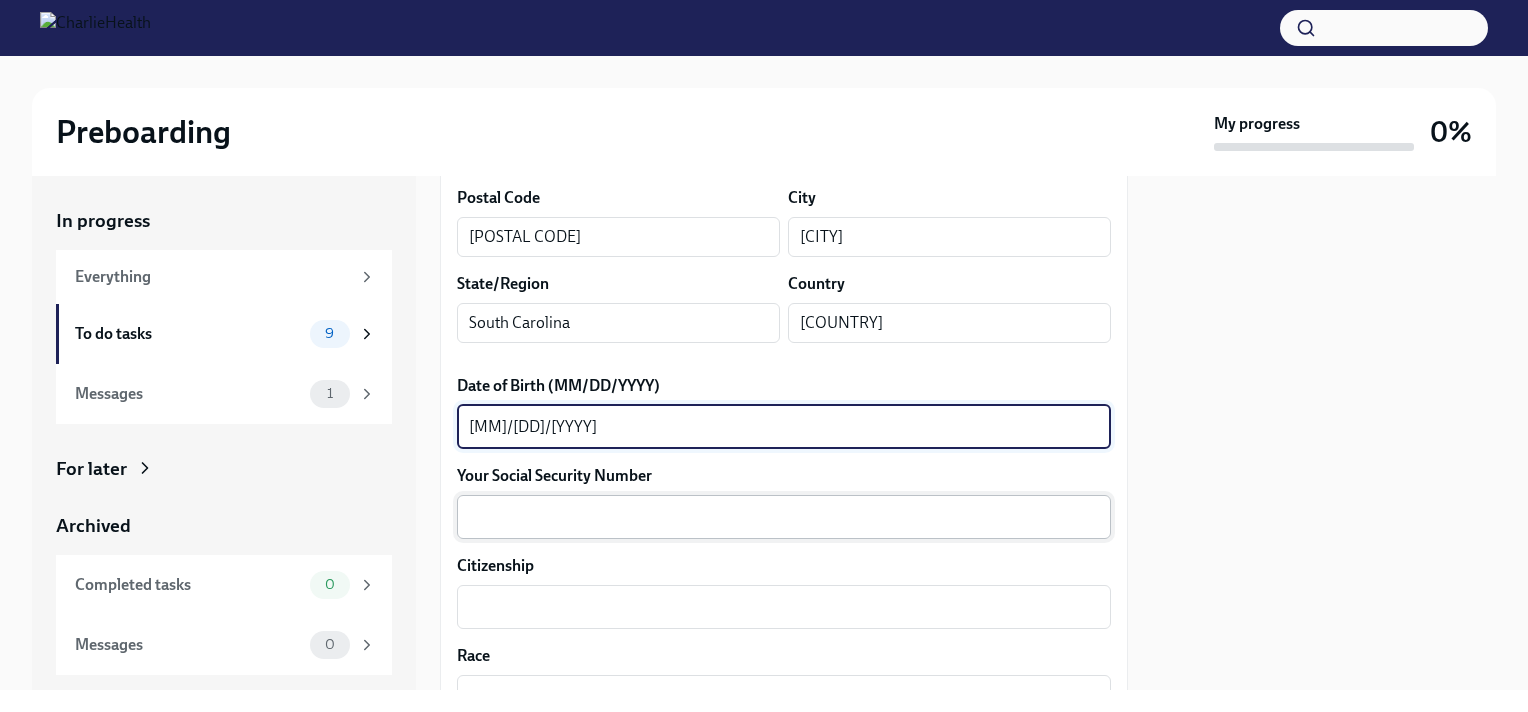scroll, scrollTop: 800, scrollLeft: 0, axis: vertical 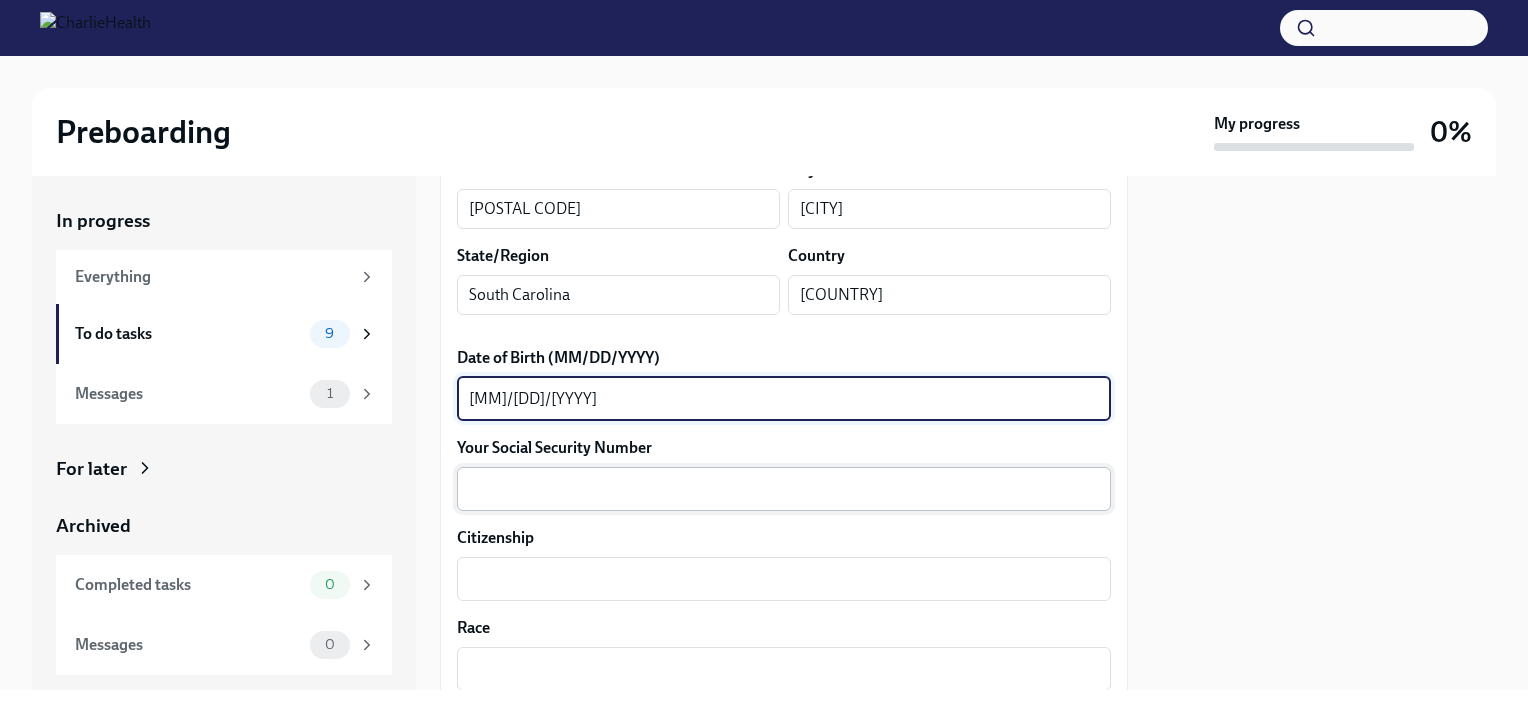 type on "[MM]/[DD]/[YYYY]" 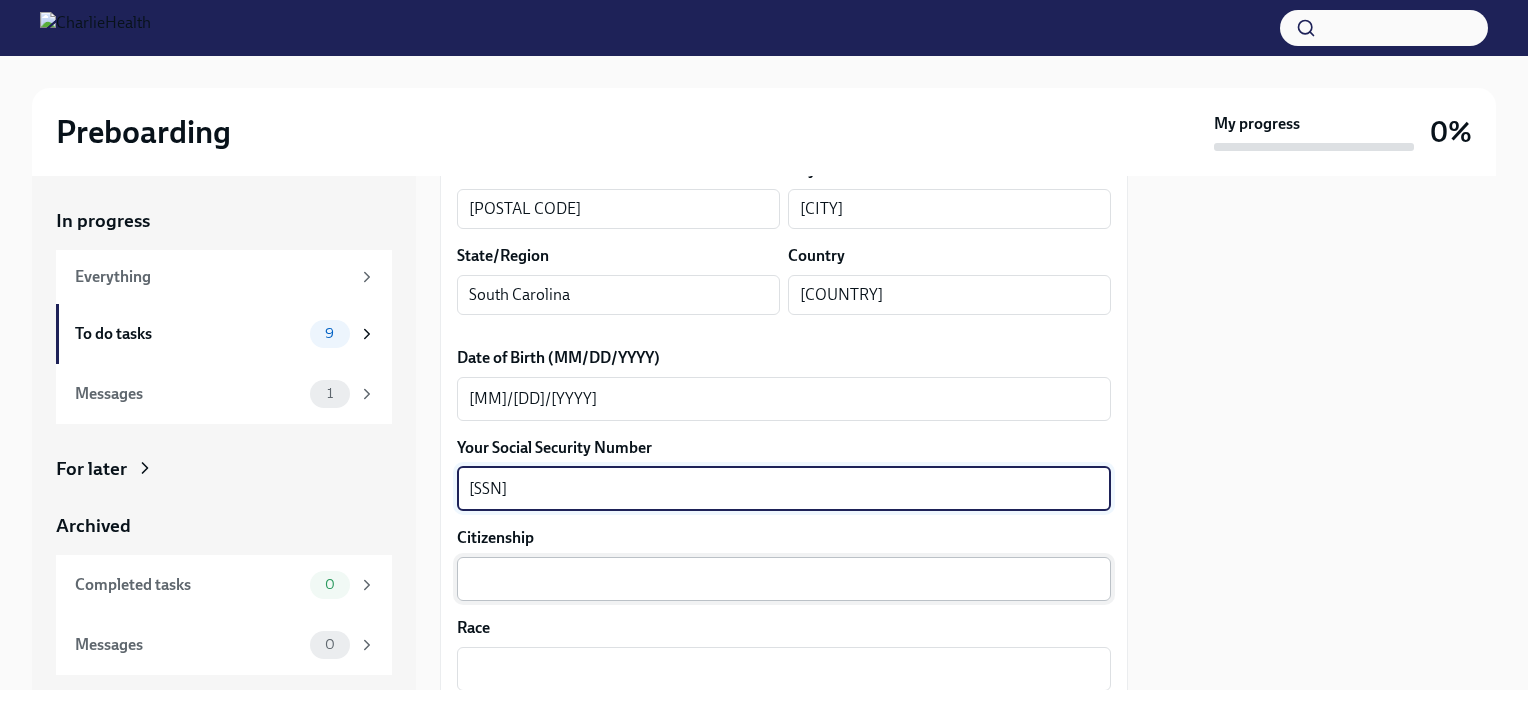 type on "[SSN]" 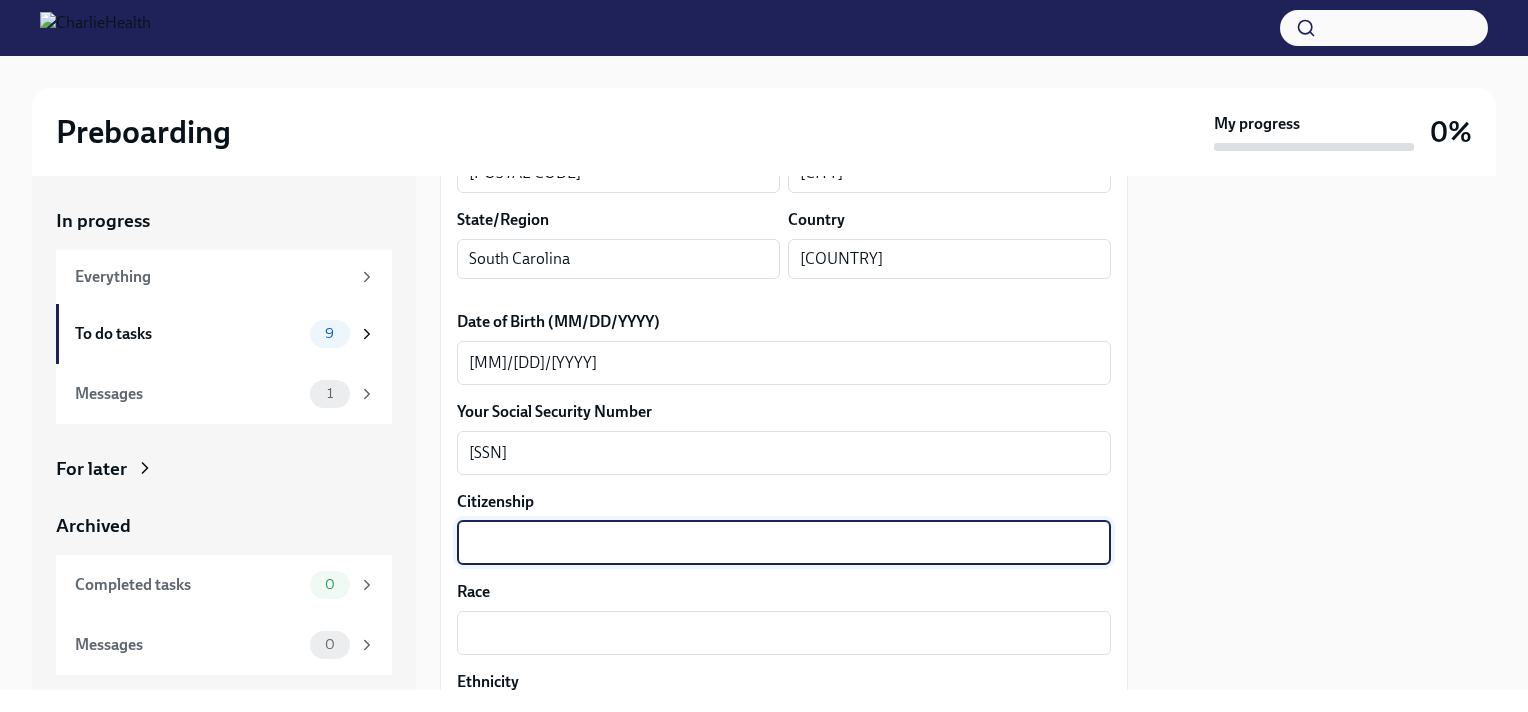 scroll, scrollTop: 900, scrollLeft: 0, axis: vertical 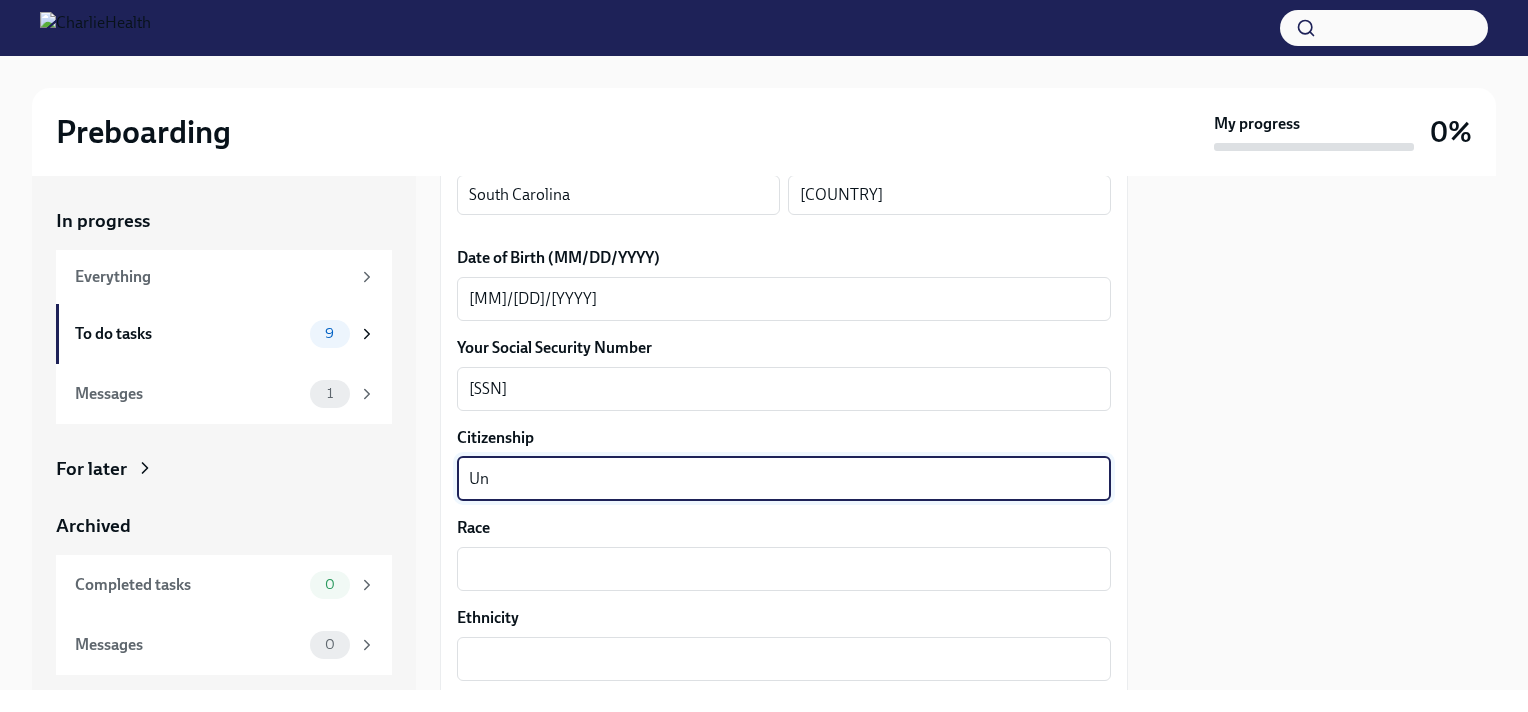 type on "U" 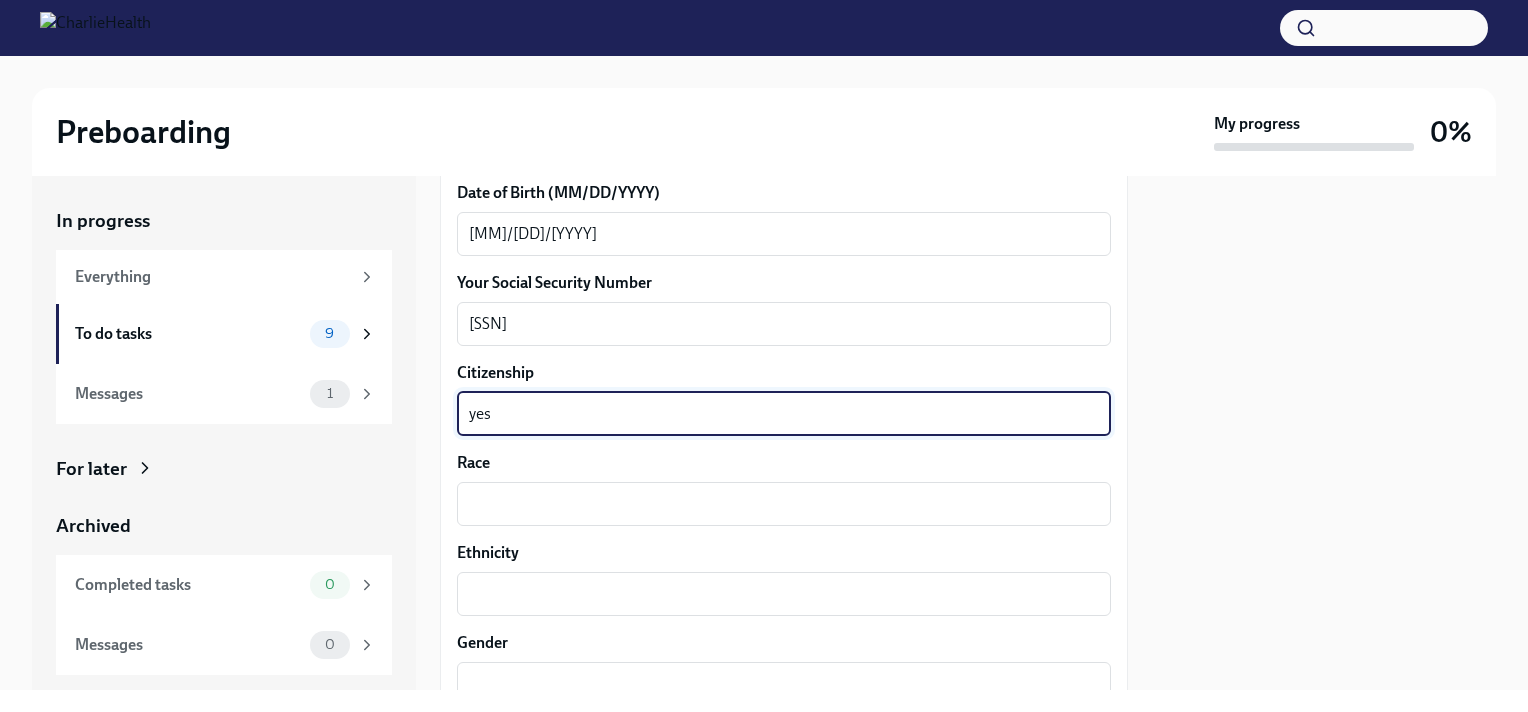 scroll, scrollTop: 1000, scrollLeft: 0, axis: vertical 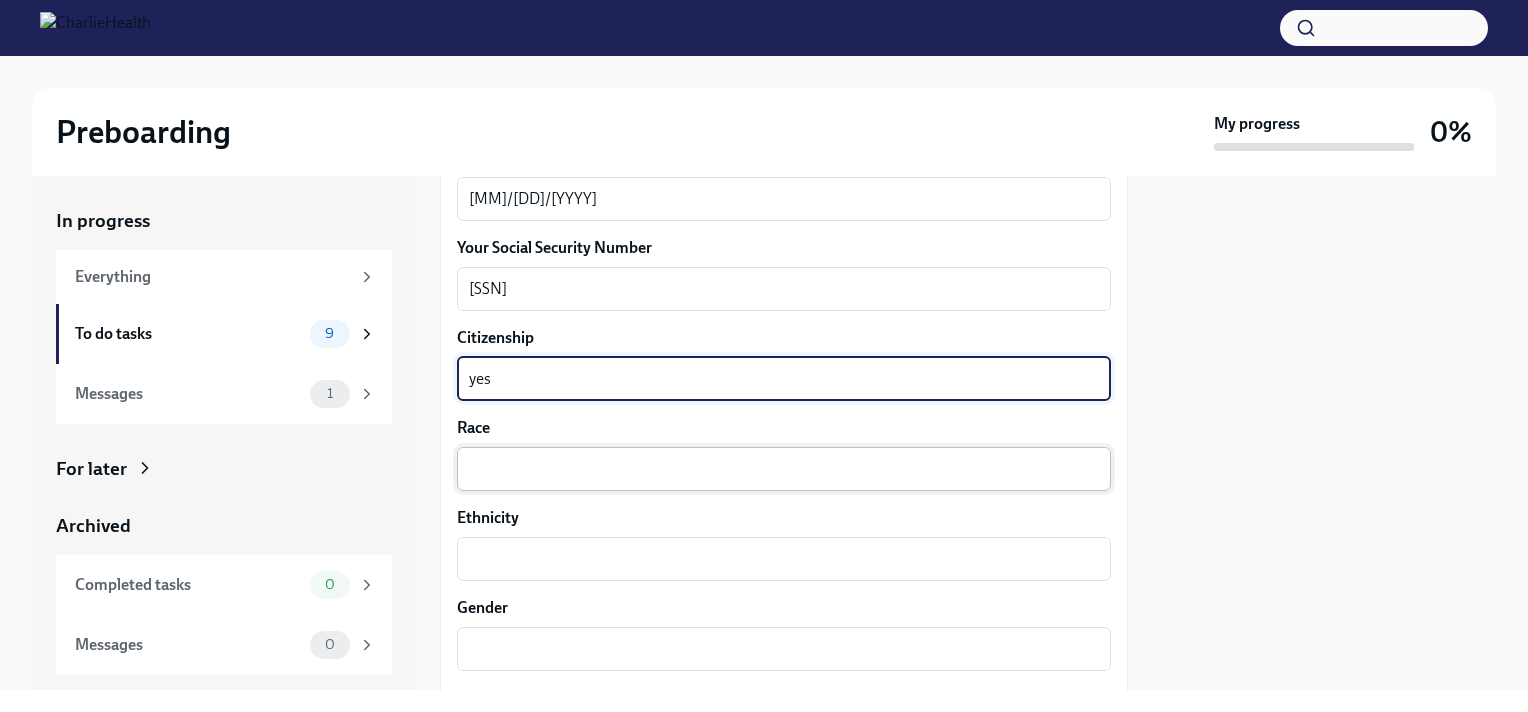 type on "yes" 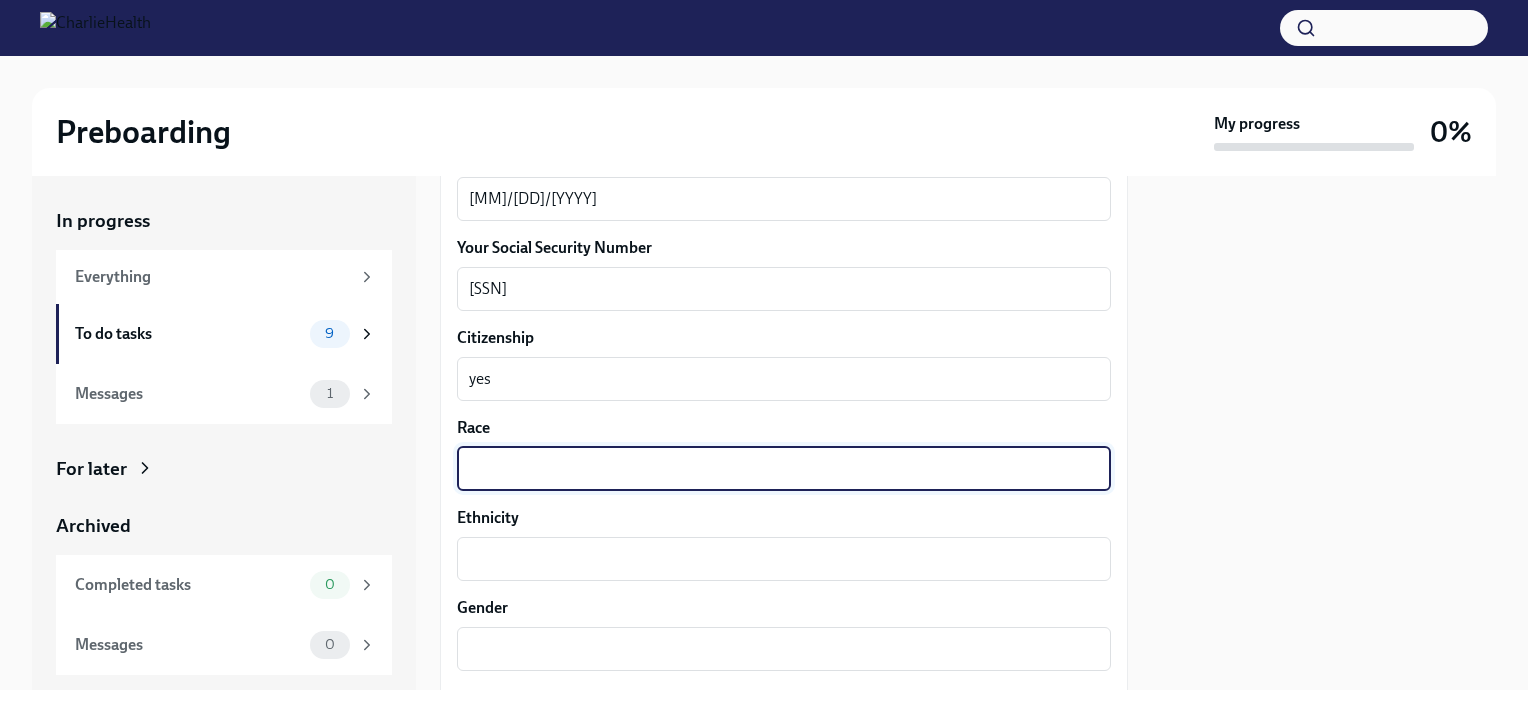 type on "B" 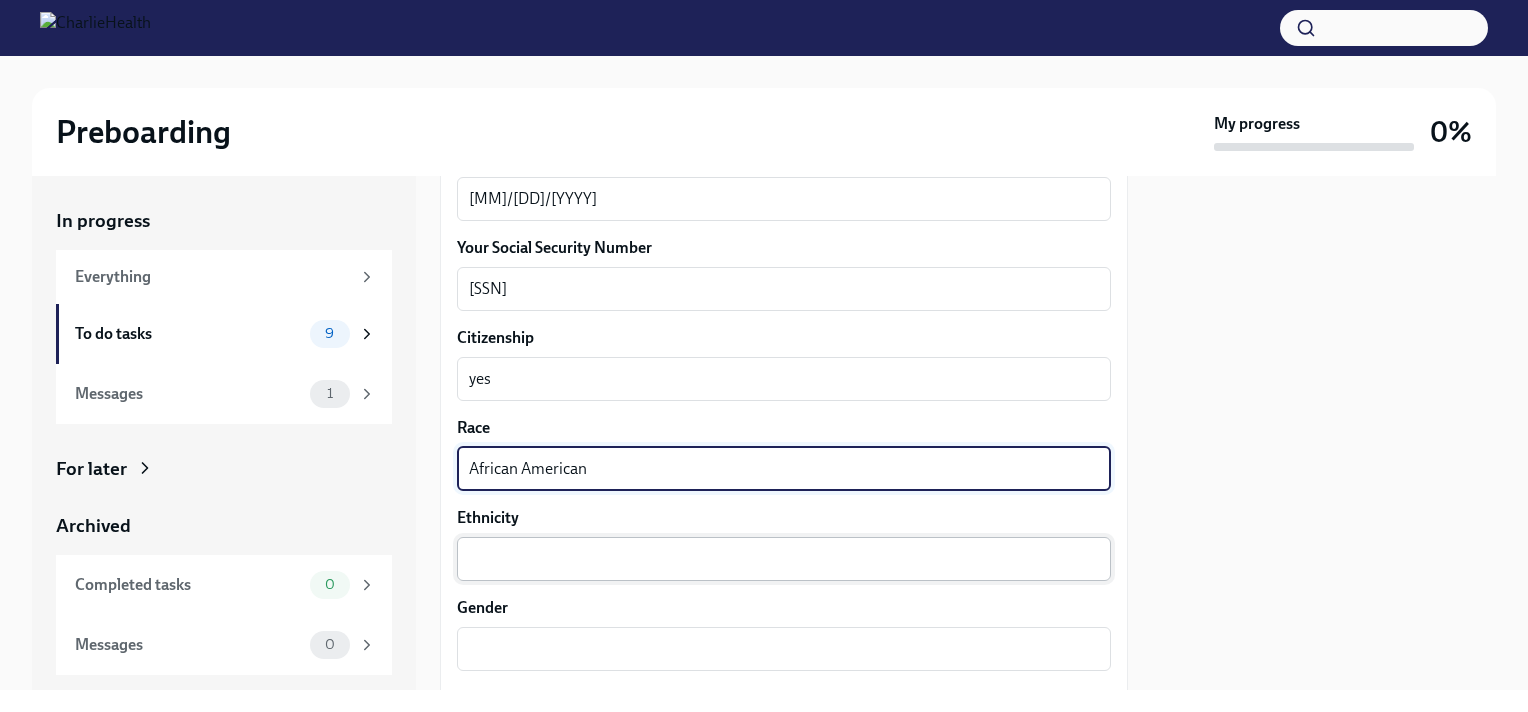 type on "African American" 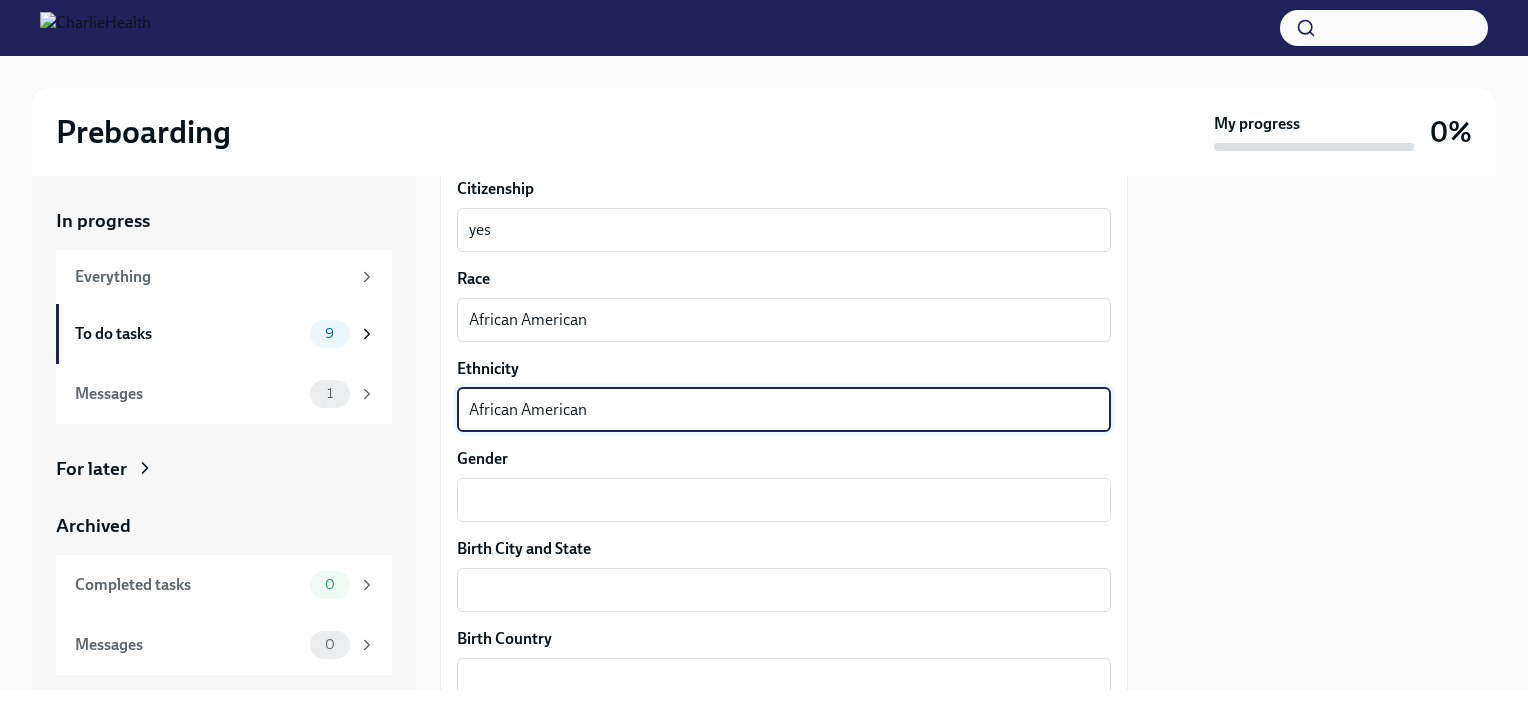 scroll, scrollTop: 1200, scrollLeft: 0, axis: vertical 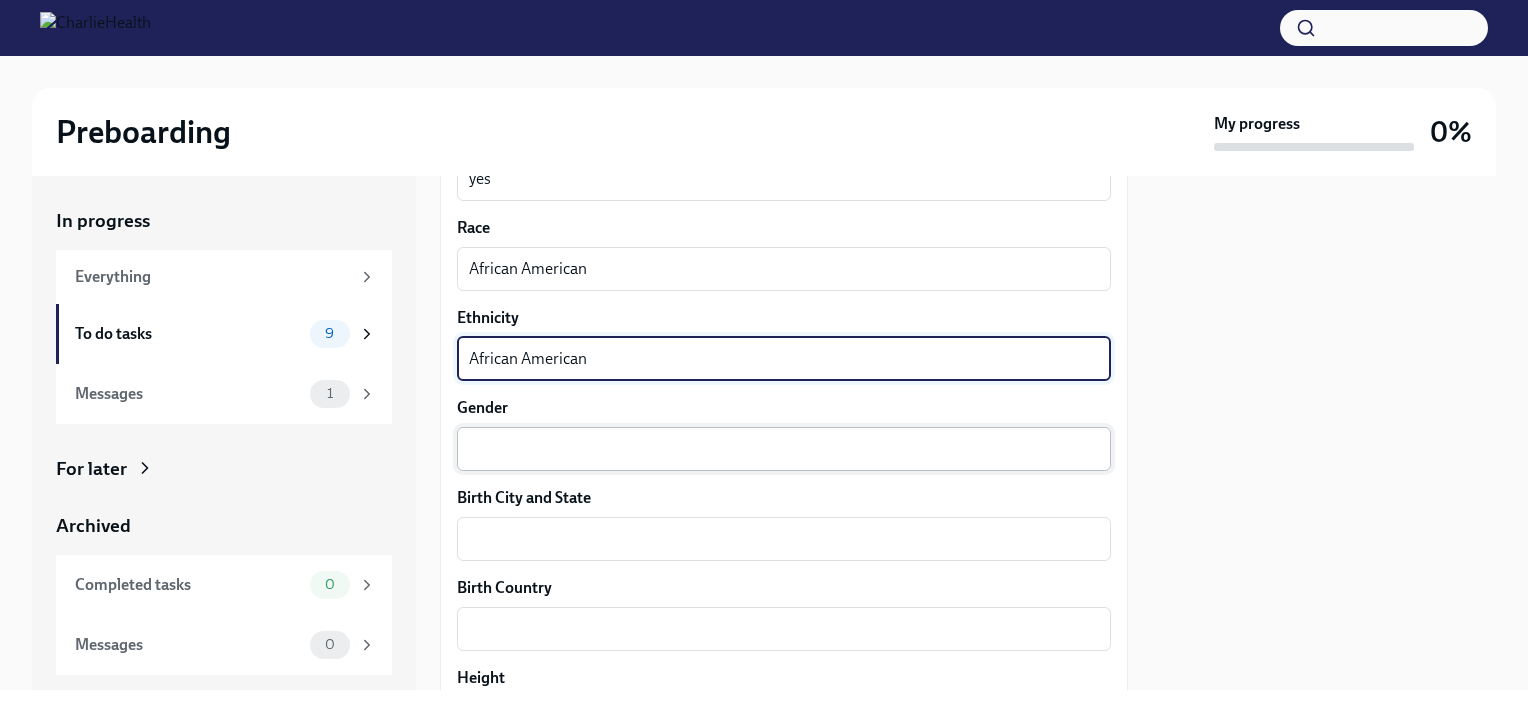 type on "African American" 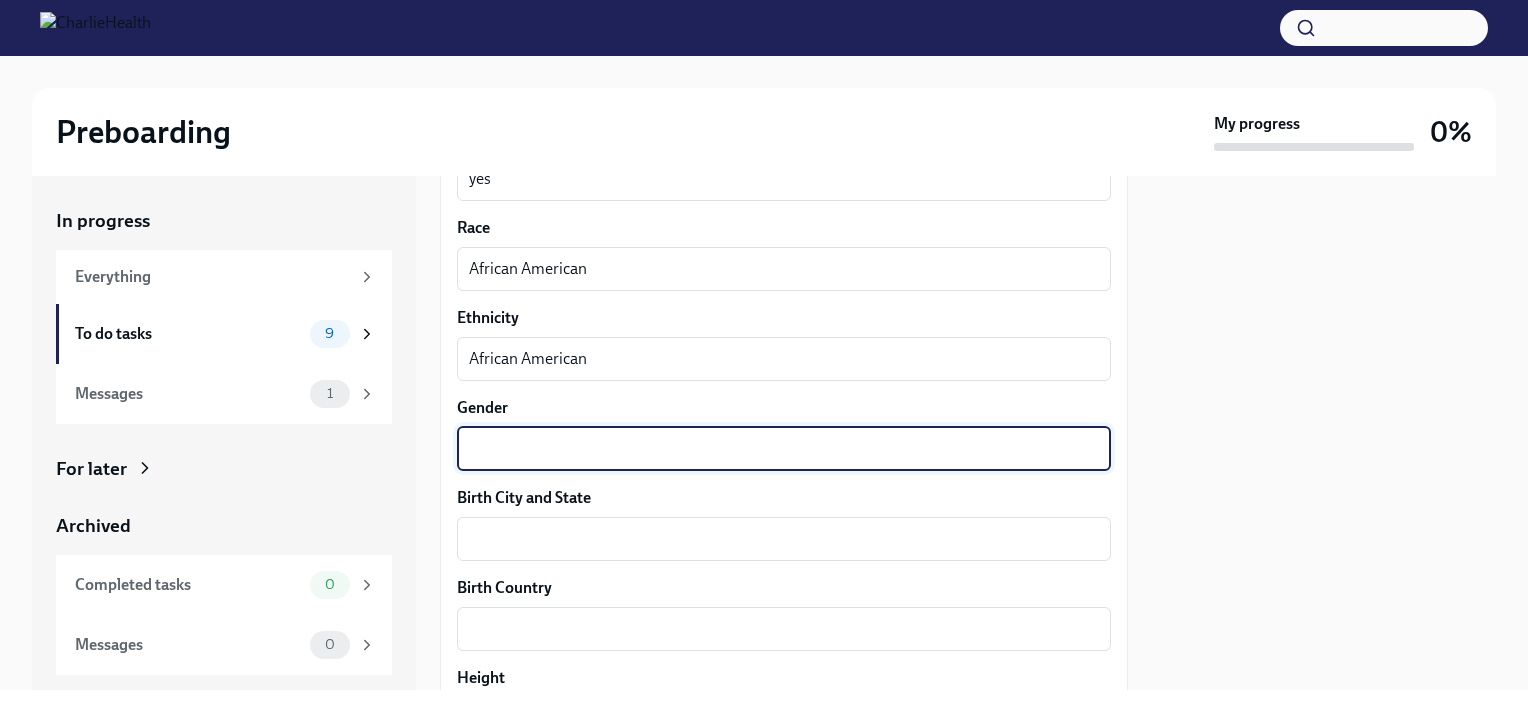 type on "D" 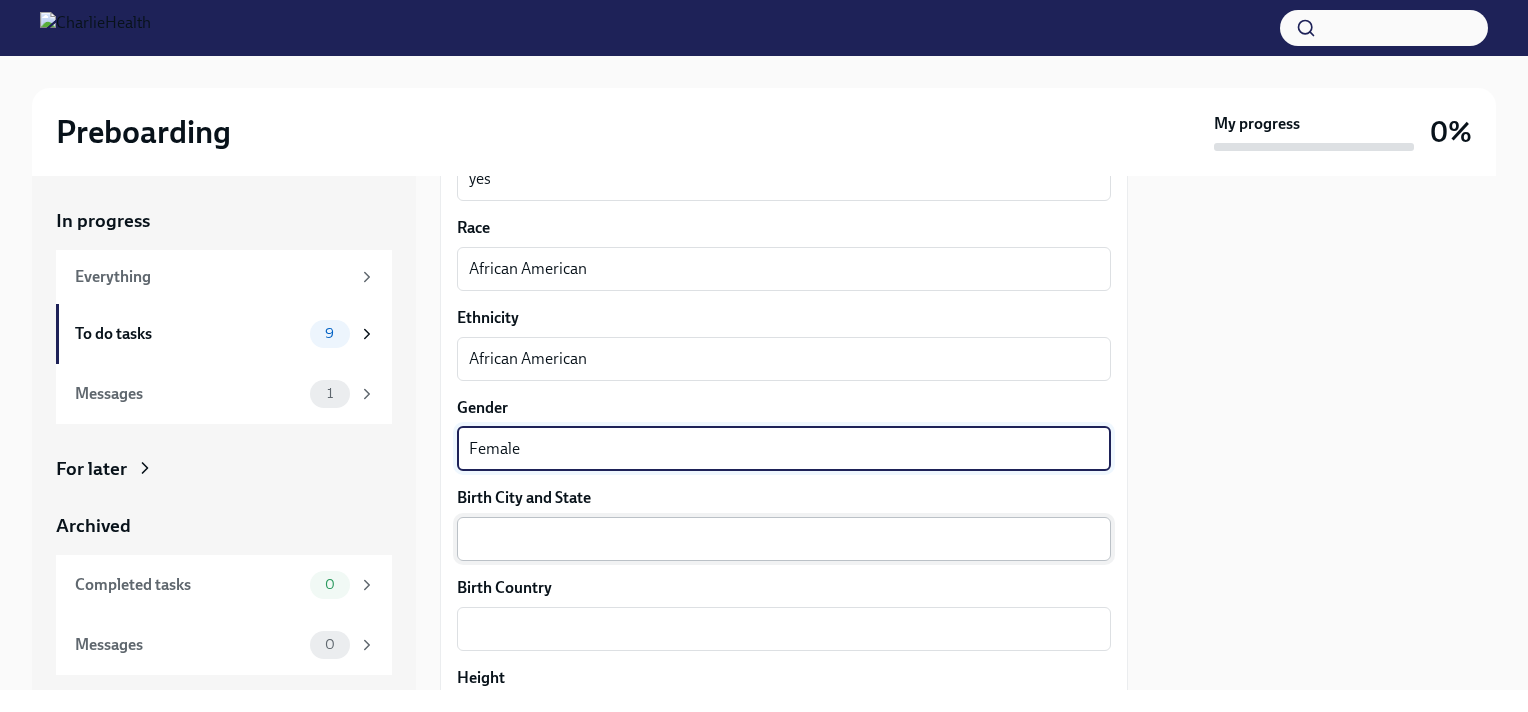 type on "Female" 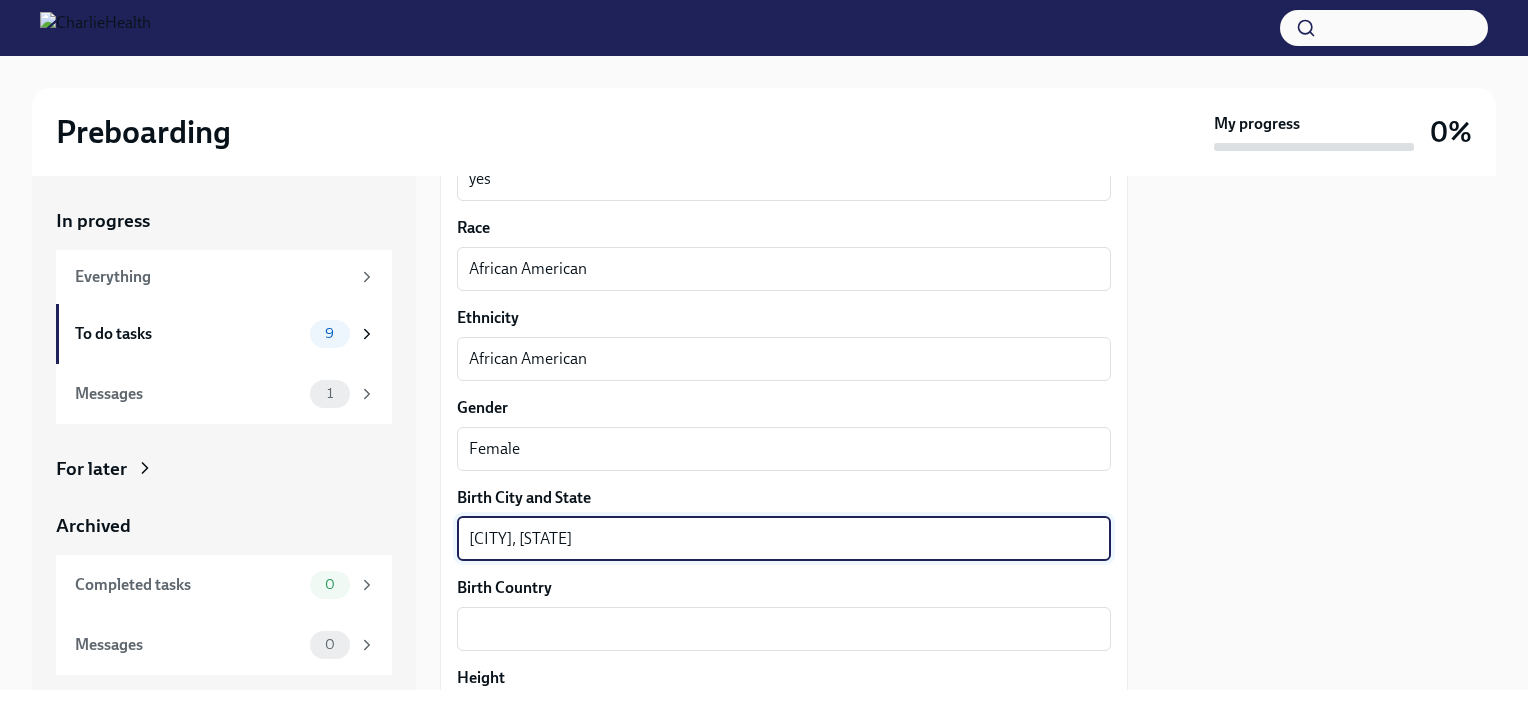 scroll, scrollTop: 1300, scrollLeft: 0, axis: vertical 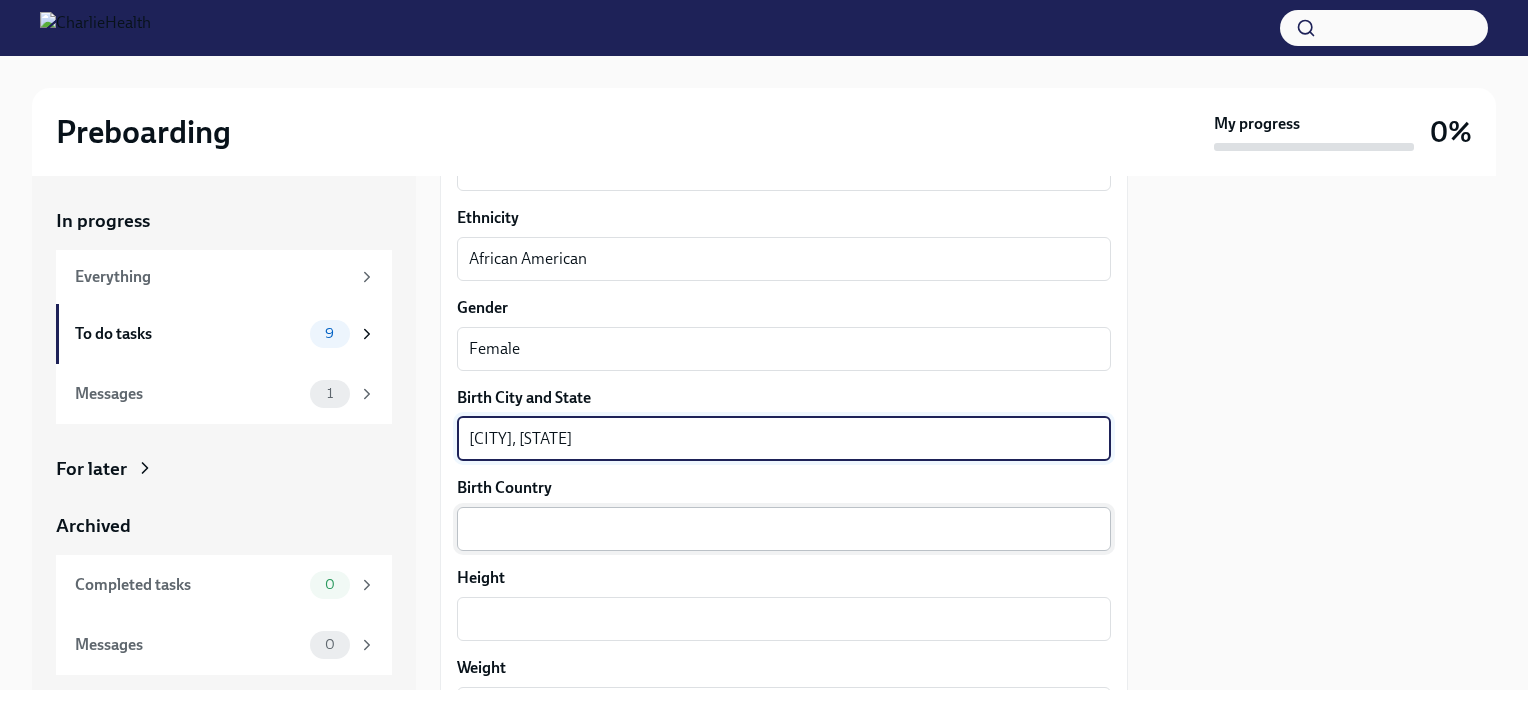 type on "[CITY], [STATE]" 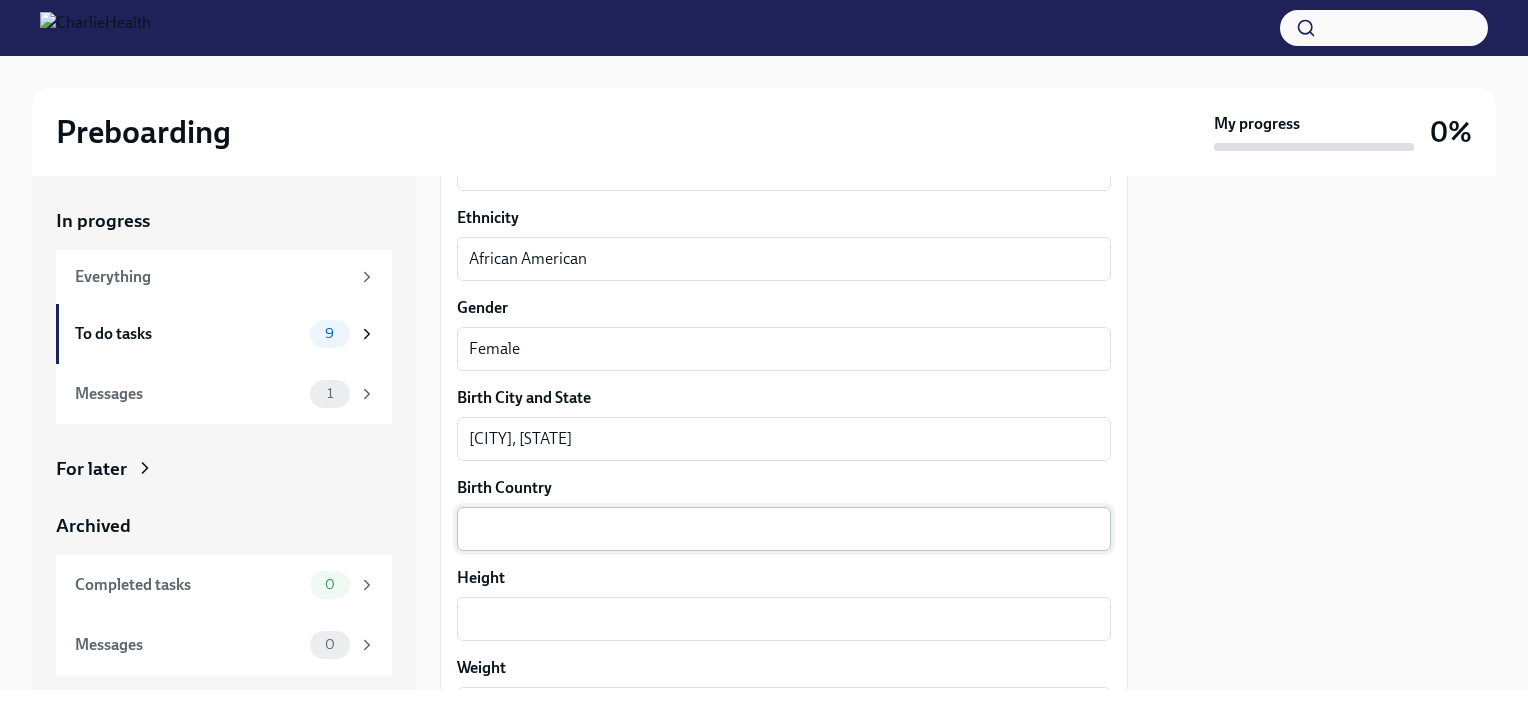 click on "x ​" at bounding box center (784, 529) 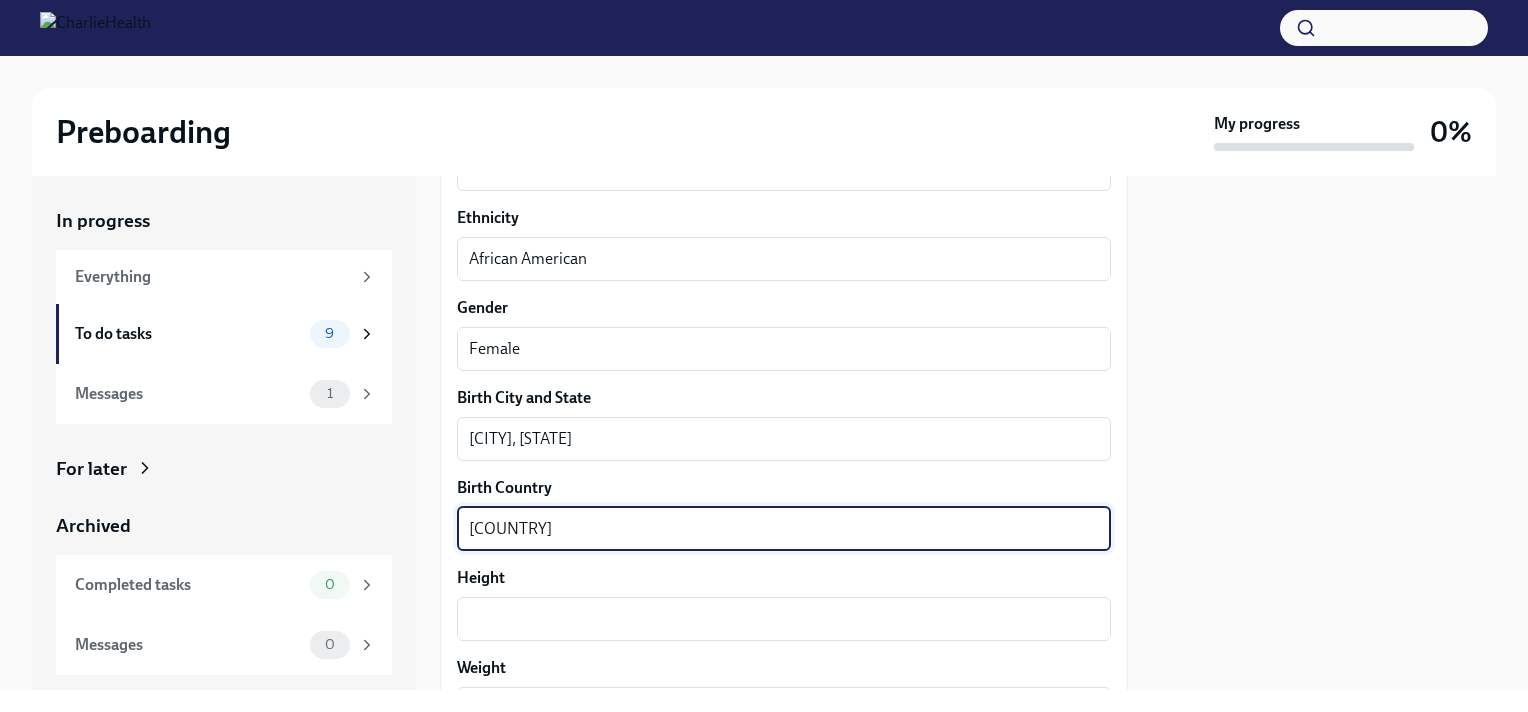 scroll, scrollTop: 1400, scrollLeft: 0, axis: vertical 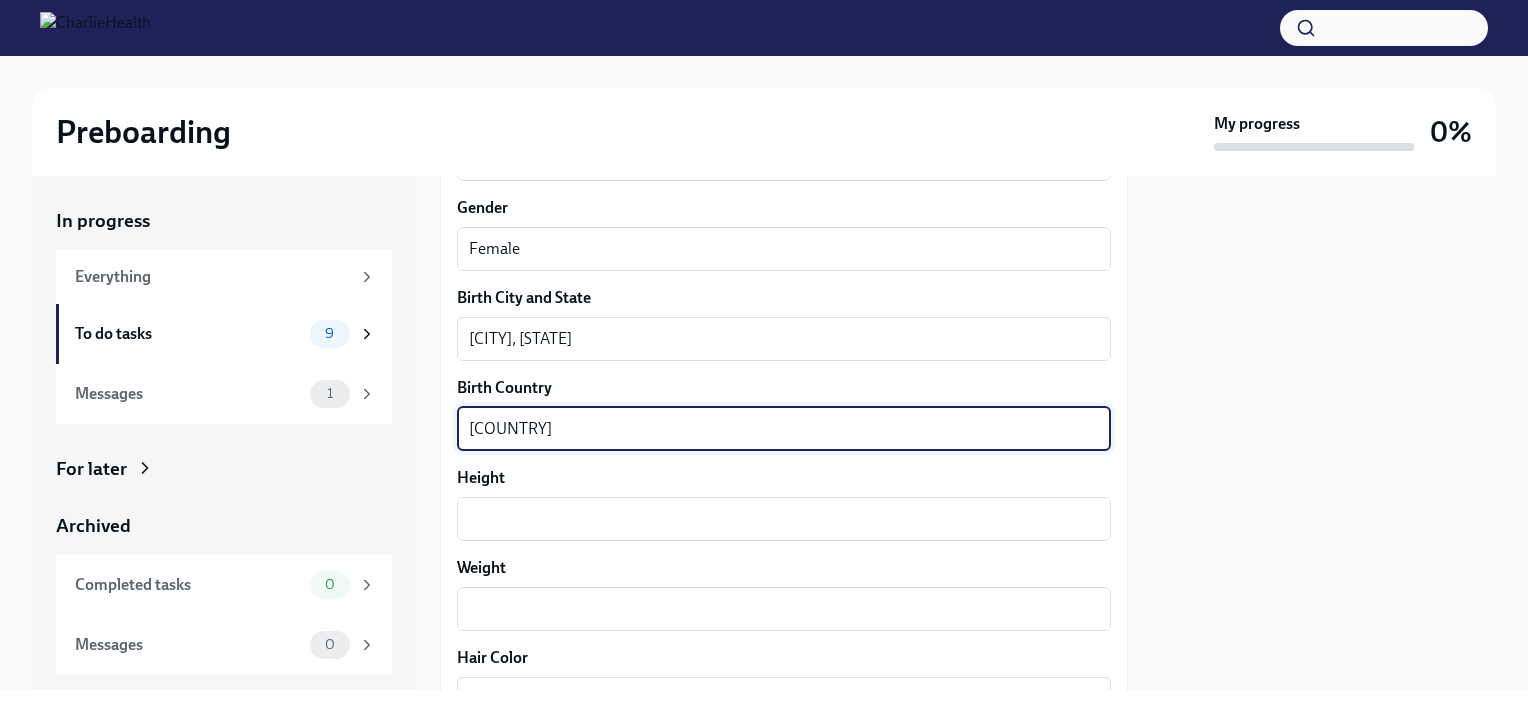 type on "[COUNTRY]" 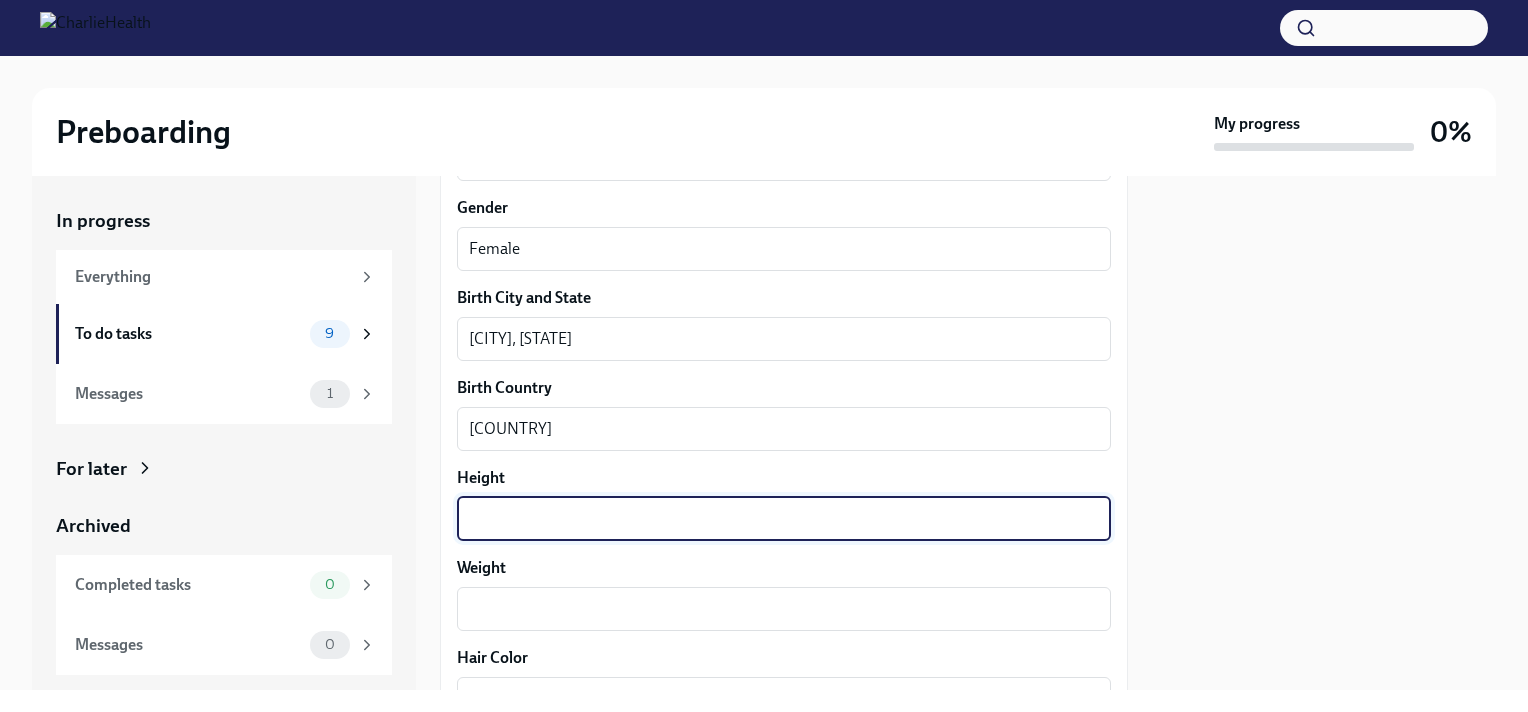 click on "Height" at bounding box center [784, 519] 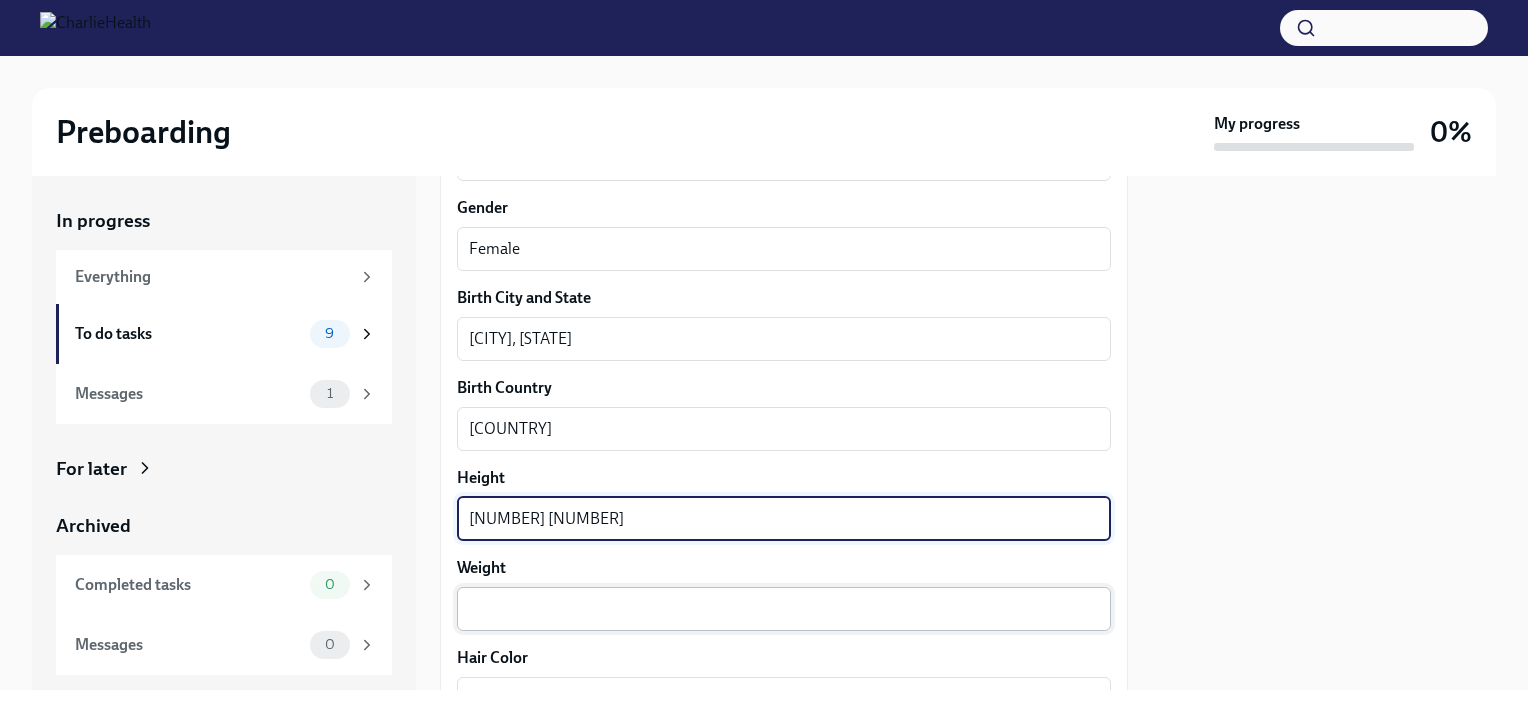 type on "[NUMBER] [NUMBER]" 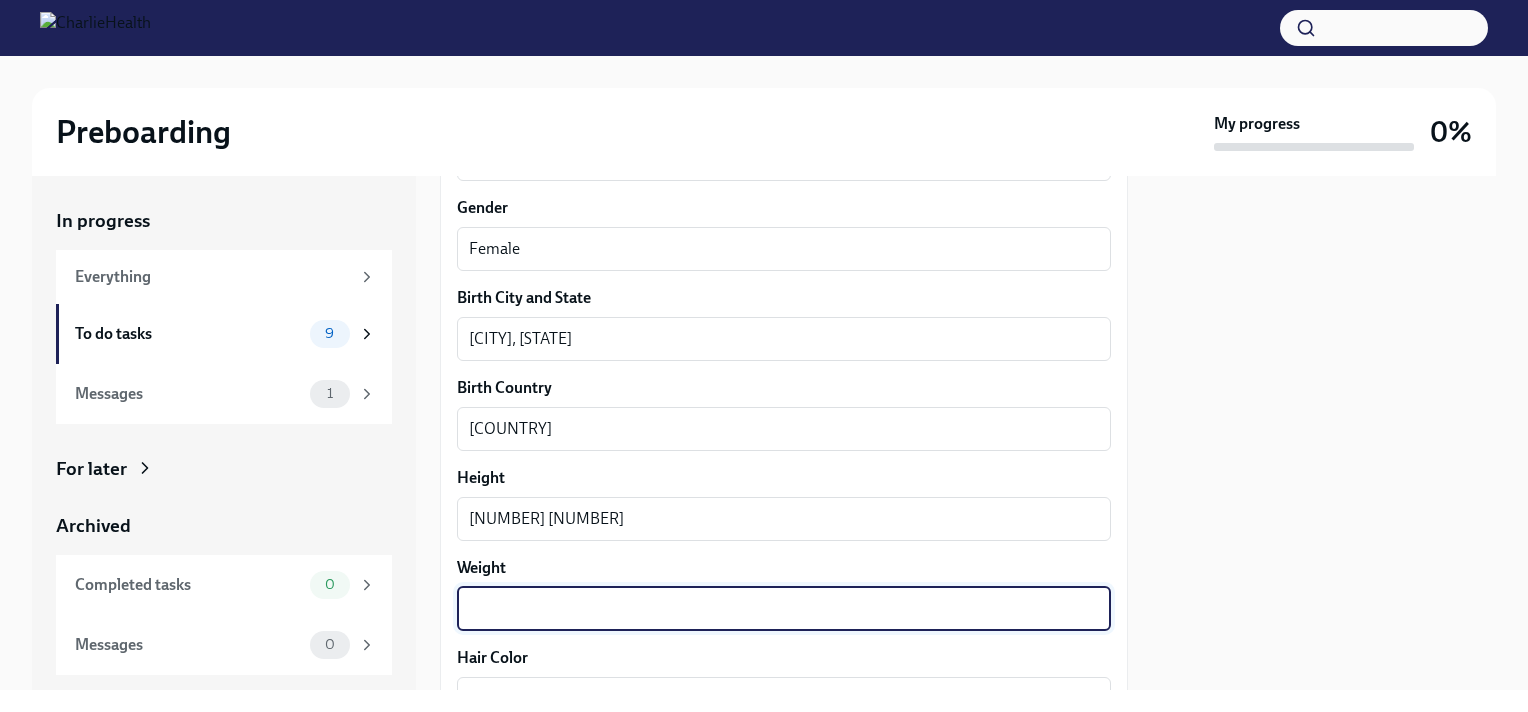 click on "Weight" at bounding box center [784, 609] 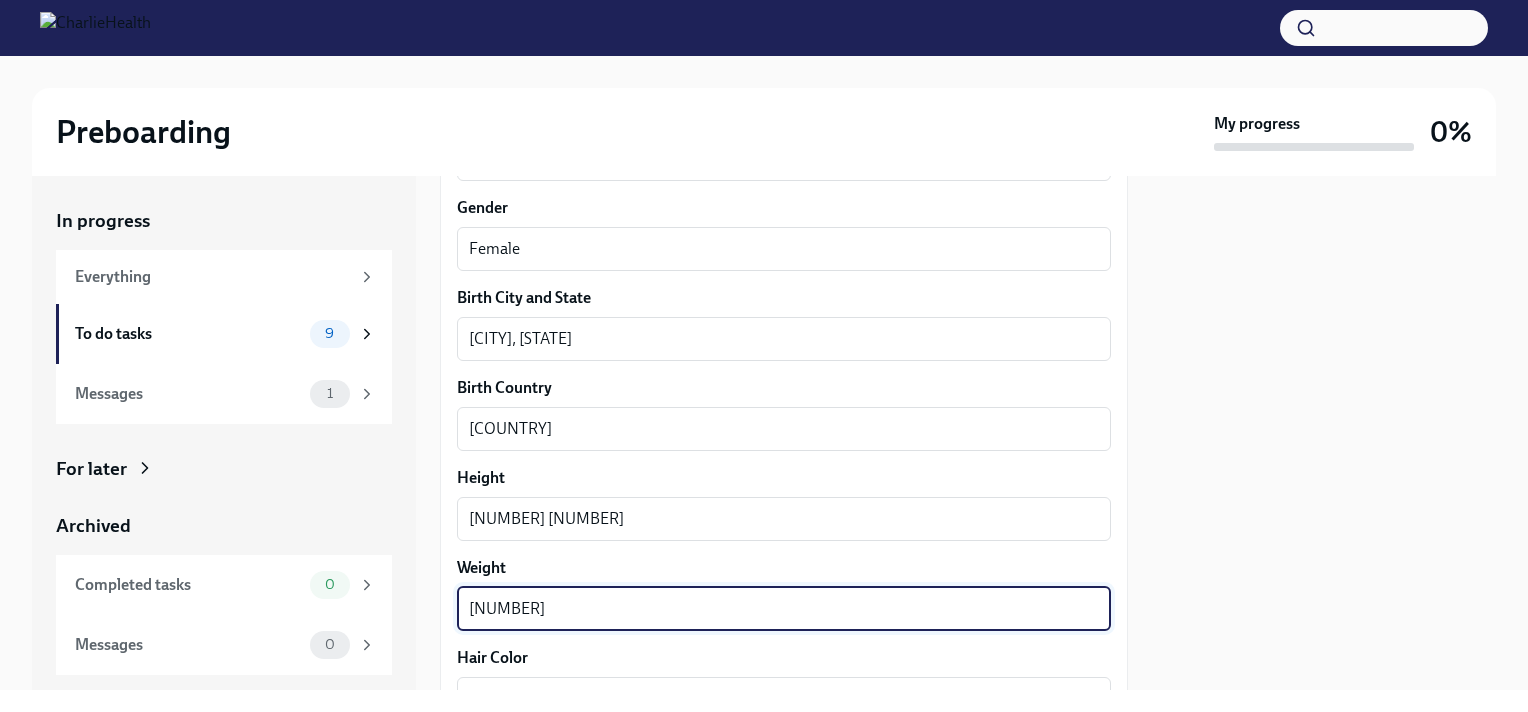 scroll, scrollTop: 1600, scrollLeft: 0, axis: vertical 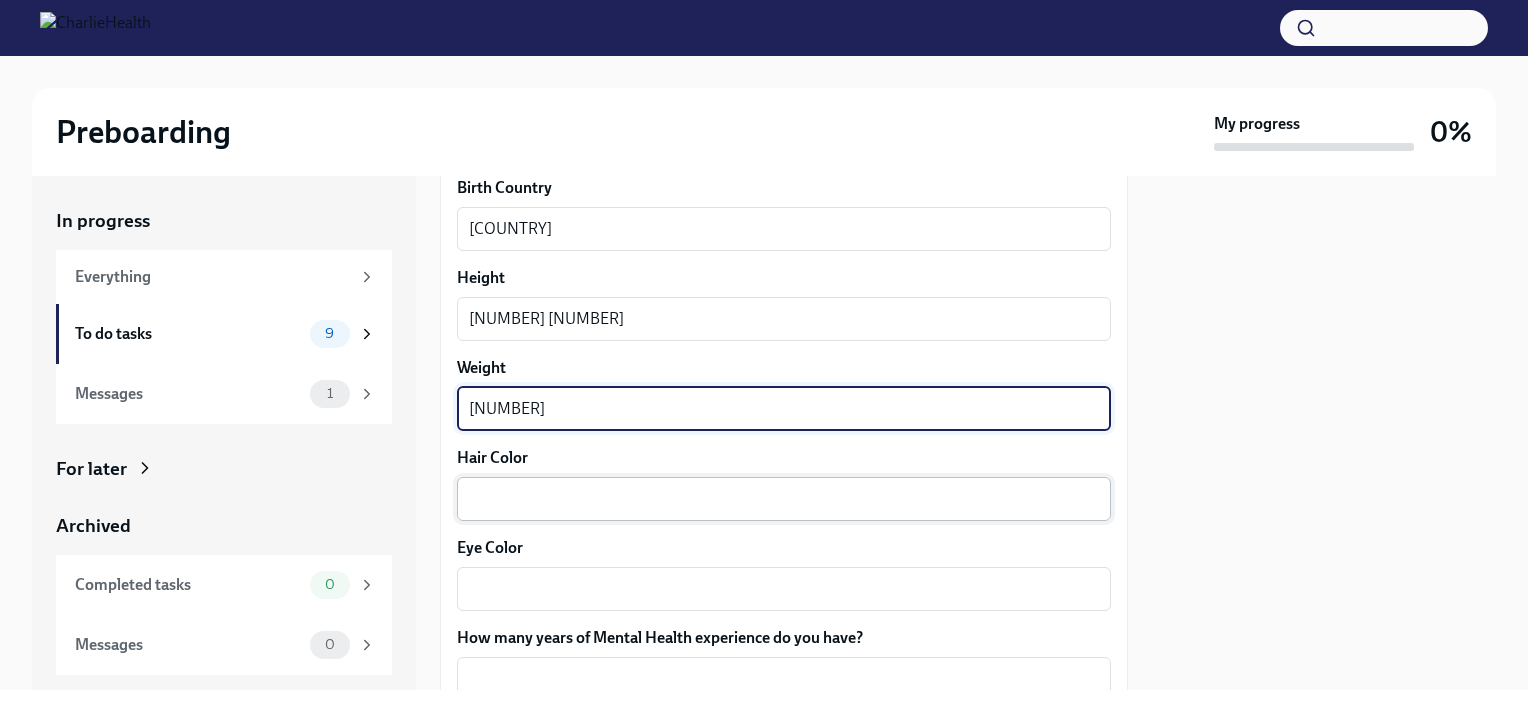 type on "[NUMBER]" 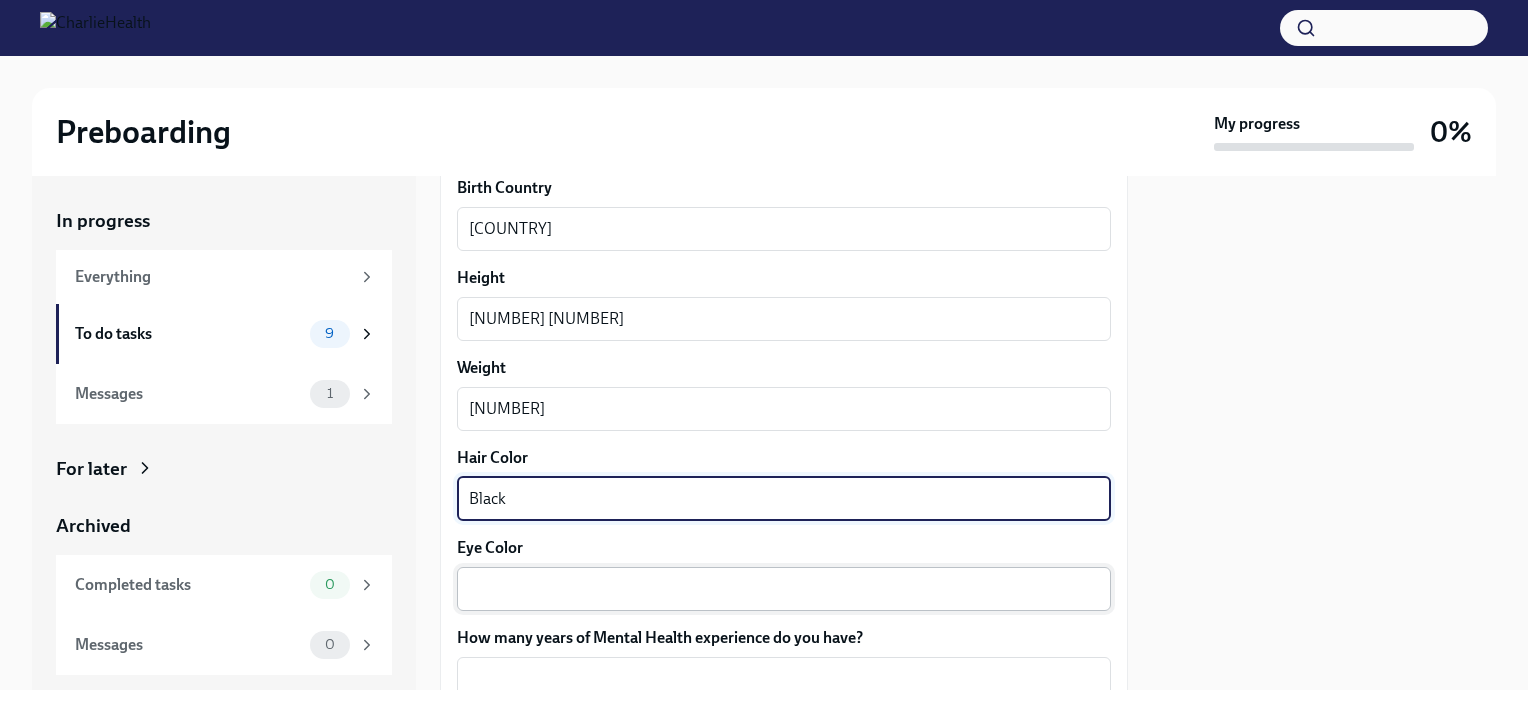 type on "Black" 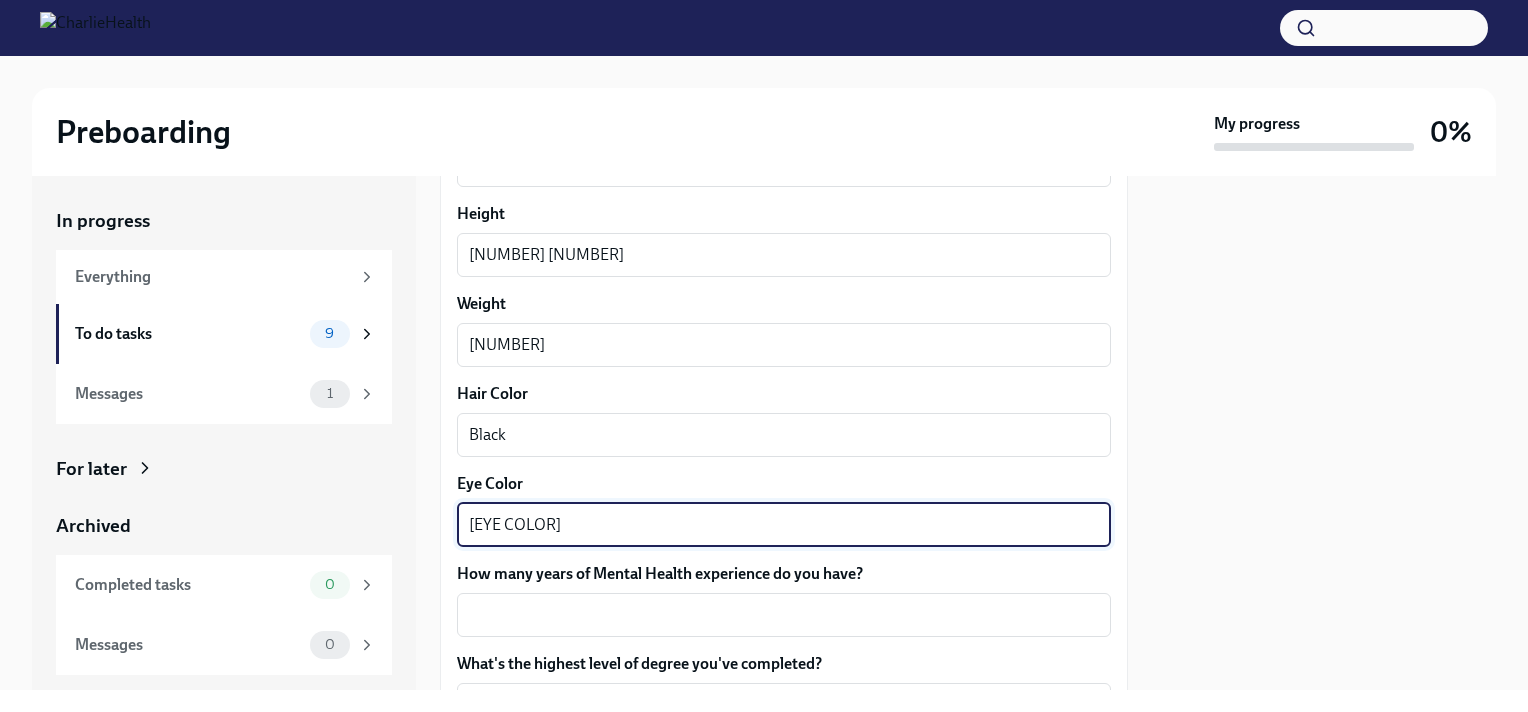 scroll, scrollTop: 1700, scrollLeft: 0, axis: vertical 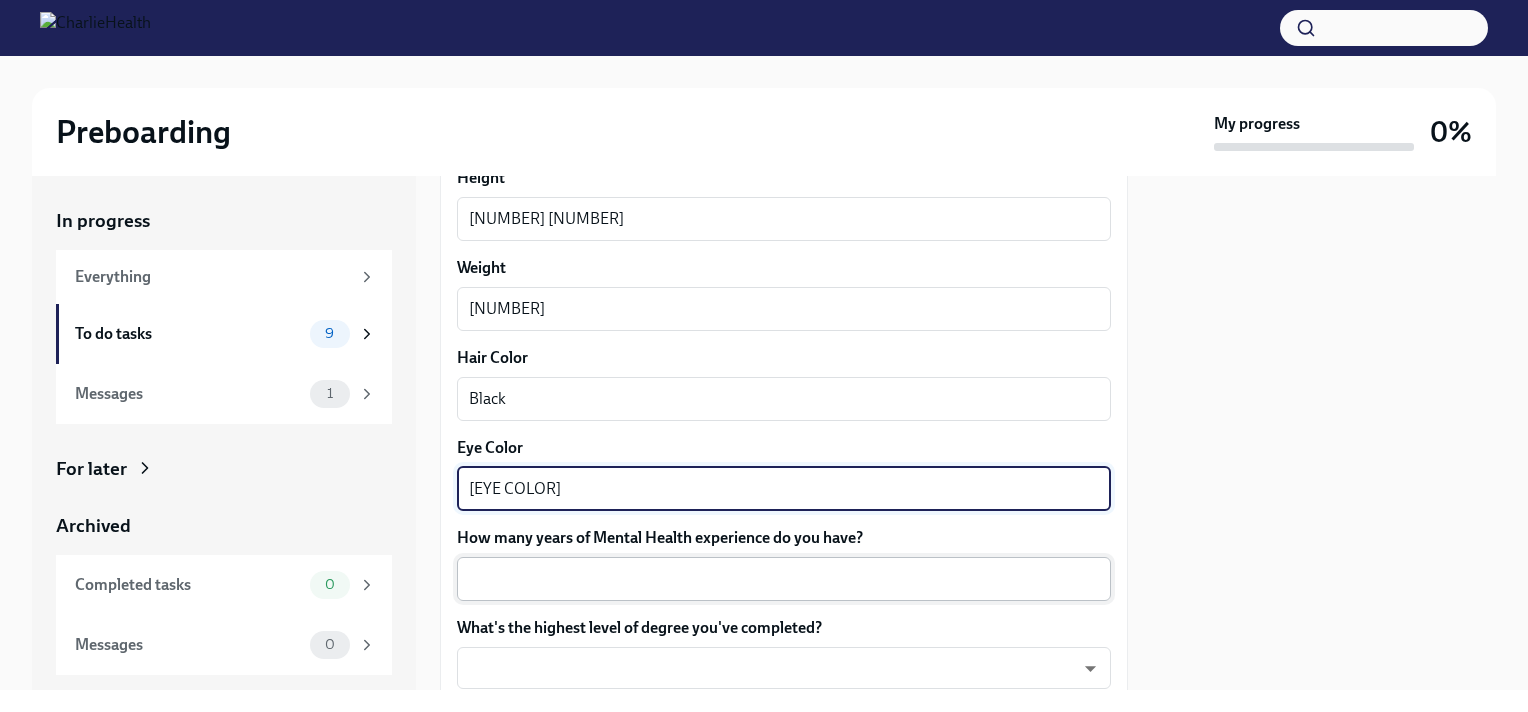 type on "[EYE COLOR]" 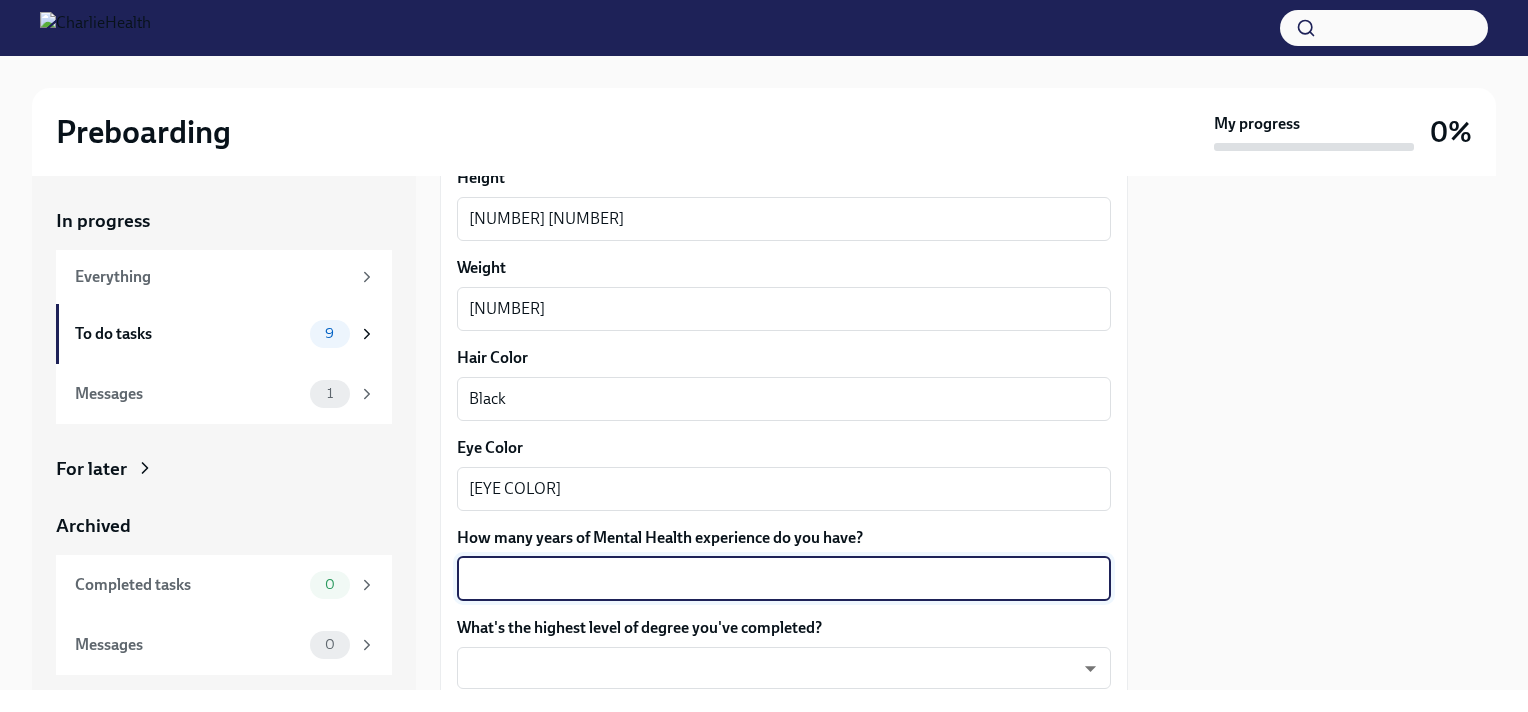 click on "How many years of Mental Health experience do you have?" at bounding box center [784, 579] 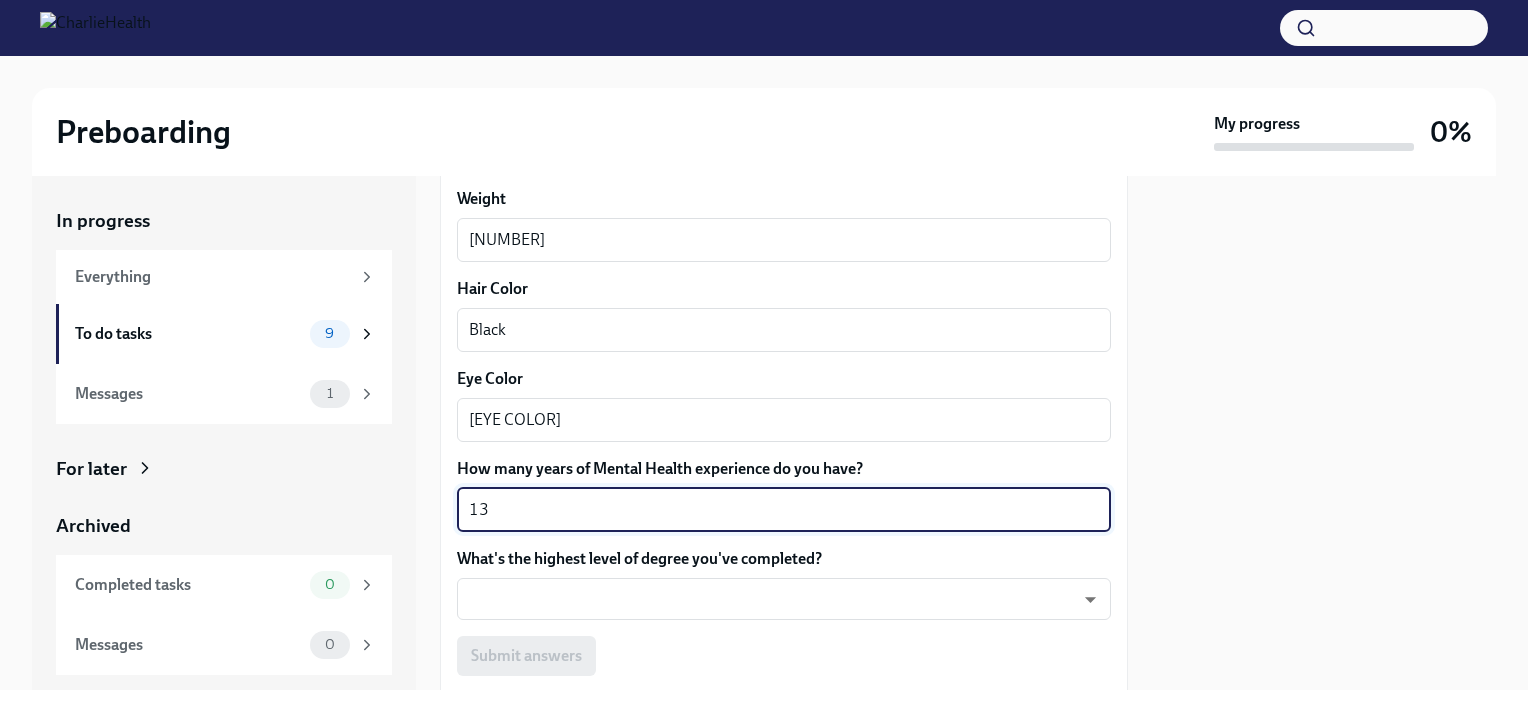 scroll, scrollTop: 1900, scrollLeft: 0, axis: vertical 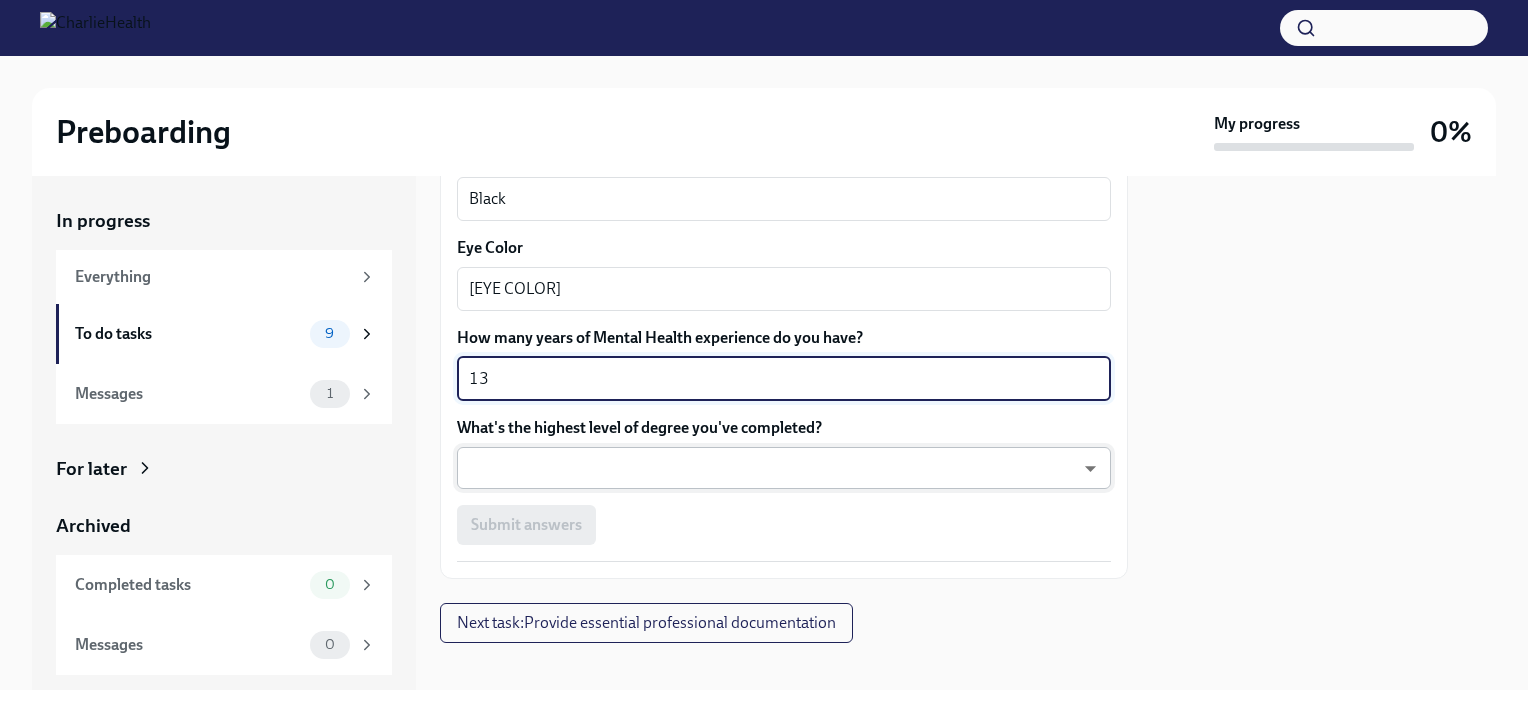 type on "13" 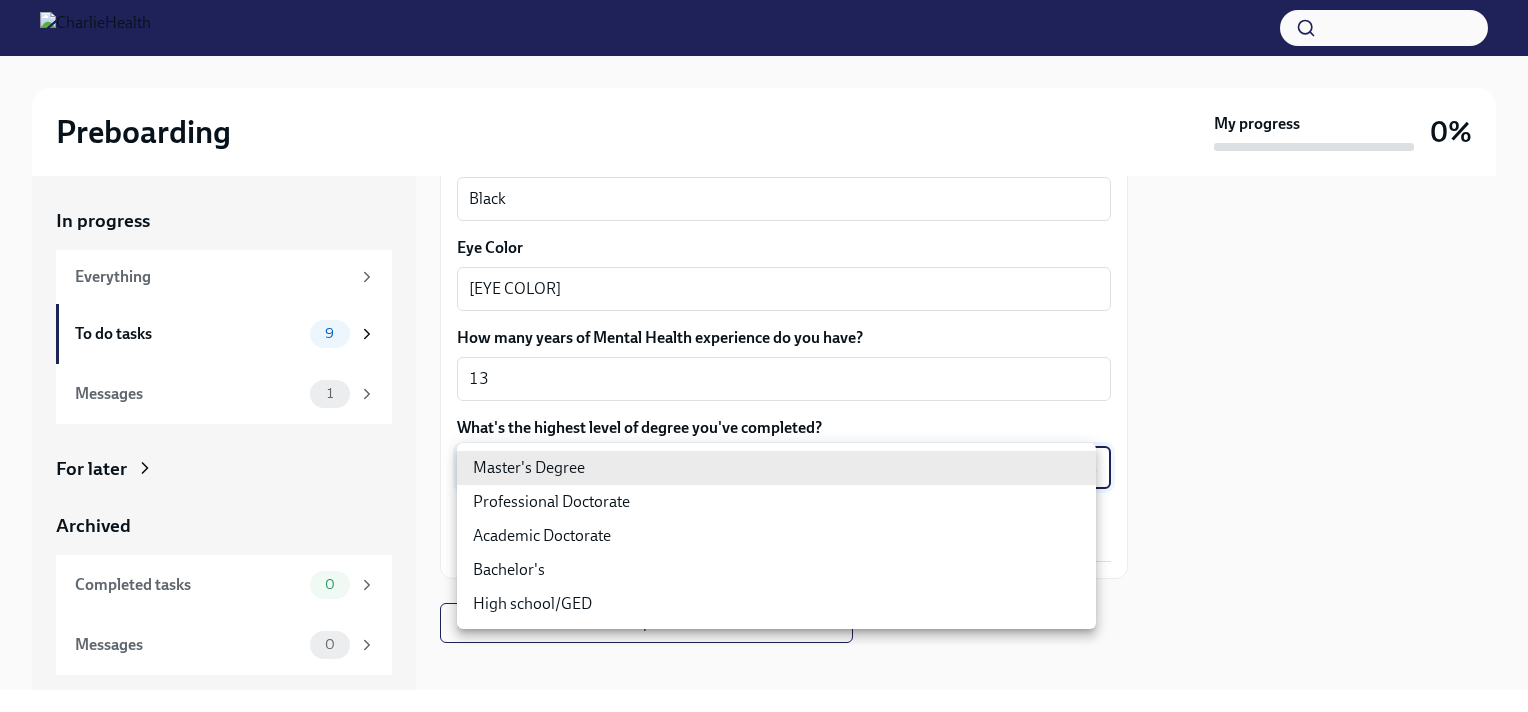 click on "Professional Doctorate" at bounding box center (776, 502) 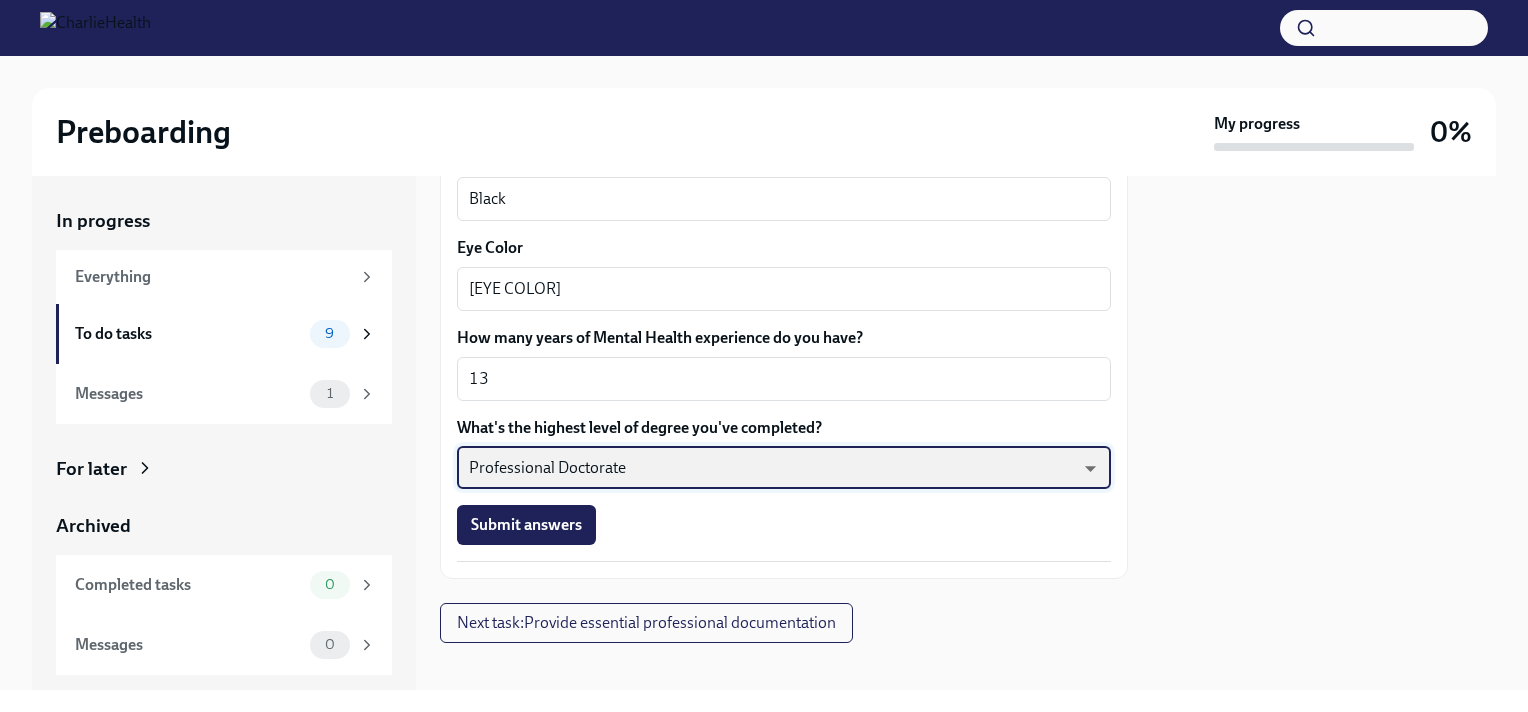type on "zeY5PXV4y" 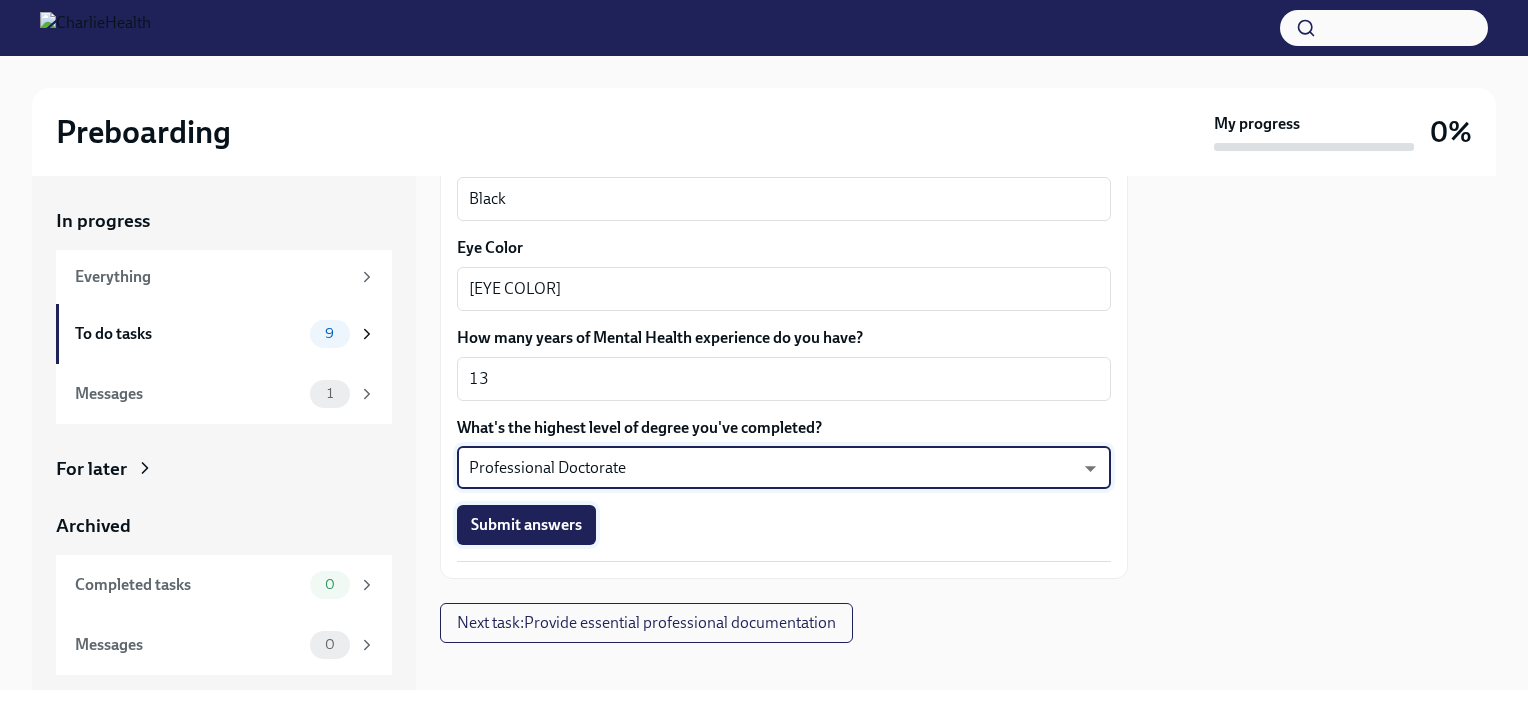 click on "Submit answers" at bounding box center (526, 525) 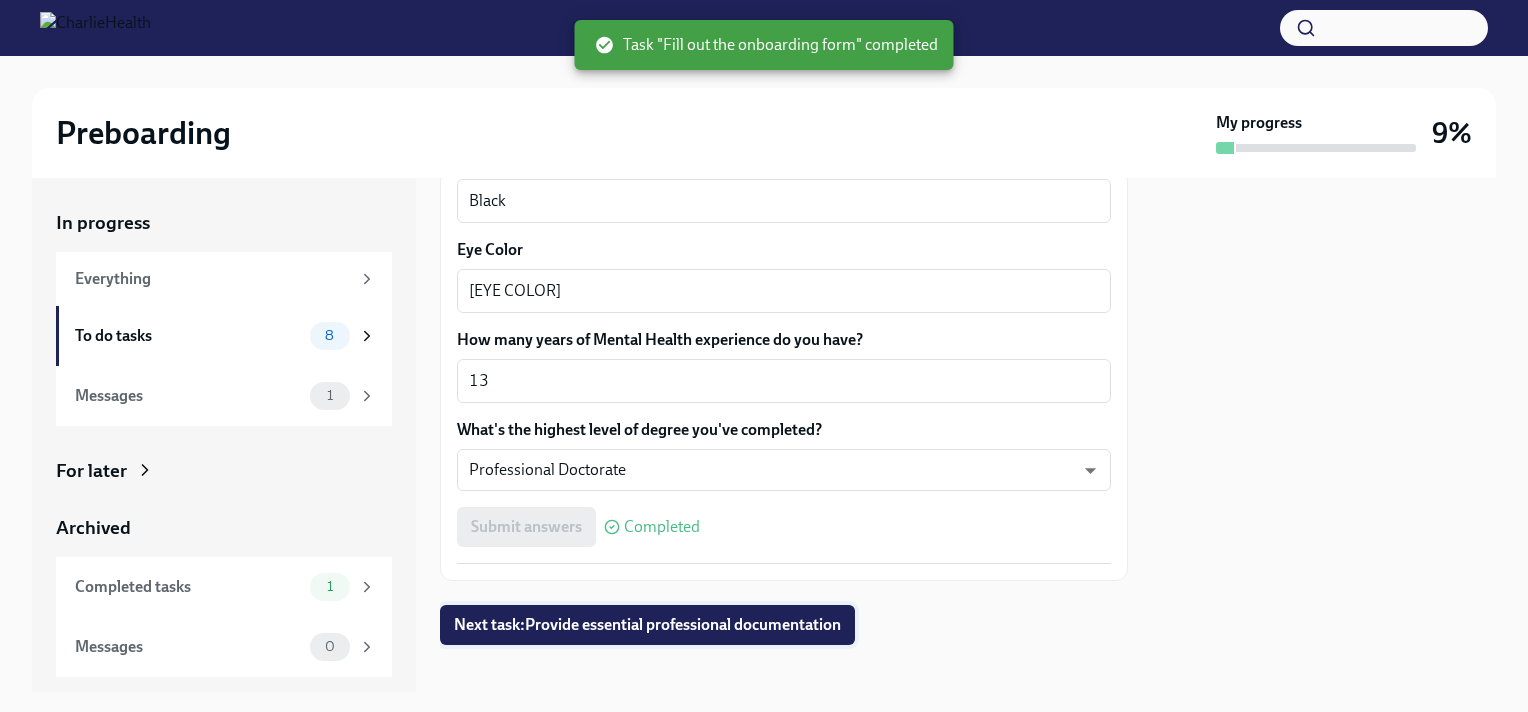 click on "Next task :  Provide essential professional documentation" at bounding box center (647, 625) 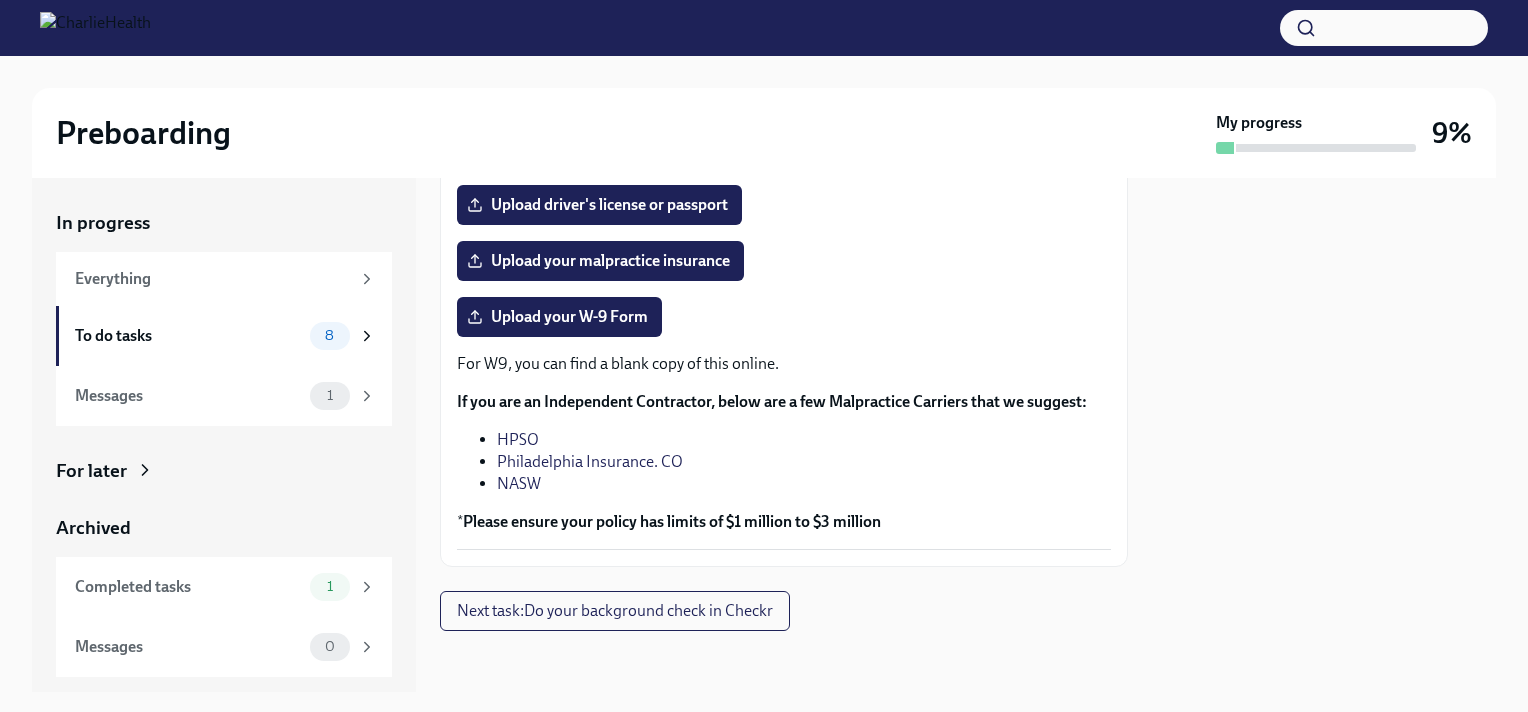 scroll, scrollTop: 474, scrollLeft: 0, axis: vertical 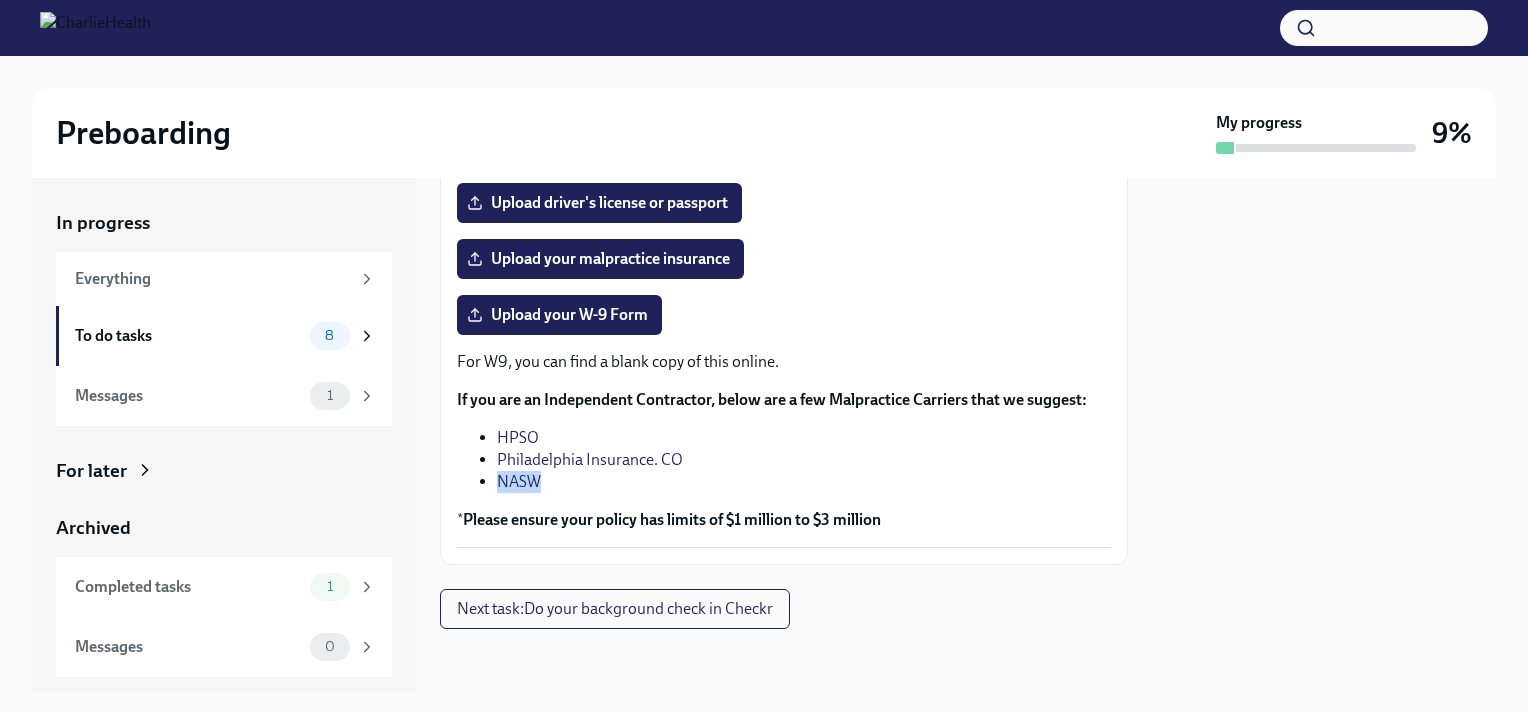 drag, startPoint x: 553, startPoint y: 484, endPoint x: 500, endPoint y: 480, distance: 53.15073 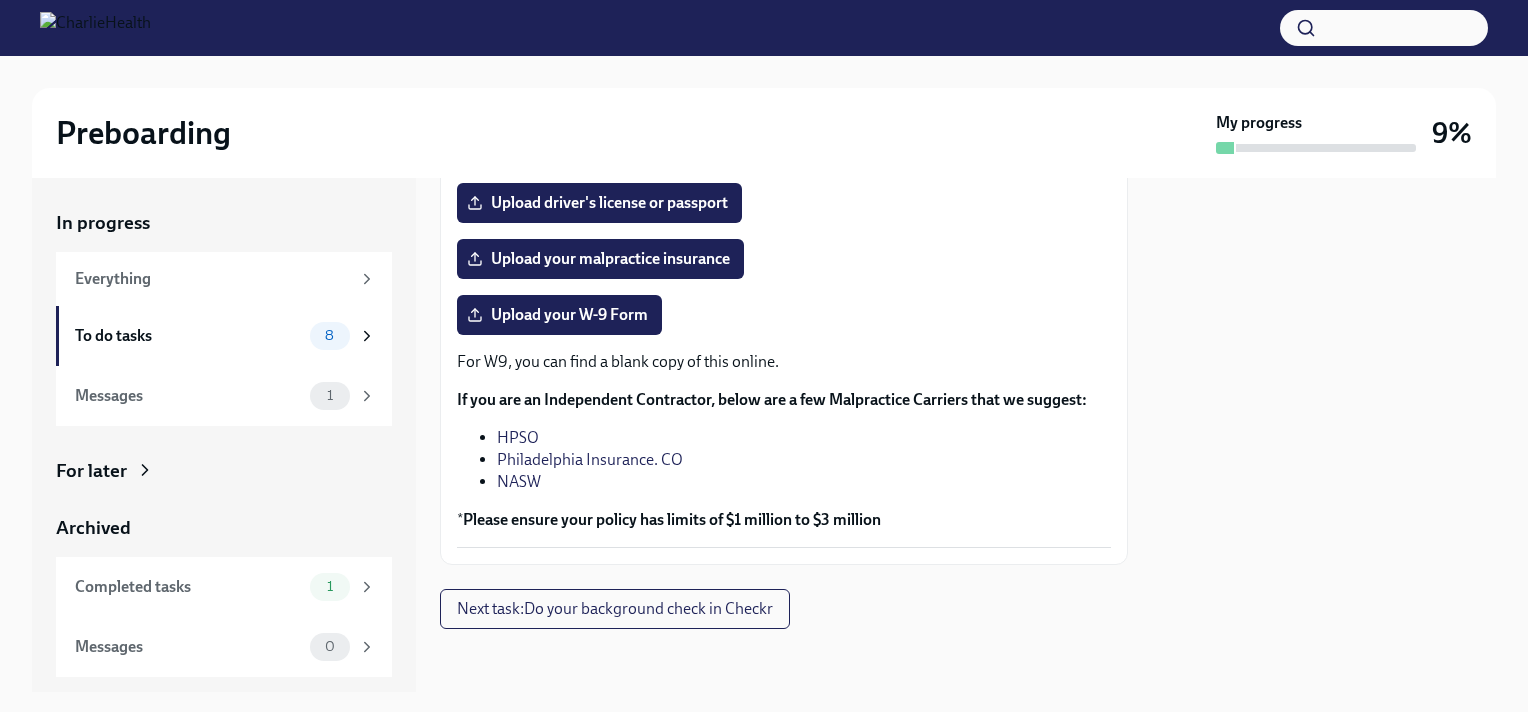 click on "For W9, you can find a blank copy of this online." at bounding box center [784, 362] 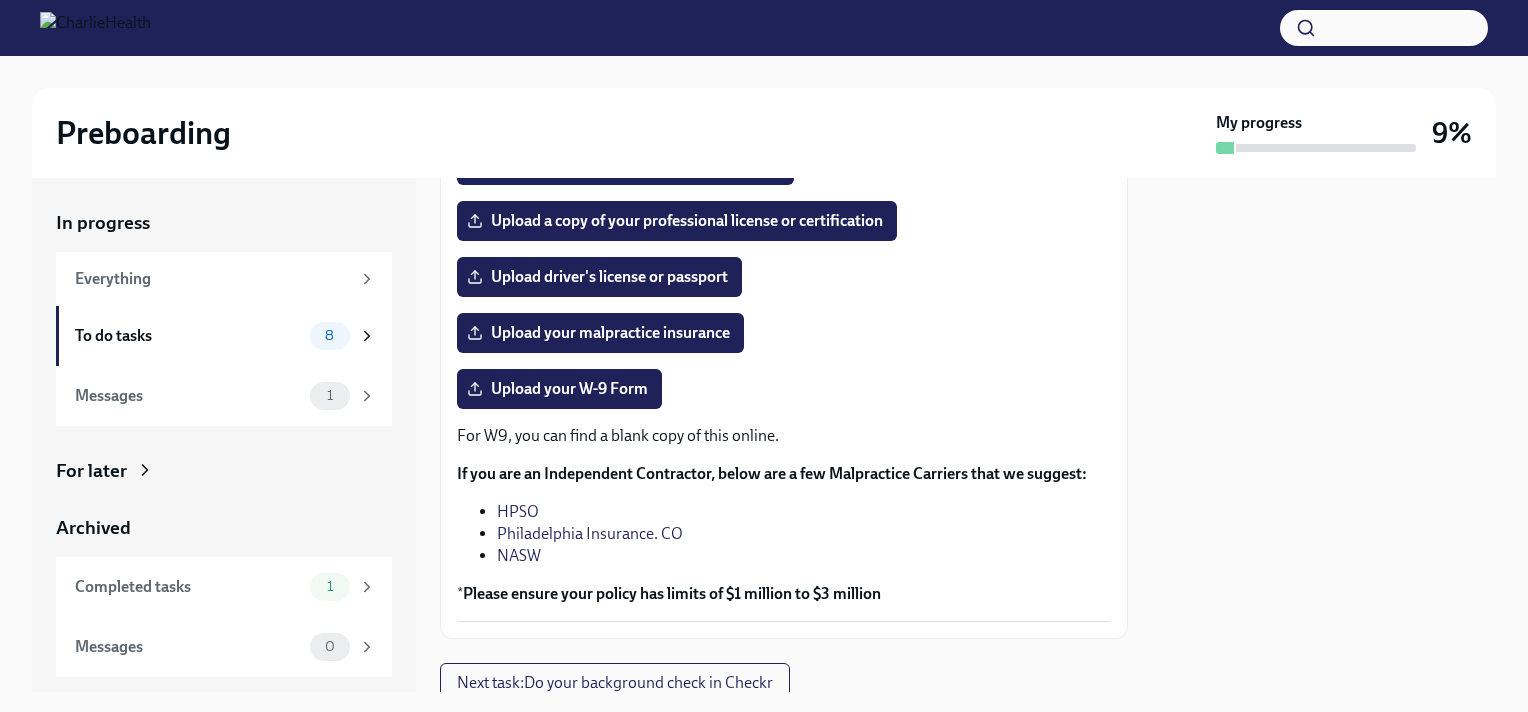 scroll, scrollTop: 474, scrollLeft: 0, axis: vertical 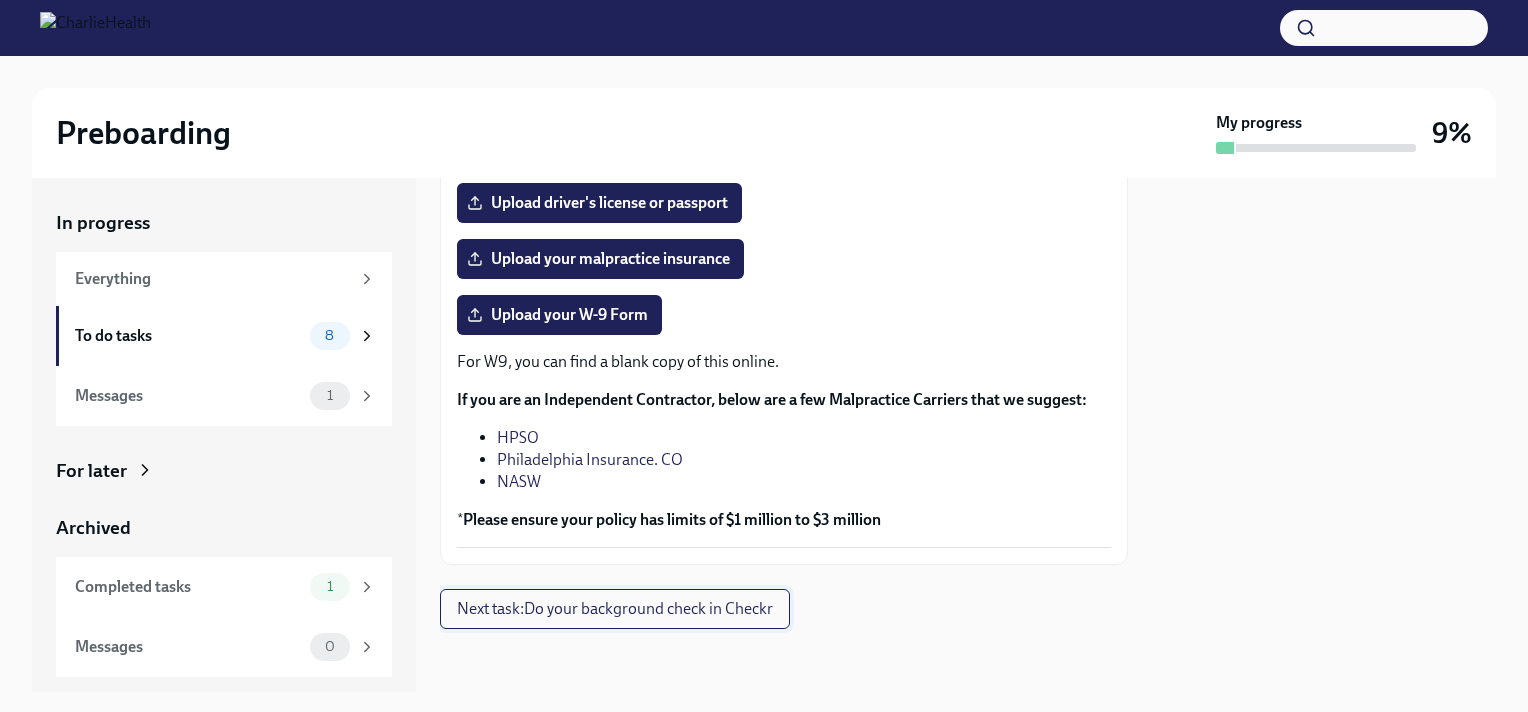 click on "Next task :  Do your background check in Checkr" at bounding box center [615, 609] 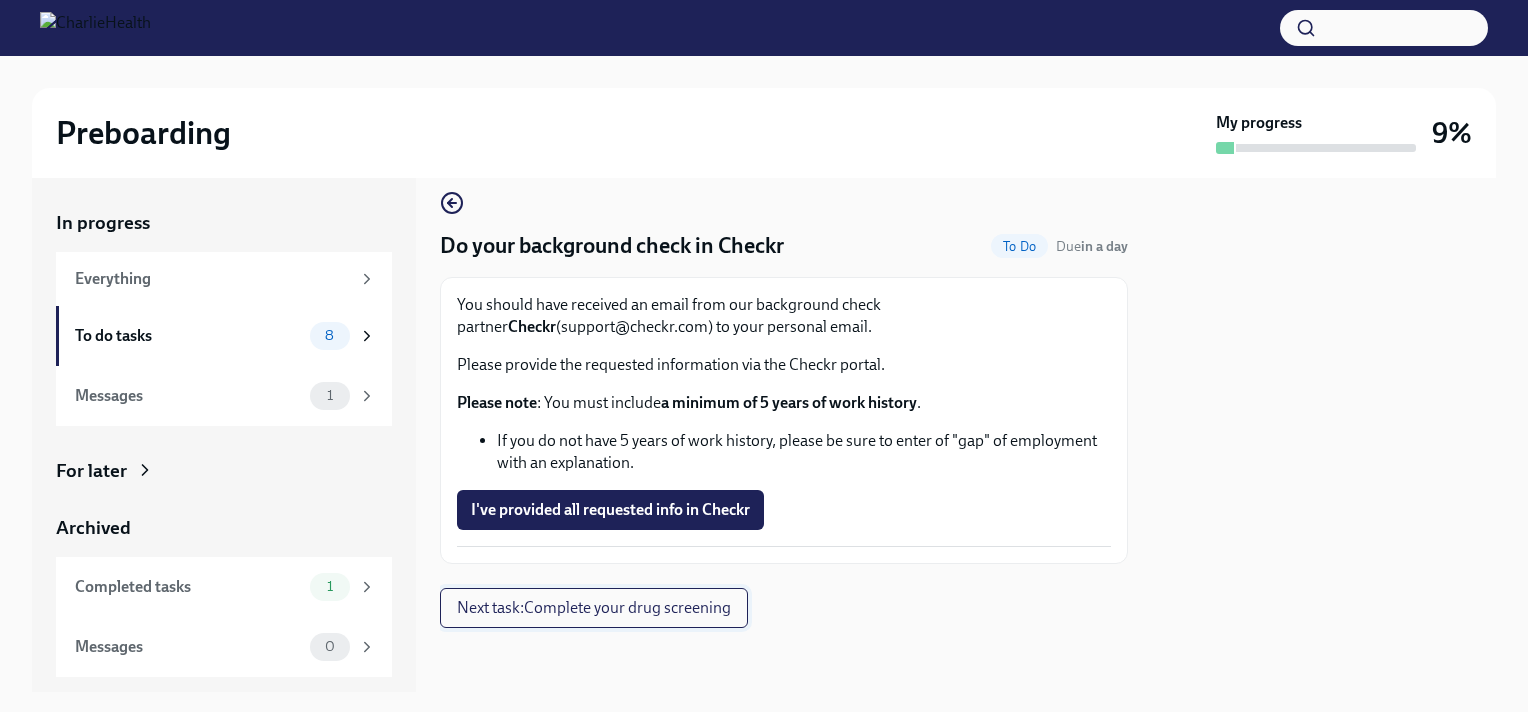 scroll, scrollTop: 0, scrollLeft: 0, axis: both 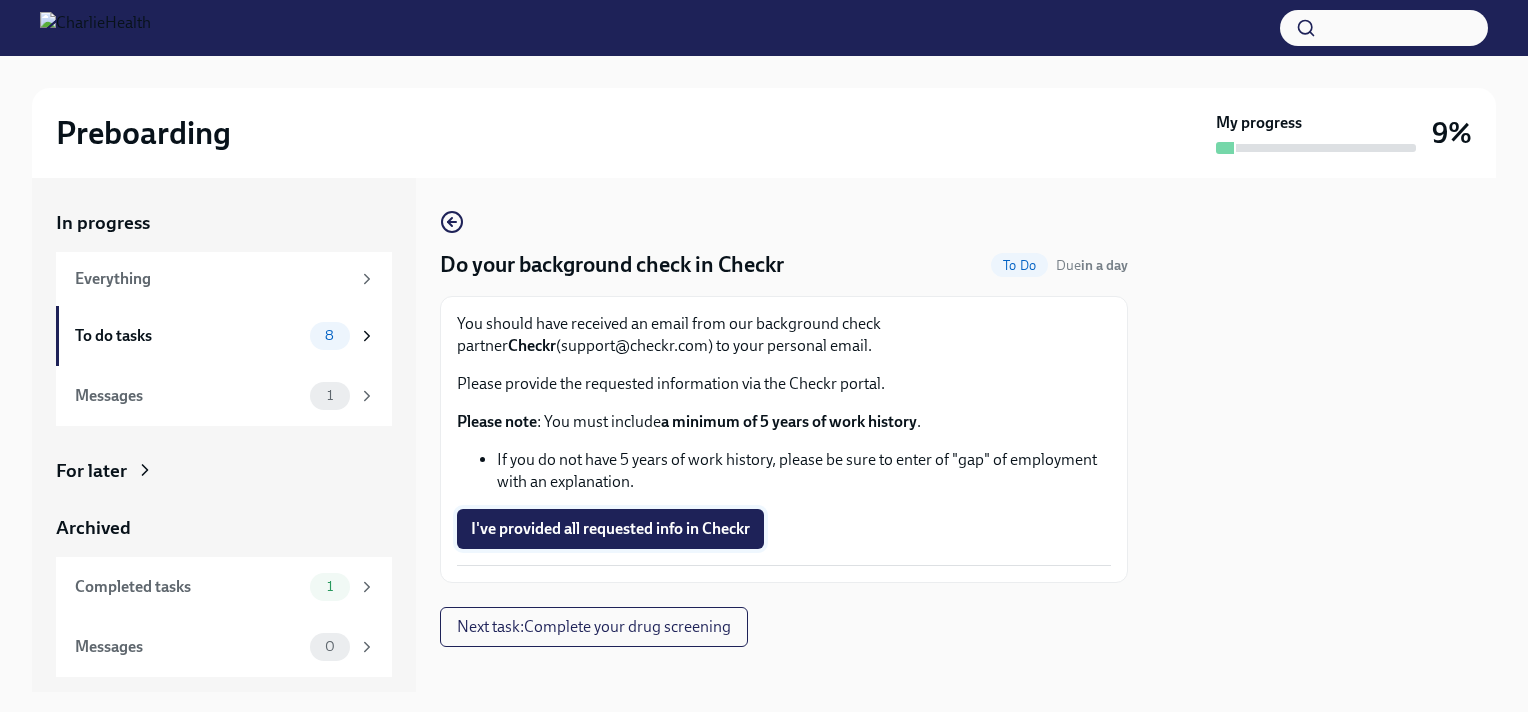 click on "I've provided all requested info in Checkr" at bounding box center [610, 529] 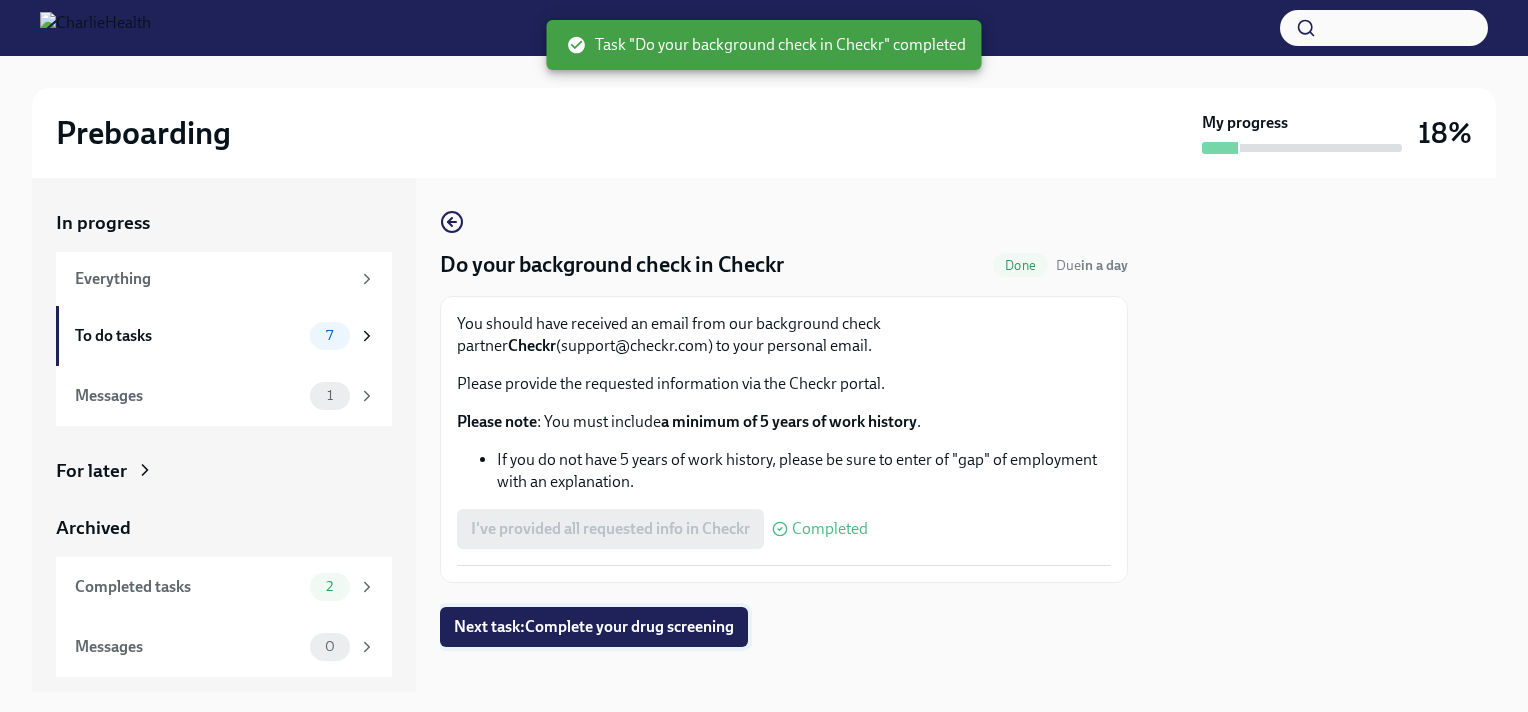 click on "Next task :  Complete your drug screening" at bounding box center [594, 627] 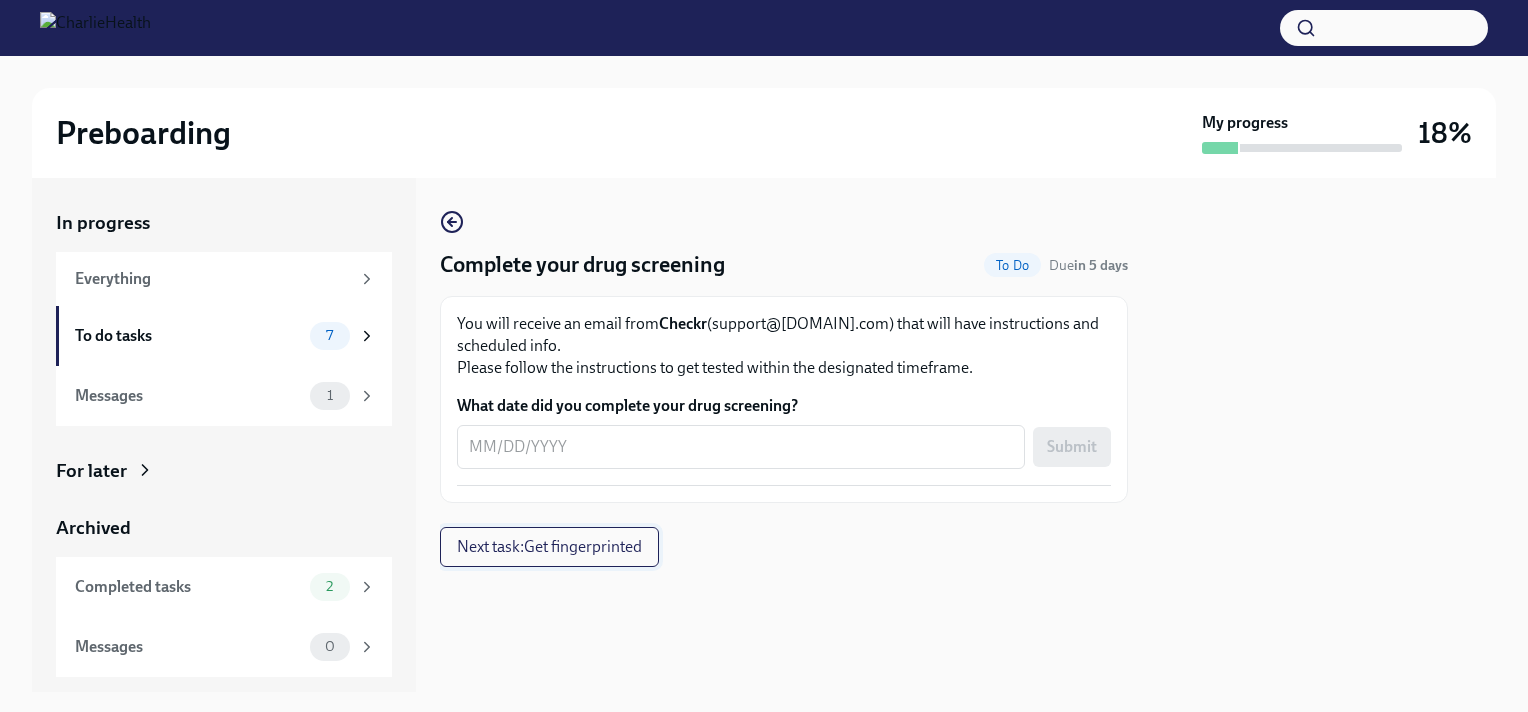click on "Next task :  Get fingerprinted" at bounding box center (549, 547) 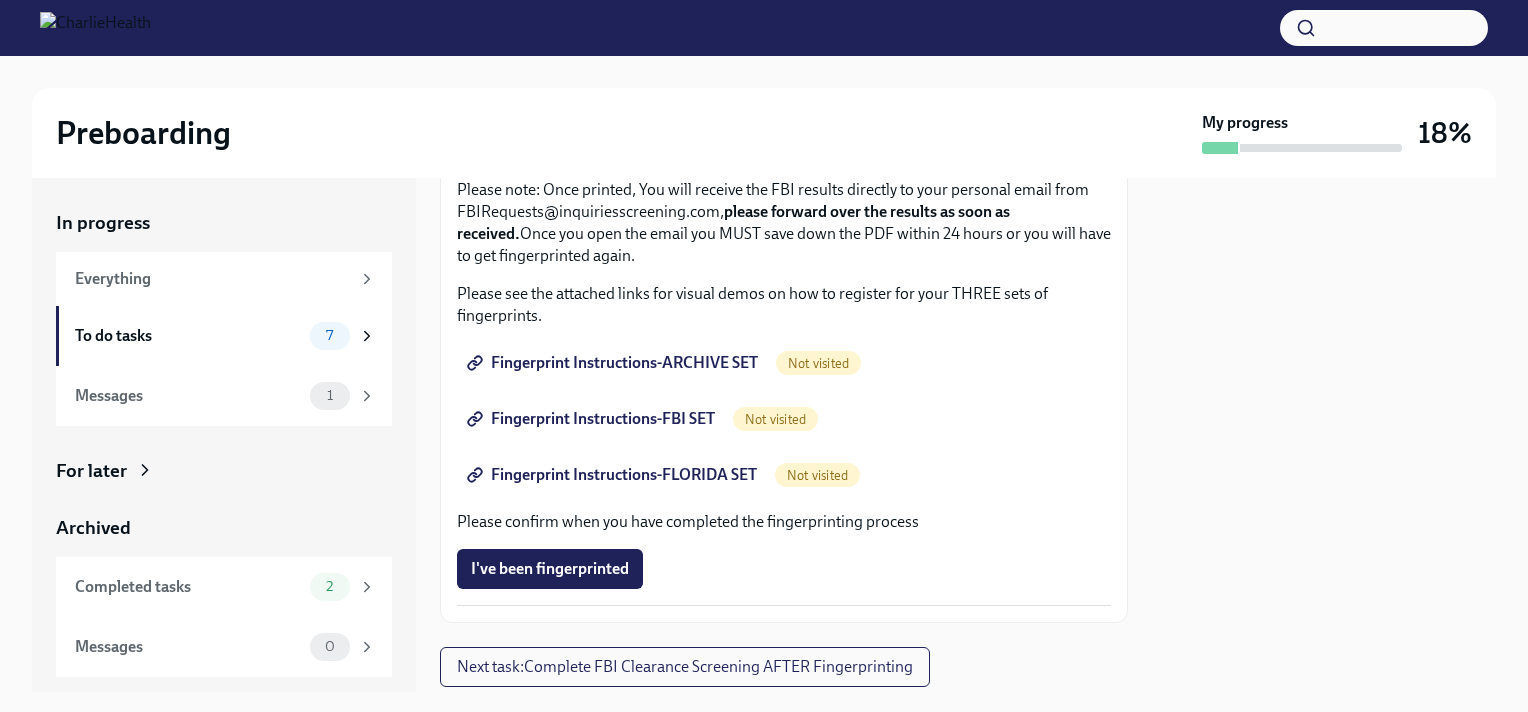scroll, scrollTop: 312, scrollLeft: 0, axis: vertical 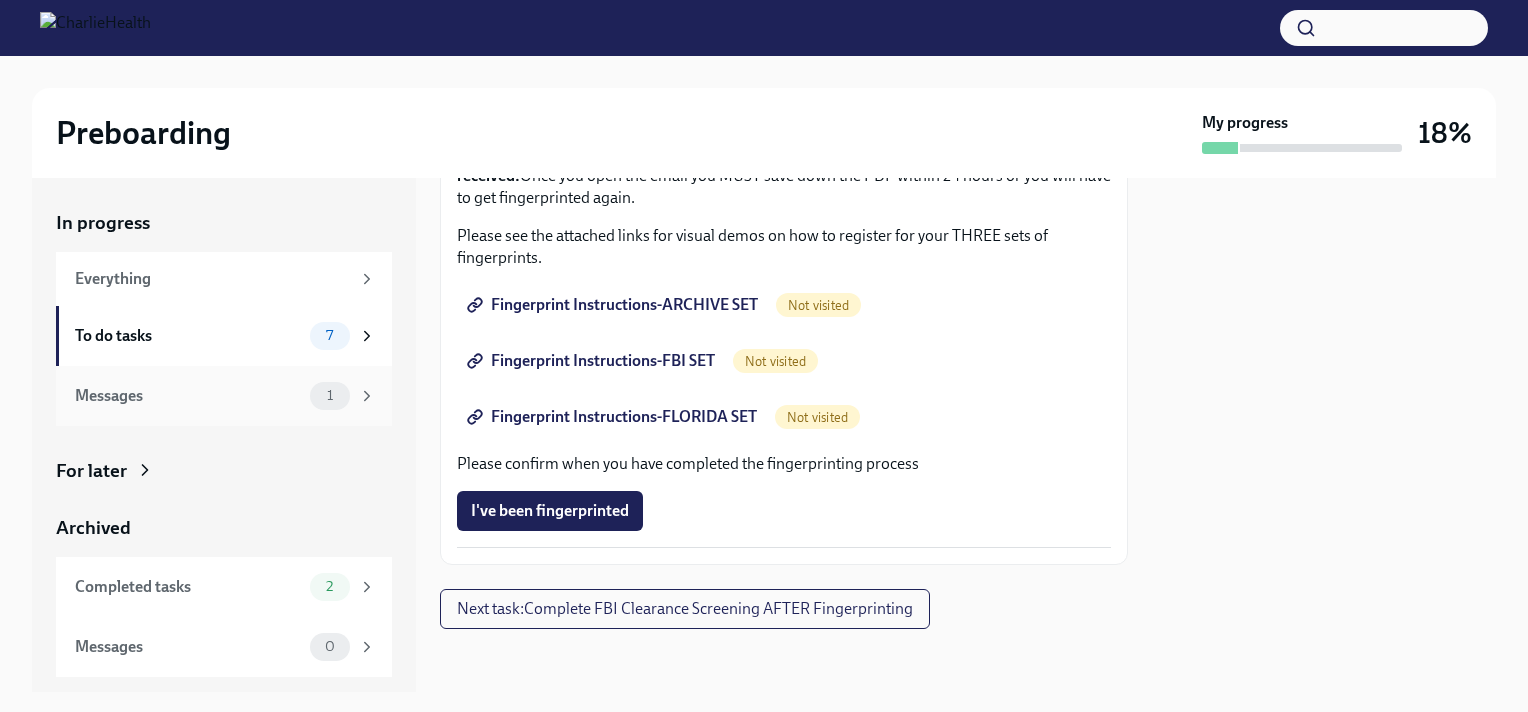 click on "Messages" at bounding box center [188, 396] 